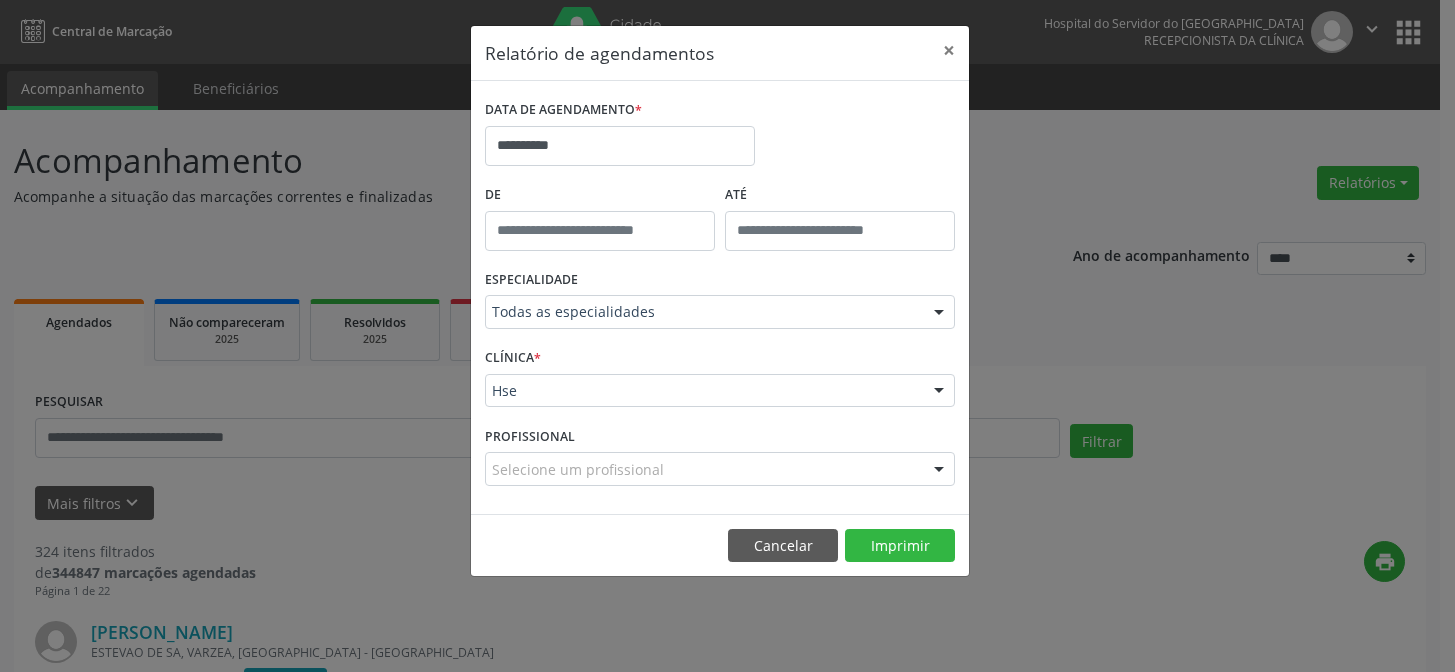 click on "Cancelar" at bounding box center [783, 546] 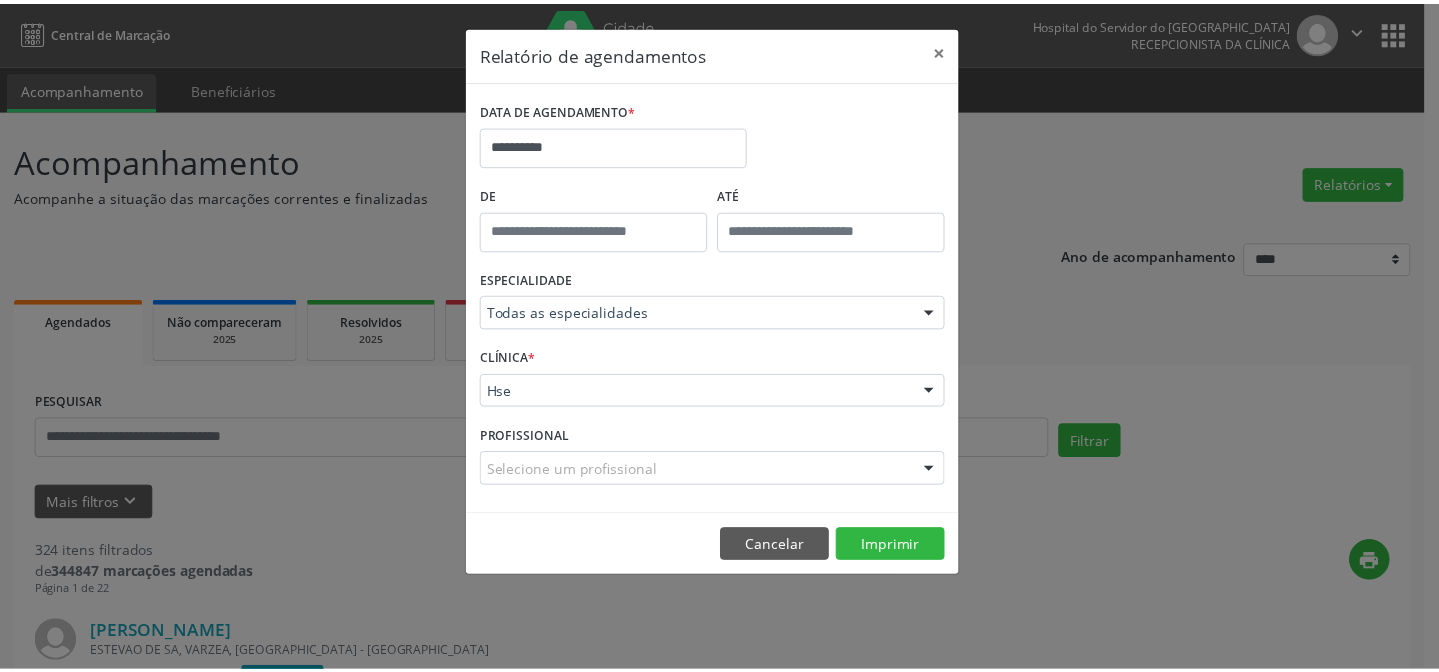scroll, scrollTop: 0, scrollLeft: 0, axis: both 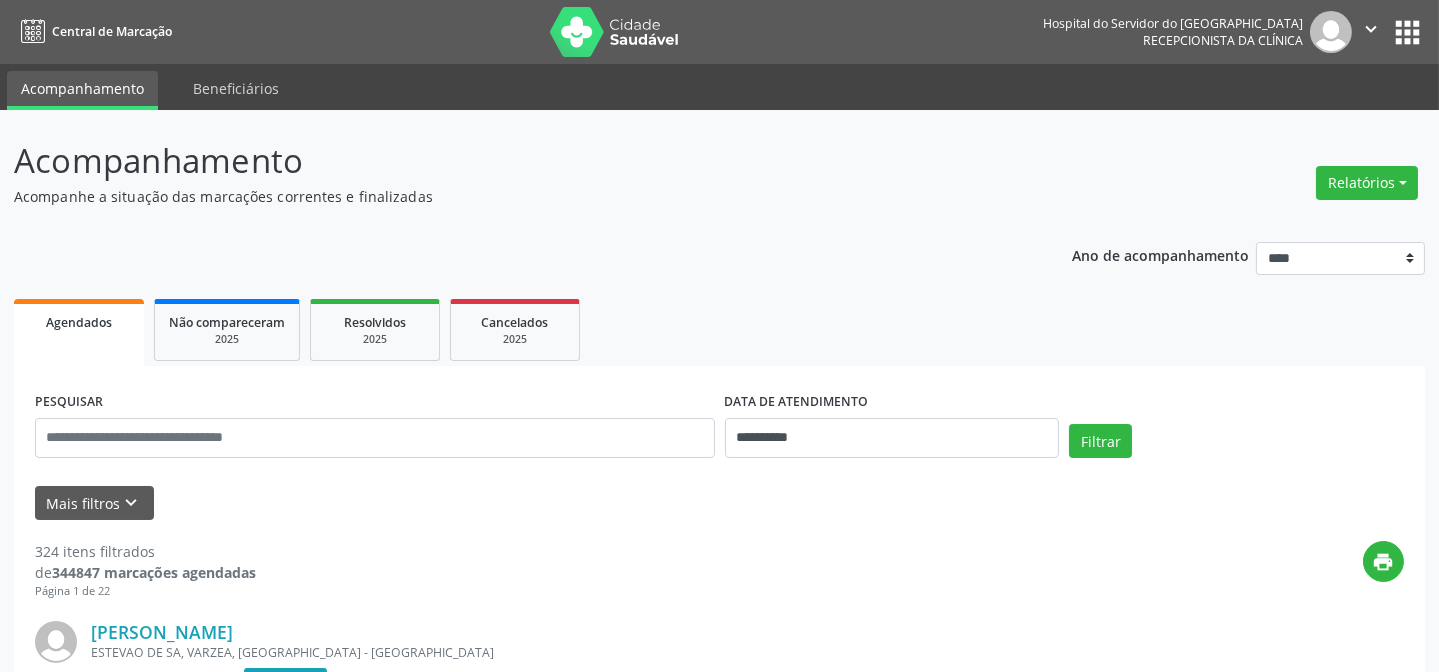 click on "Mais filtros
keyboard_arrow_down" at bounding box center (719, 503) 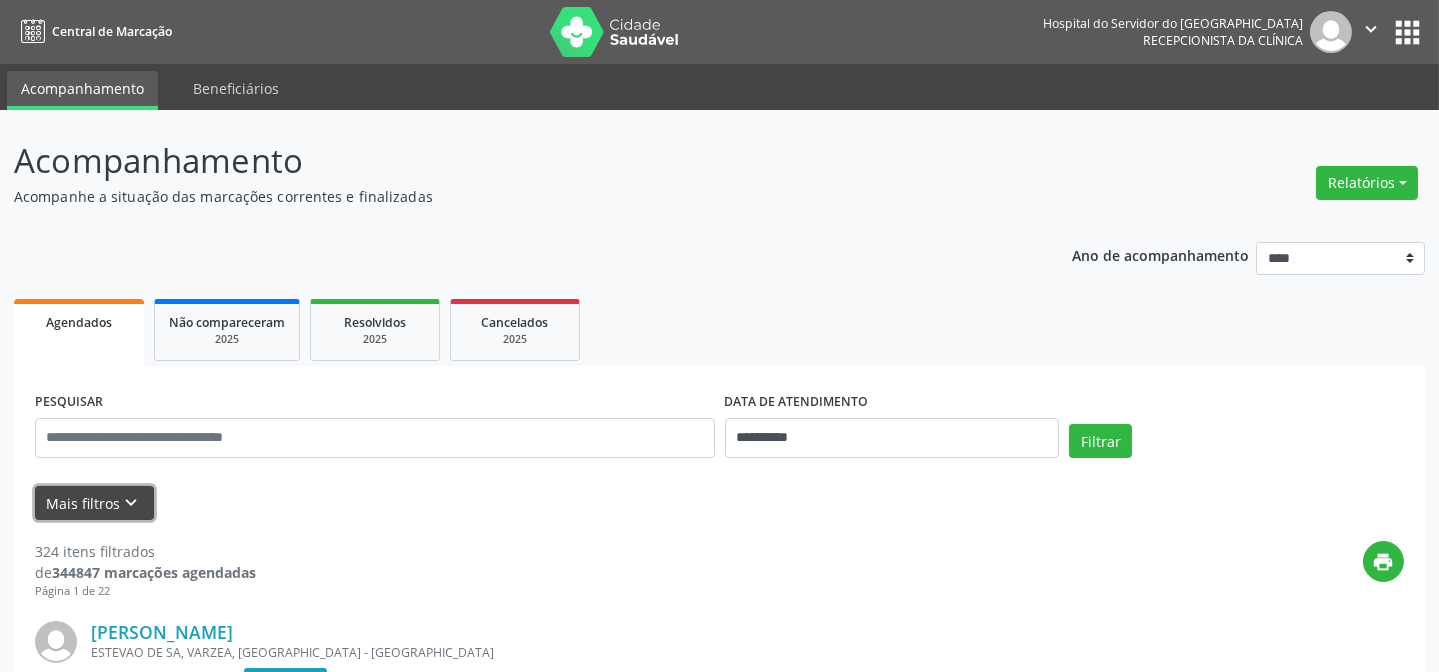 click on "keyboard_arrow_down" at bounding box center (132, 503) 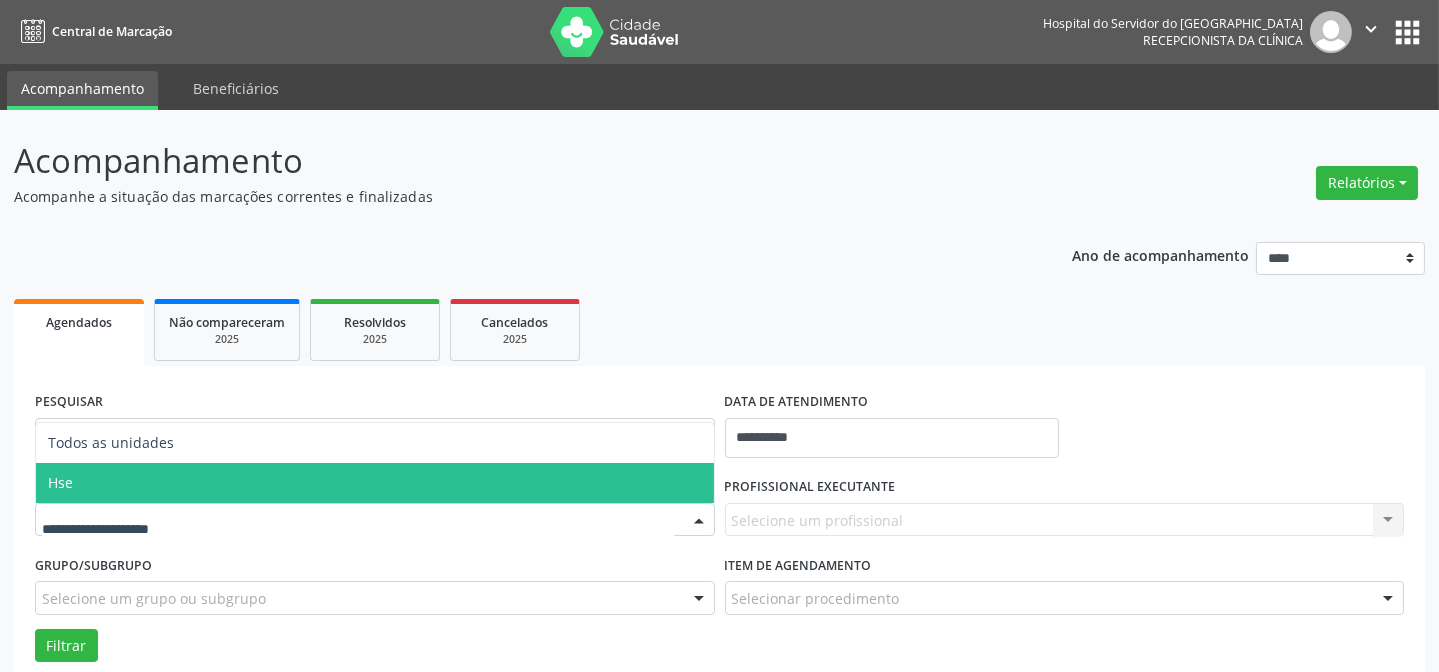 click on "Hse" at bounding box center (375, 483) 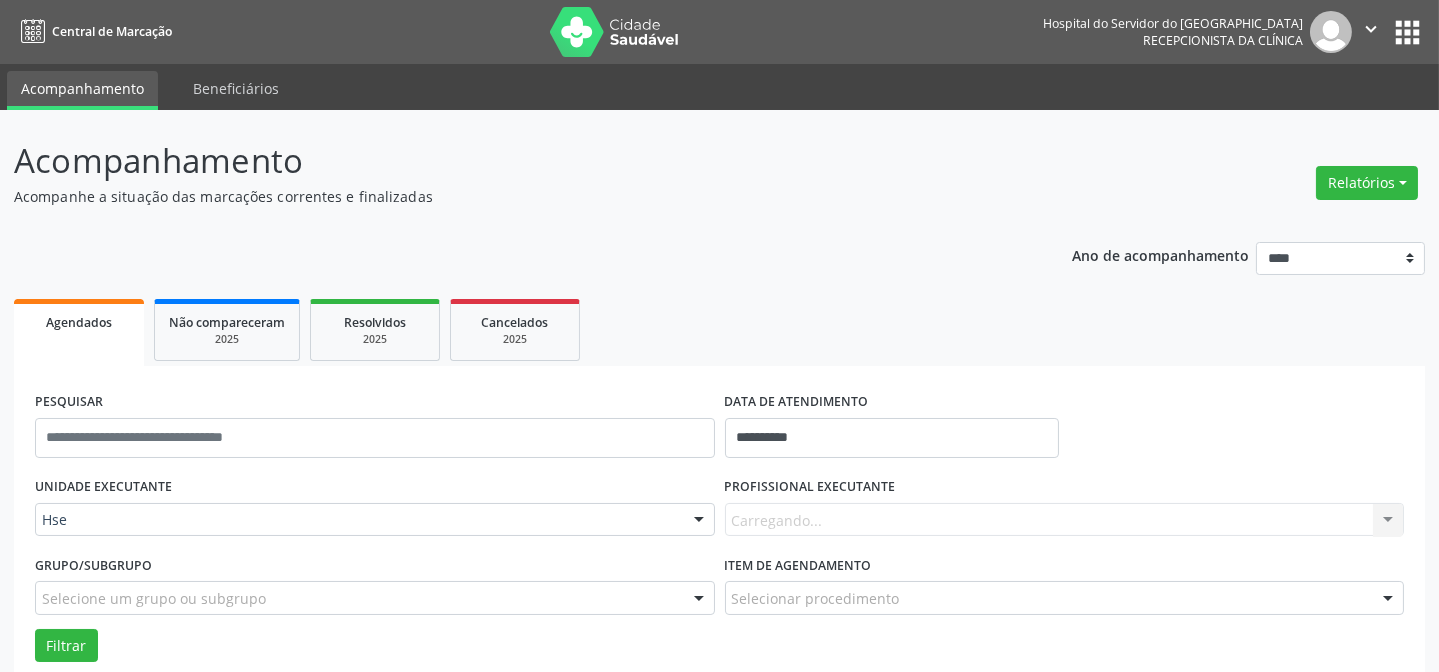 click on "Carregando...
Nenhum resultado encontrado para: "   "
Não há nenhuma opção para ser exibida." at bounding box center [1065, 520] 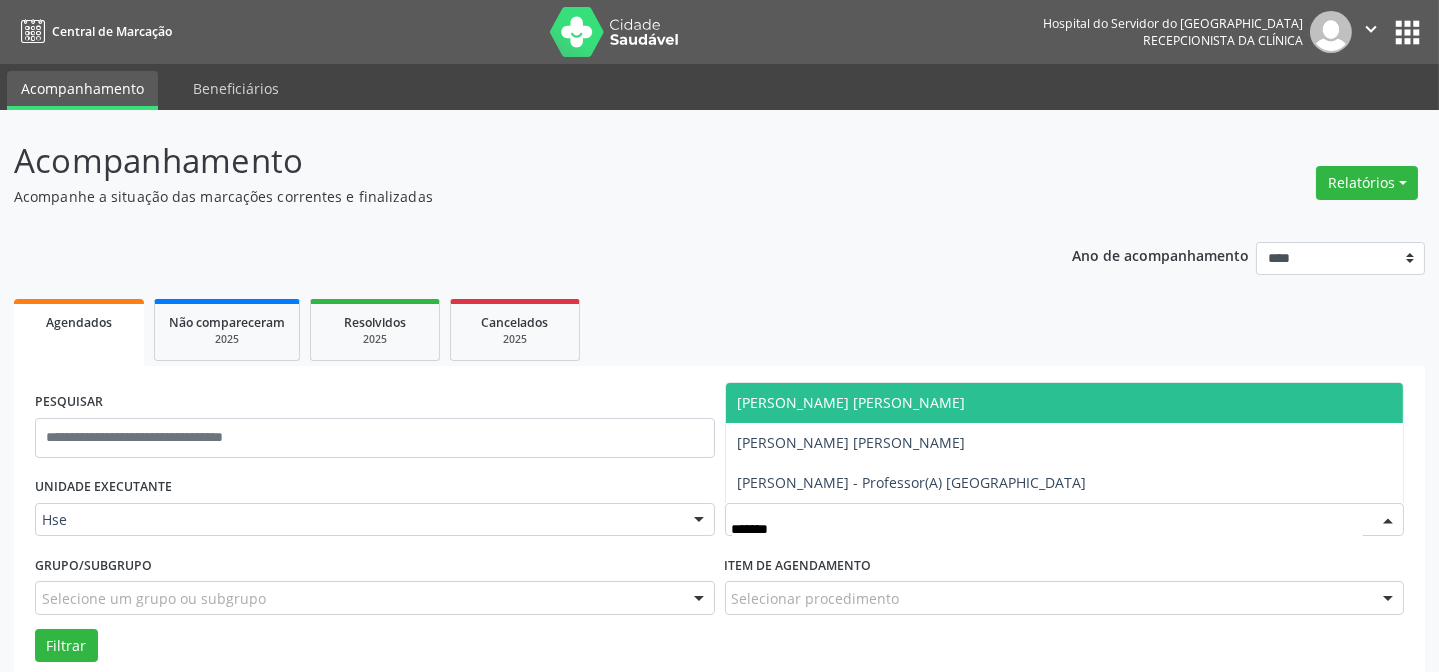 click on "[PERSON_NAME] [PERSON_NAME]" at bounding box center (852, 402) 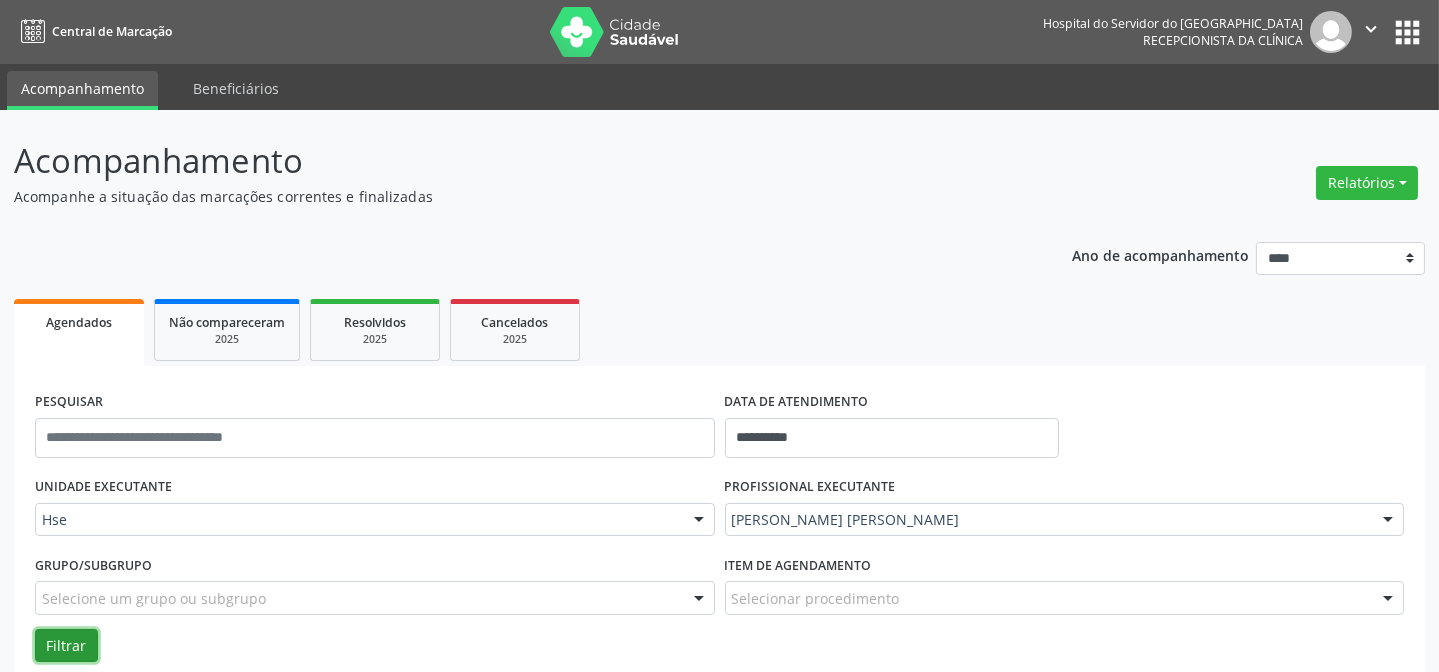 click on "Filtrar" at bounding box center (66, 646) 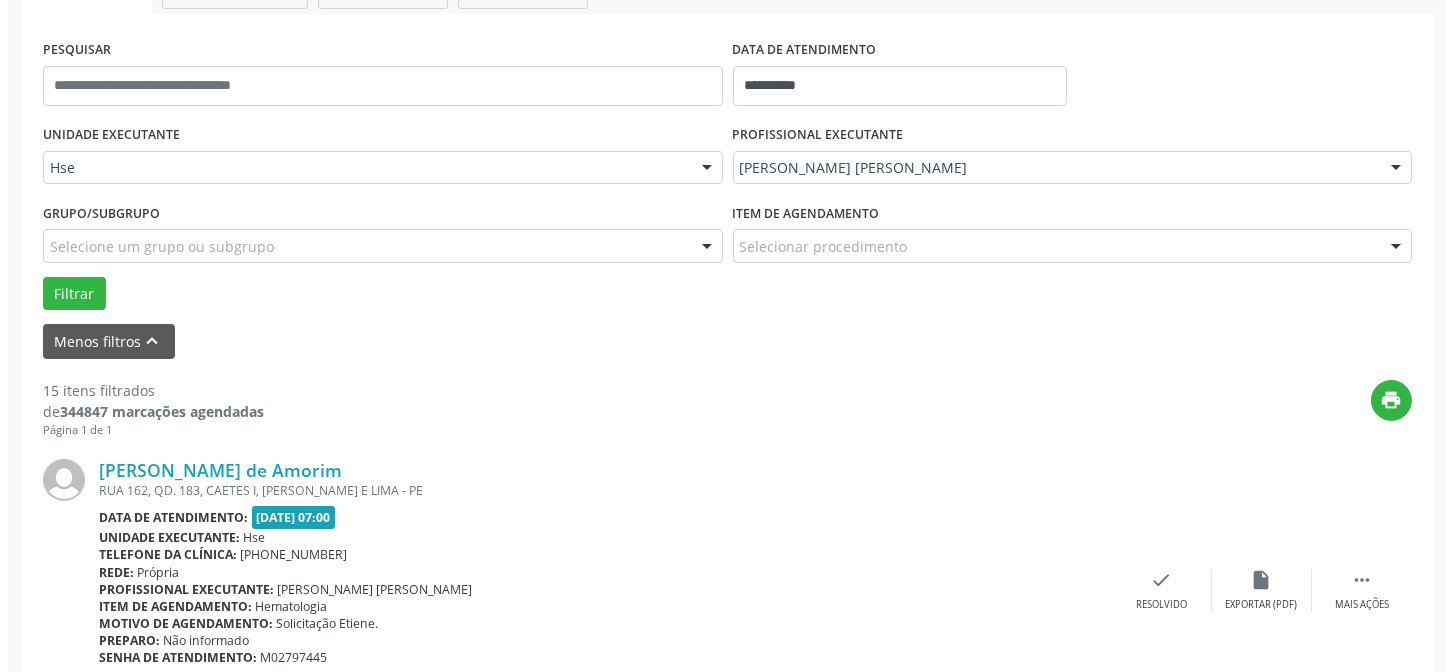 scroll, scrollTop: 381, scrollLeft: 0, axis: vertical 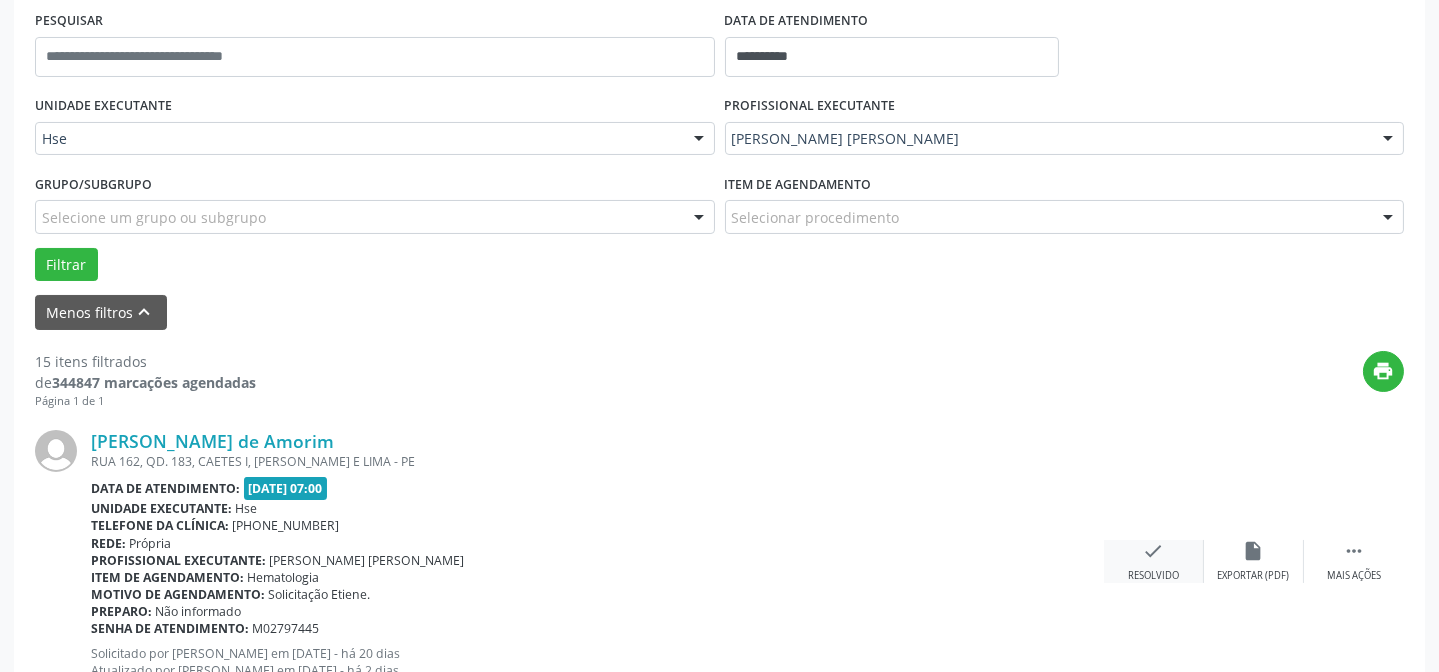 click on "check
Resolvido" at bounding box center (1154, 561) 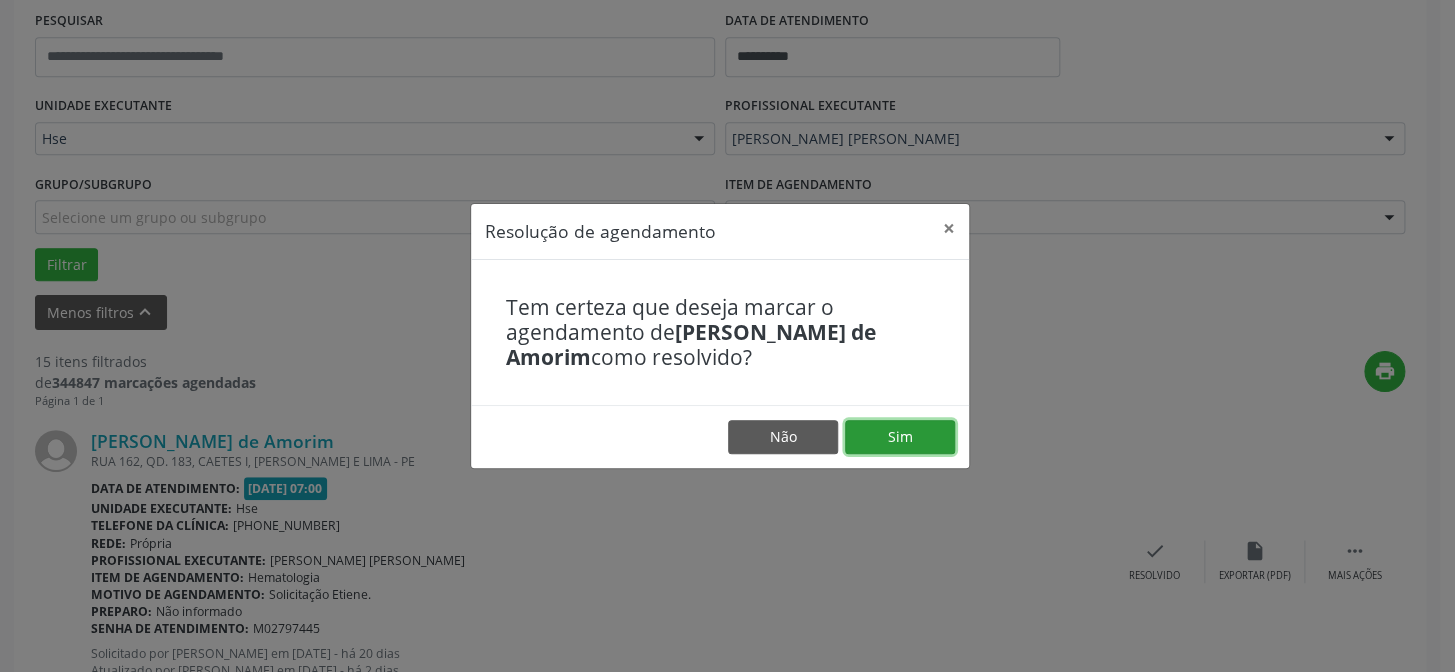 click on "Sim" at bounding box center [900, 437] 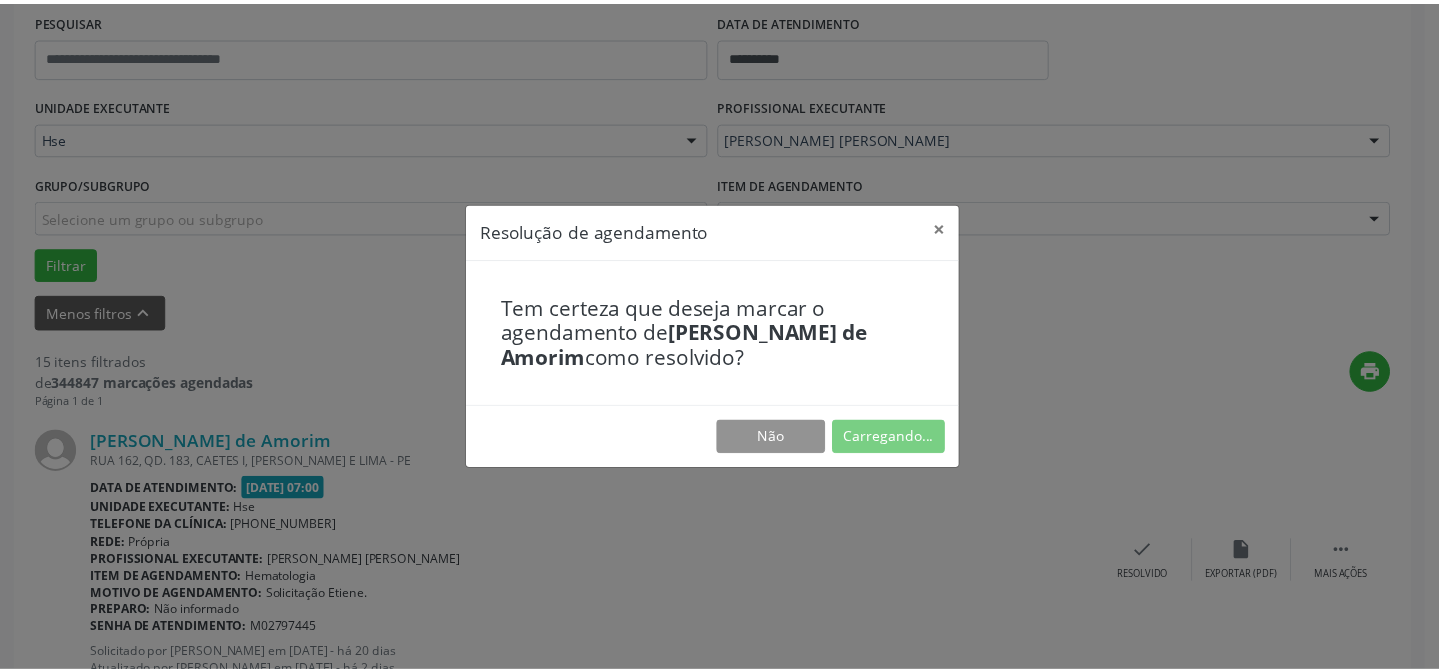 scroll, scrollTop: 179, scrollLeft: 0, axis: vertical 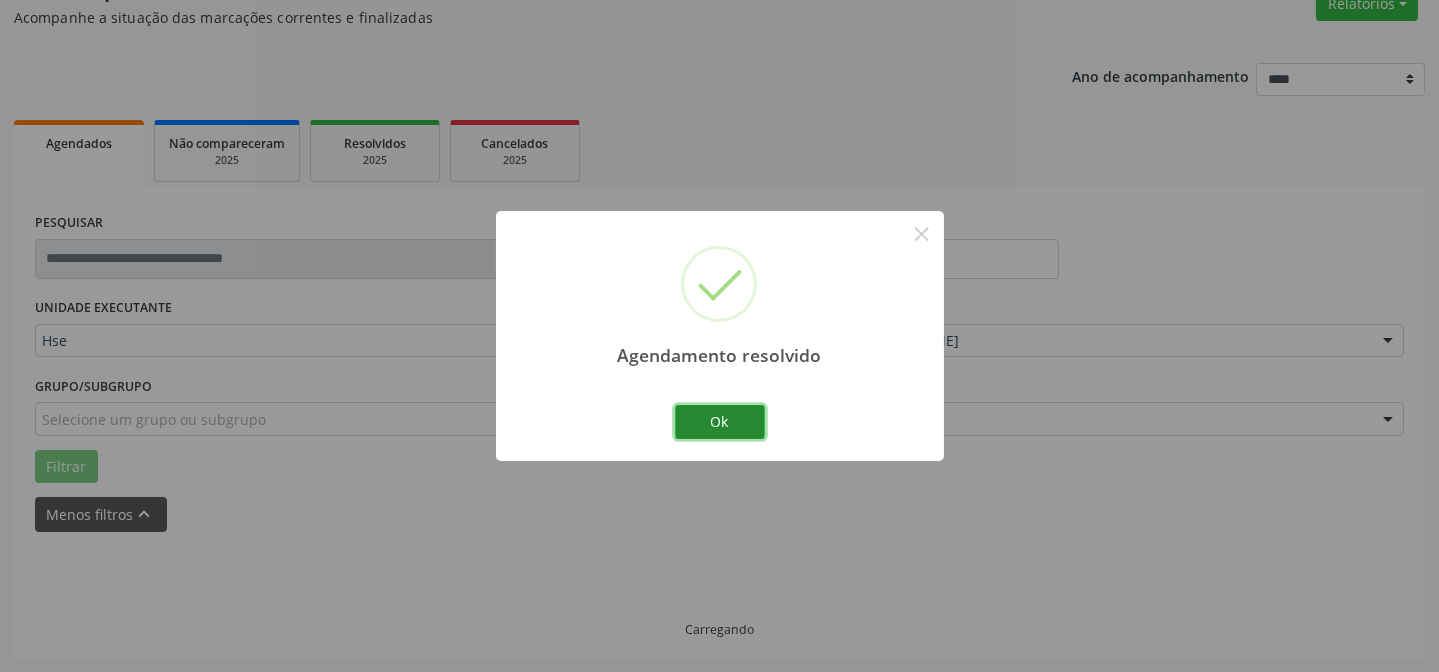 click on "Ok" at bounding box center (720, 422) 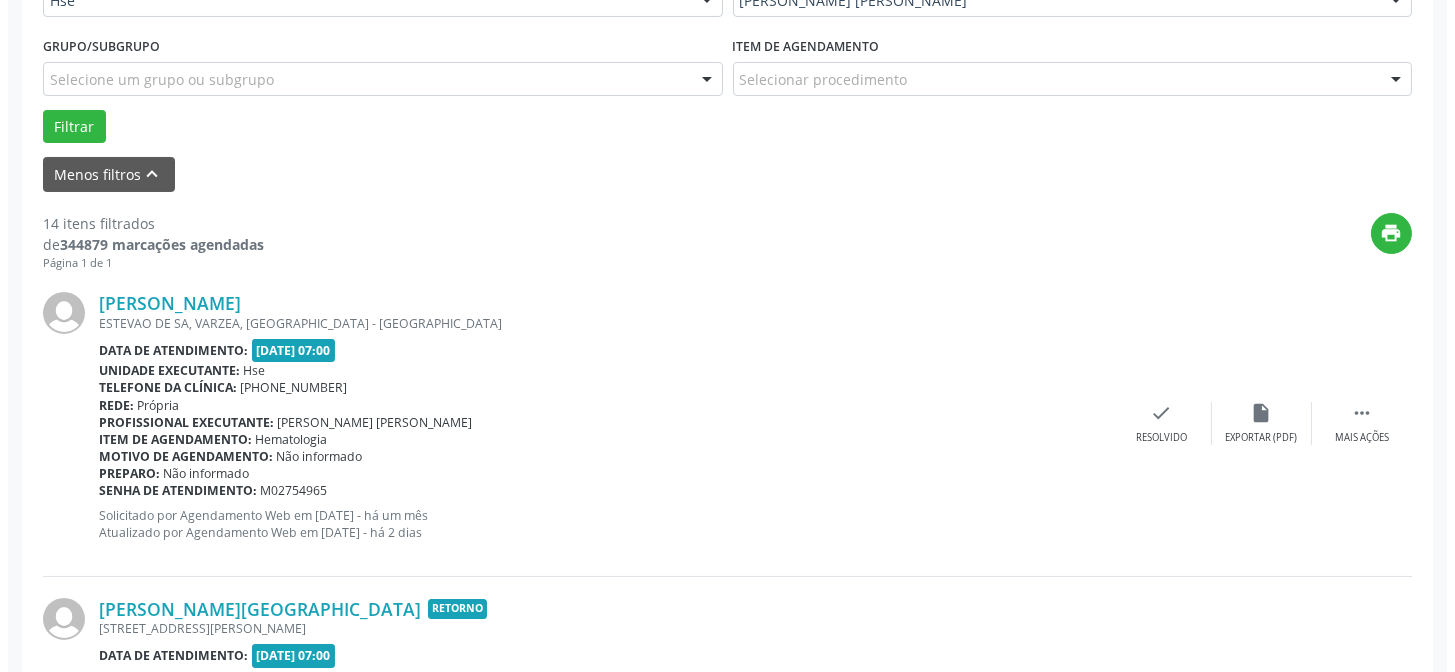 scroll, scrollTop: 542, scrollLeft: 0, axis: vertical 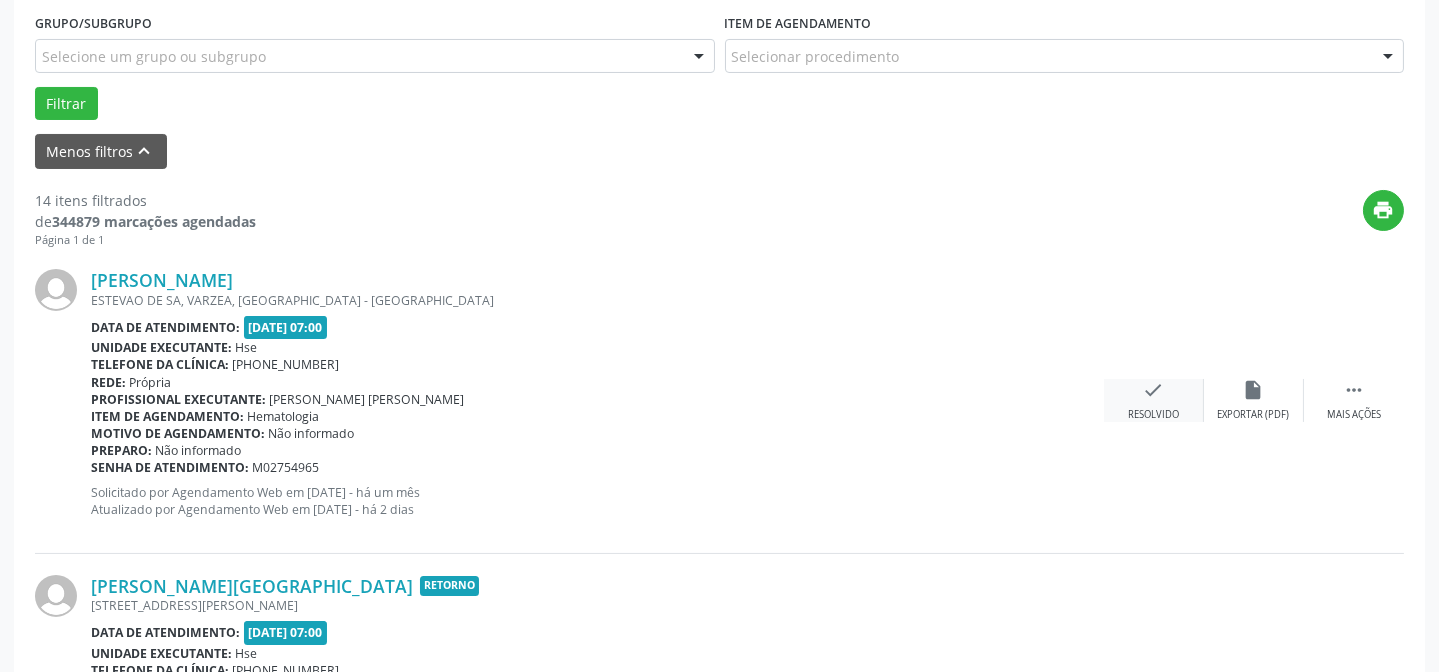 click on "check
Resolvido" at bounding box center [1154, 400] 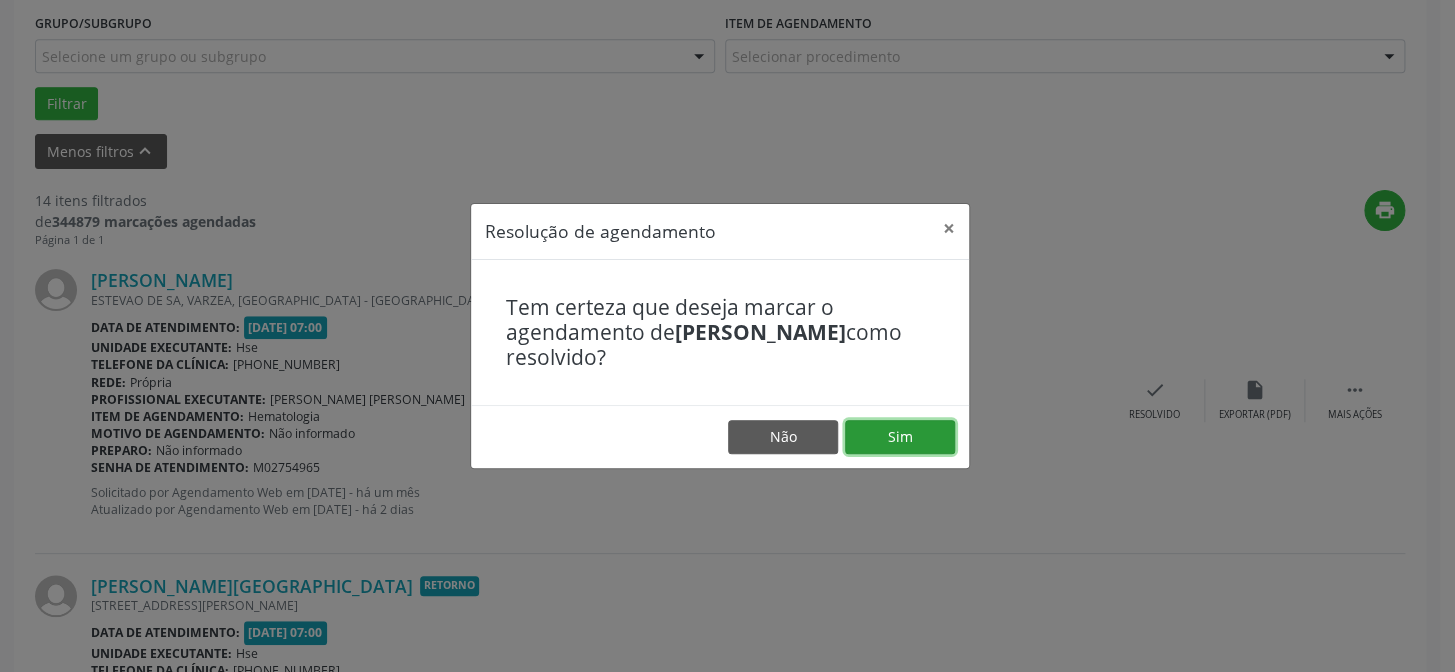 click on "Sim" at bounding box center (900, 437) 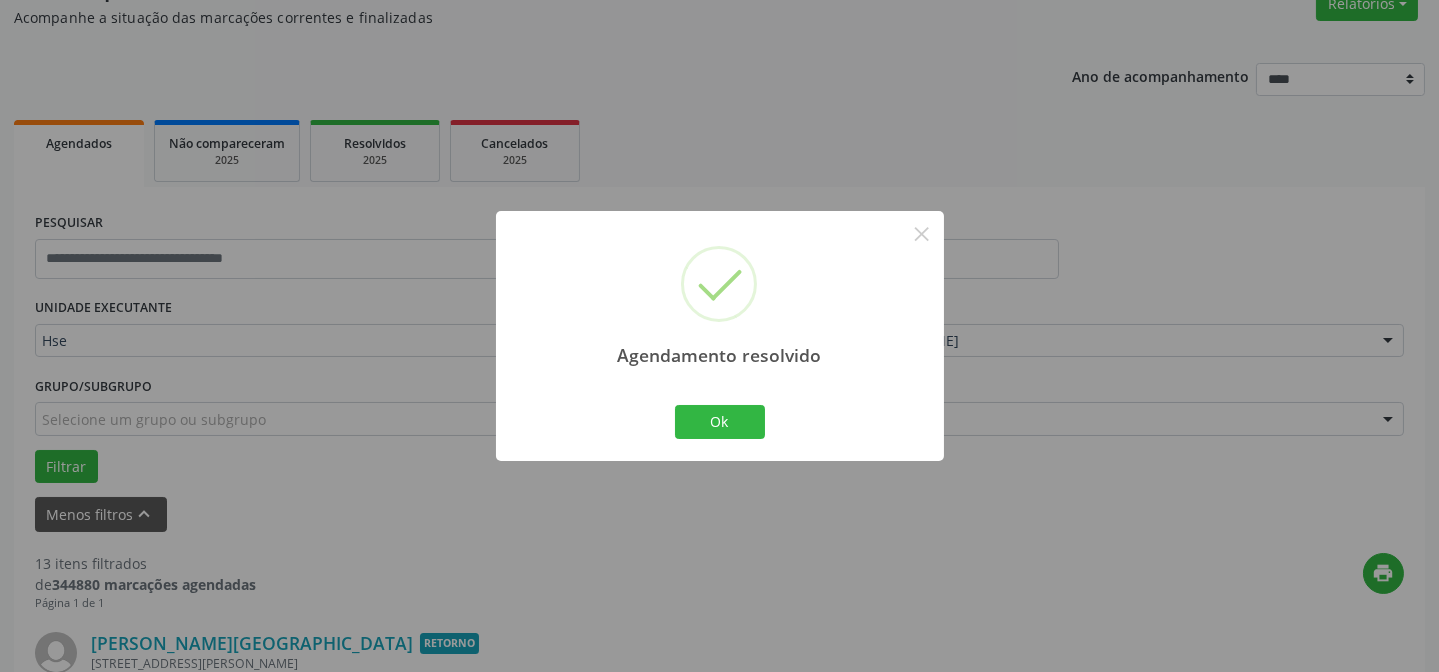 scroll, scrollTop: 542, scrollLeft: 0, axis: vertical 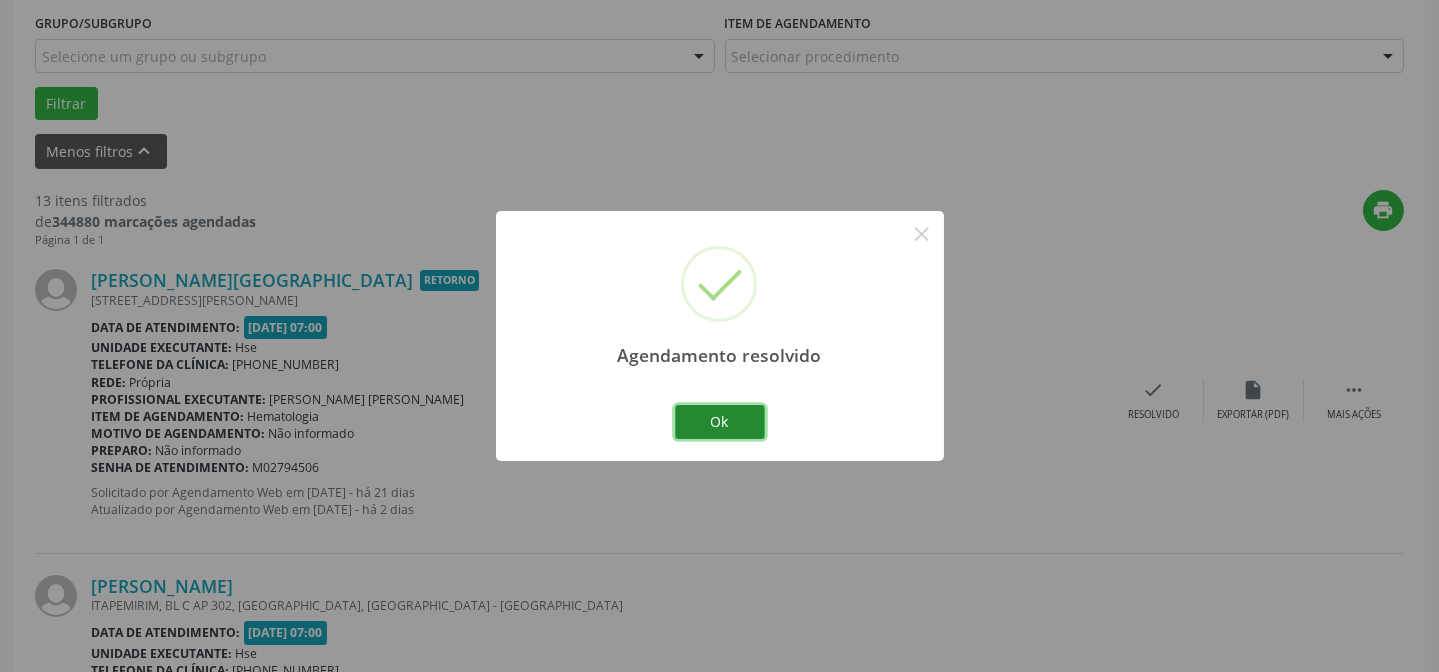 click on "Ok" at bounding box center (720, 422) 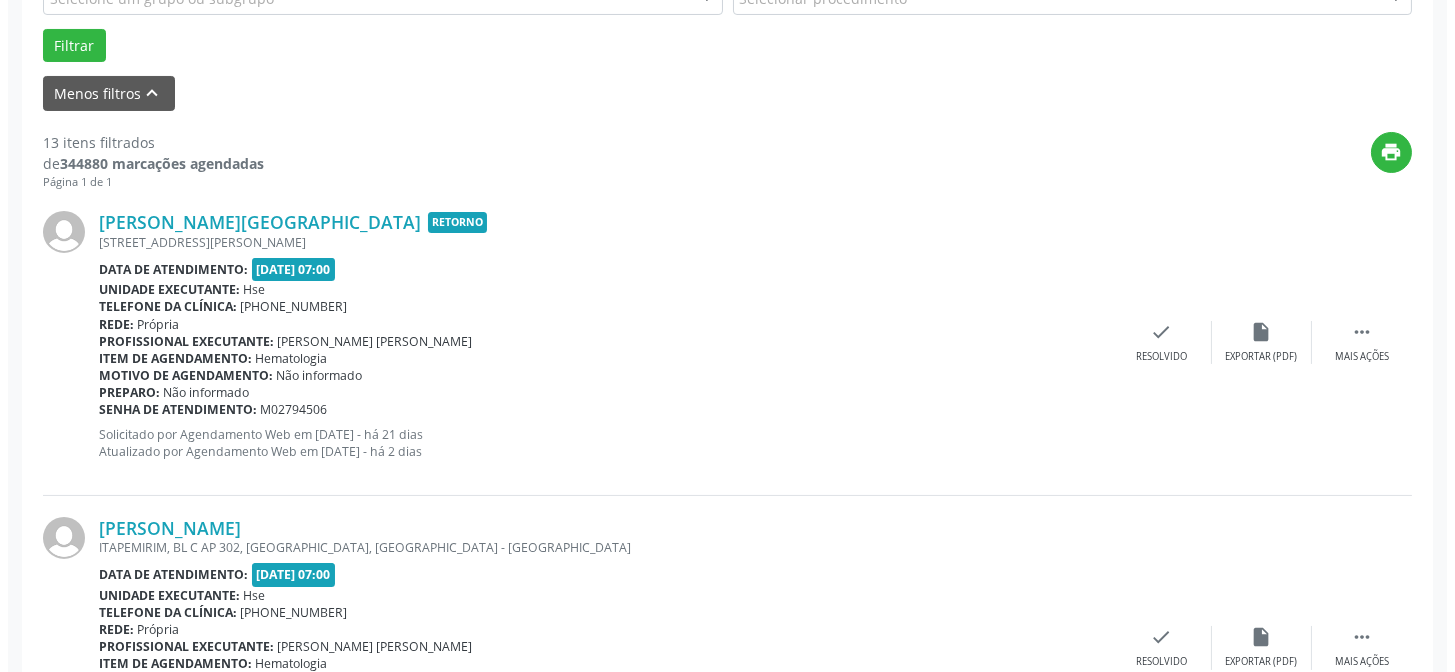 scroll, scrollTop: 633, scrollLeft: 0, axis: vertical 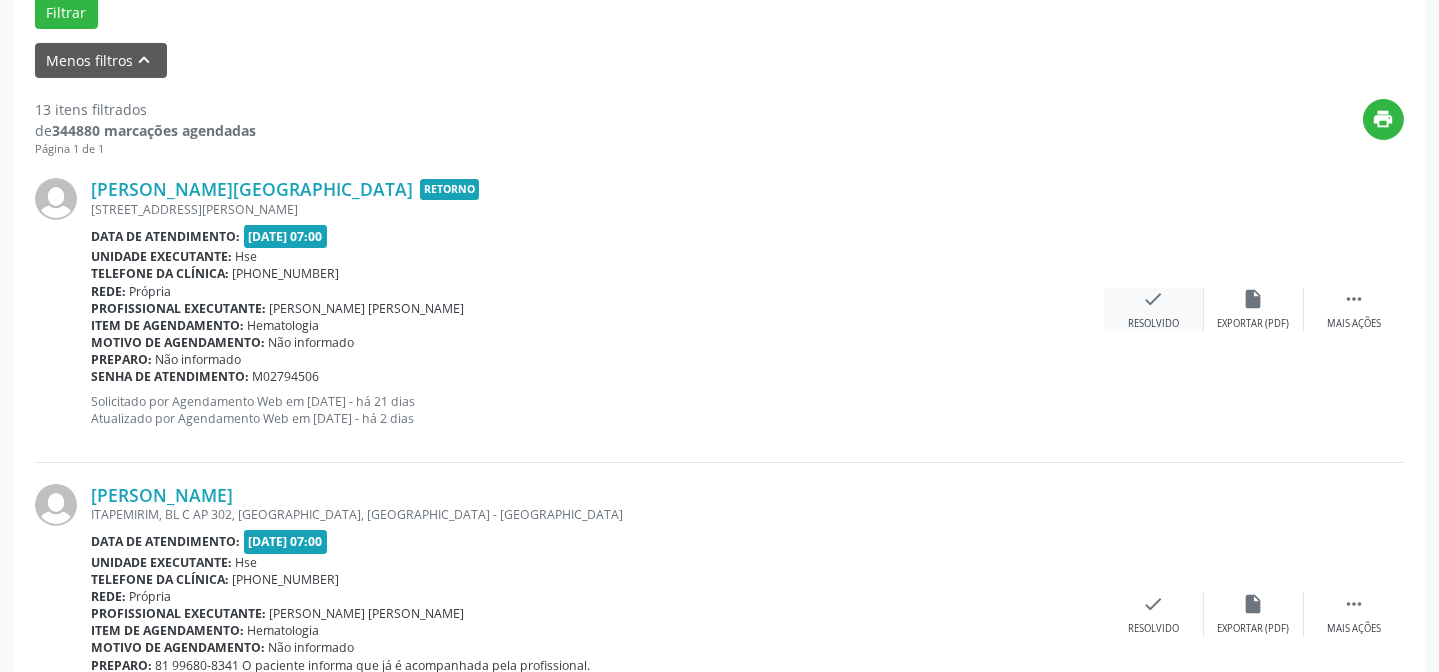 click on "Resolvido" at bounding box center (1153, 324) 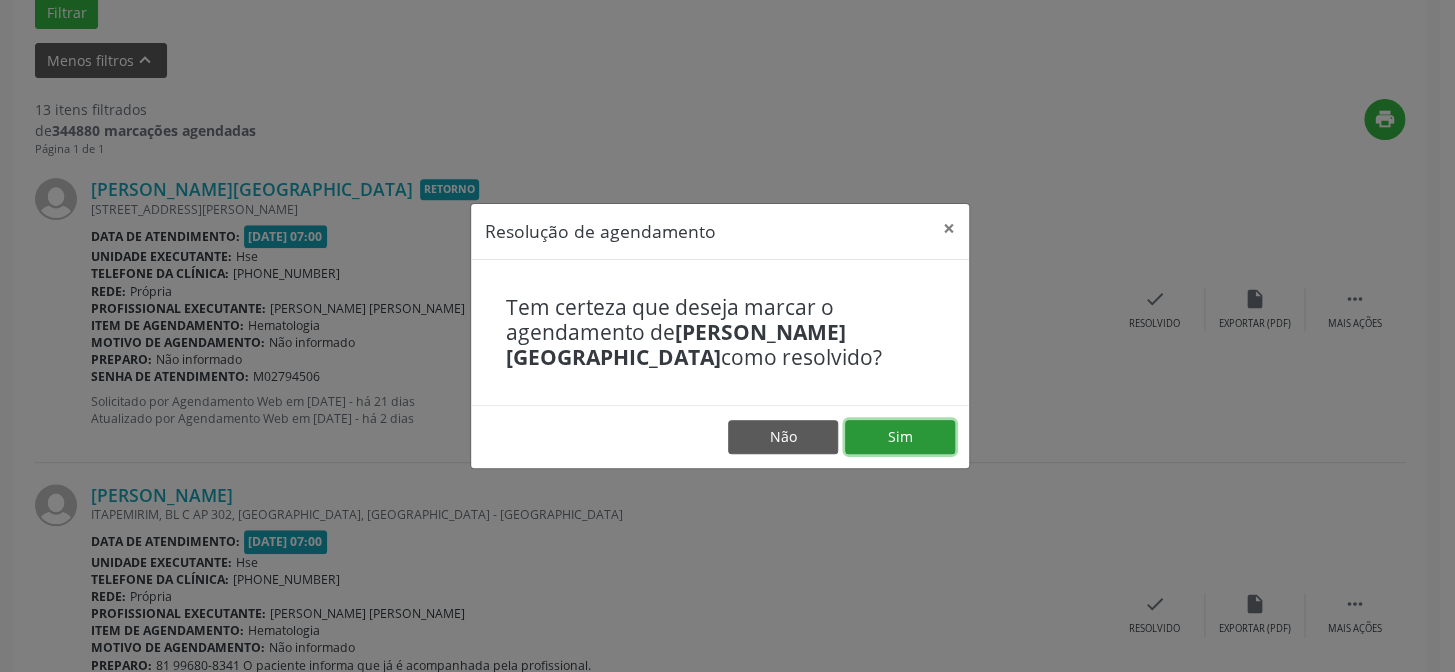 click on "Sim" at bounding box center (900, 437) 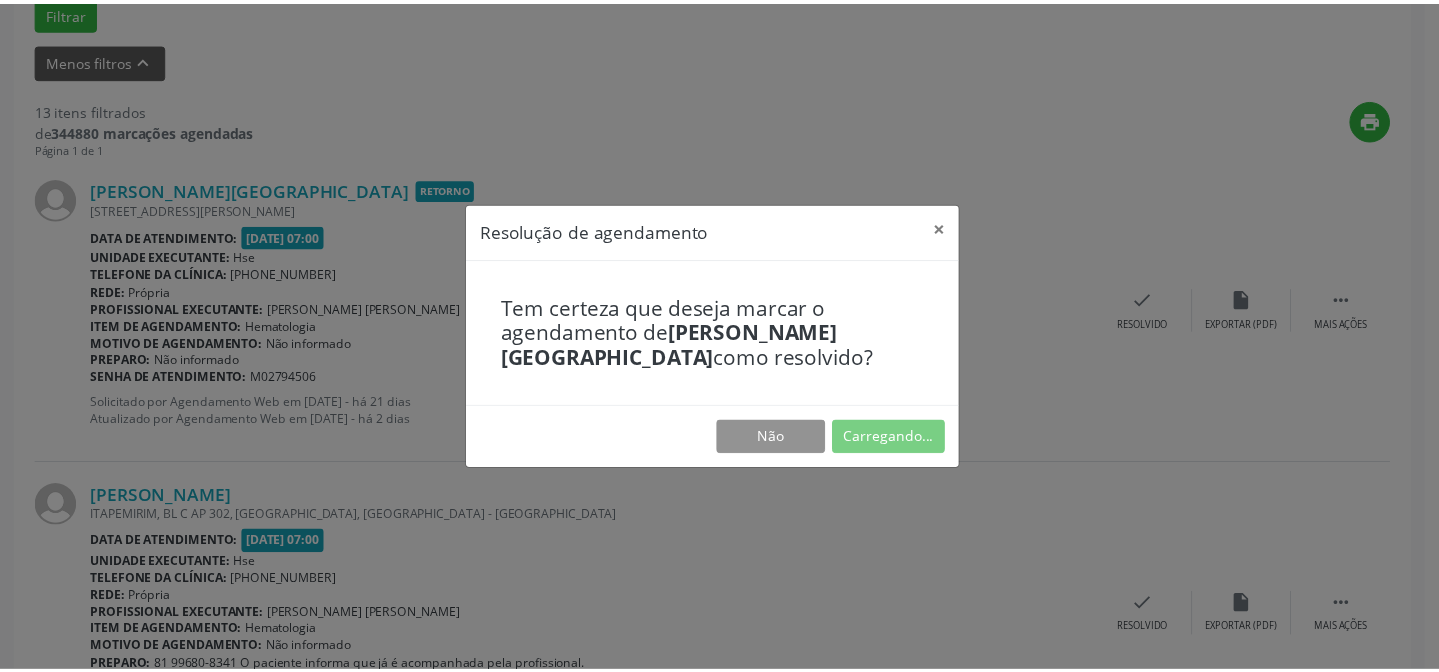 scroll, scrollTop: 179, scrollLeft: 0, axis: vertical 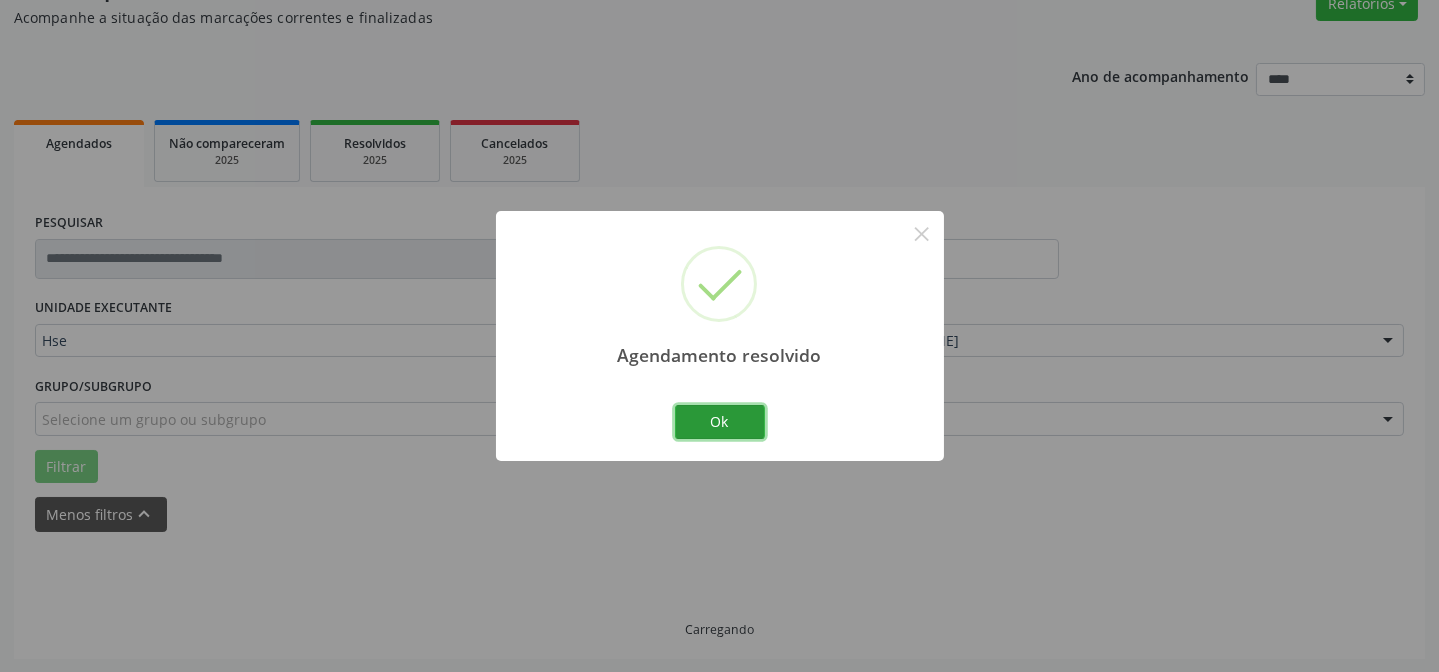 click on "Ok Cancel" at bounding box center (719, 422) 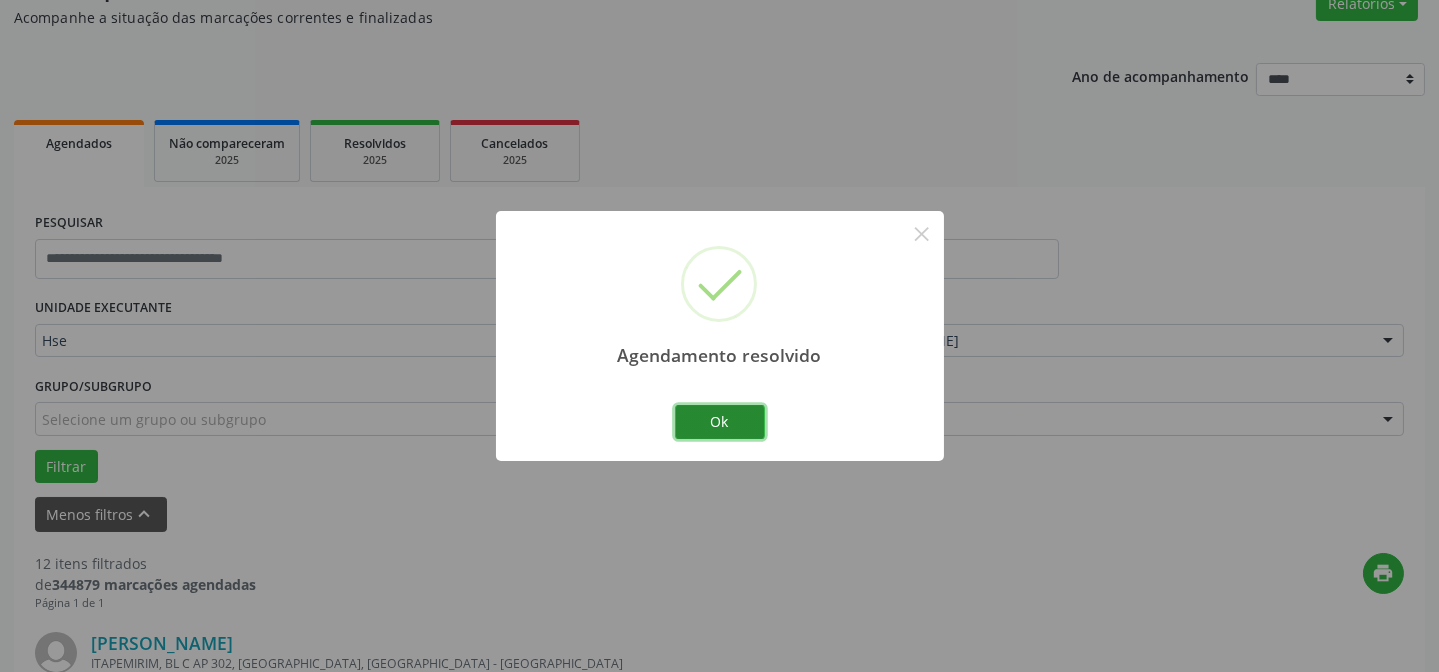 click on "Ok" at bounding box center [720, 422] 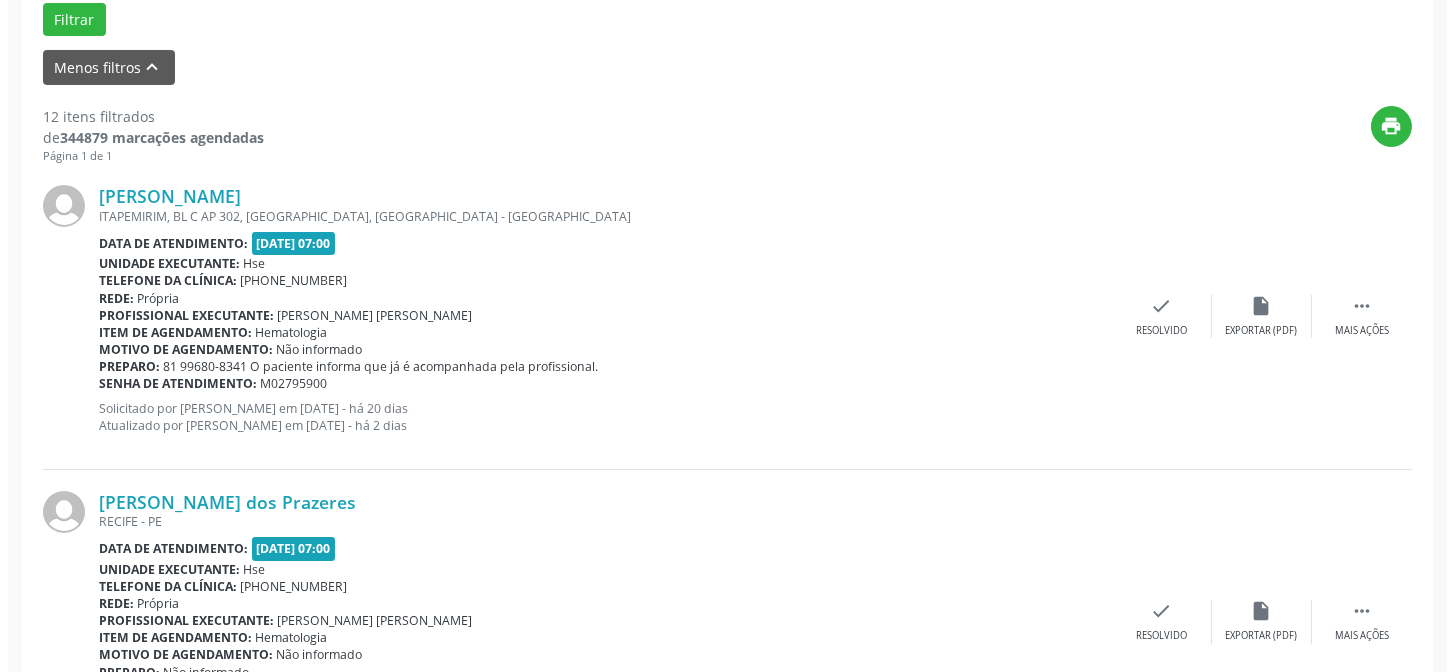 scroll, scrollTop: 633, scrollLeft: 0, axis: vertical 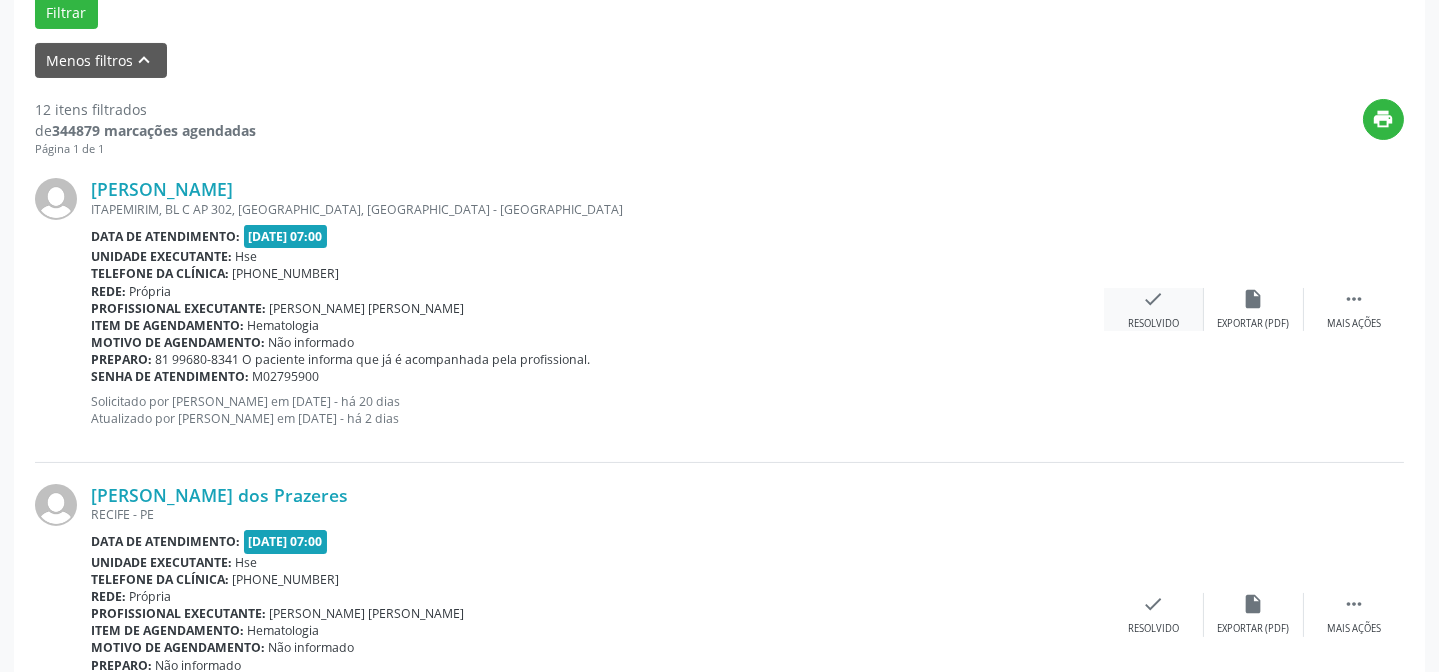 click on "Resolvido" at bounding box center [1153, 324] 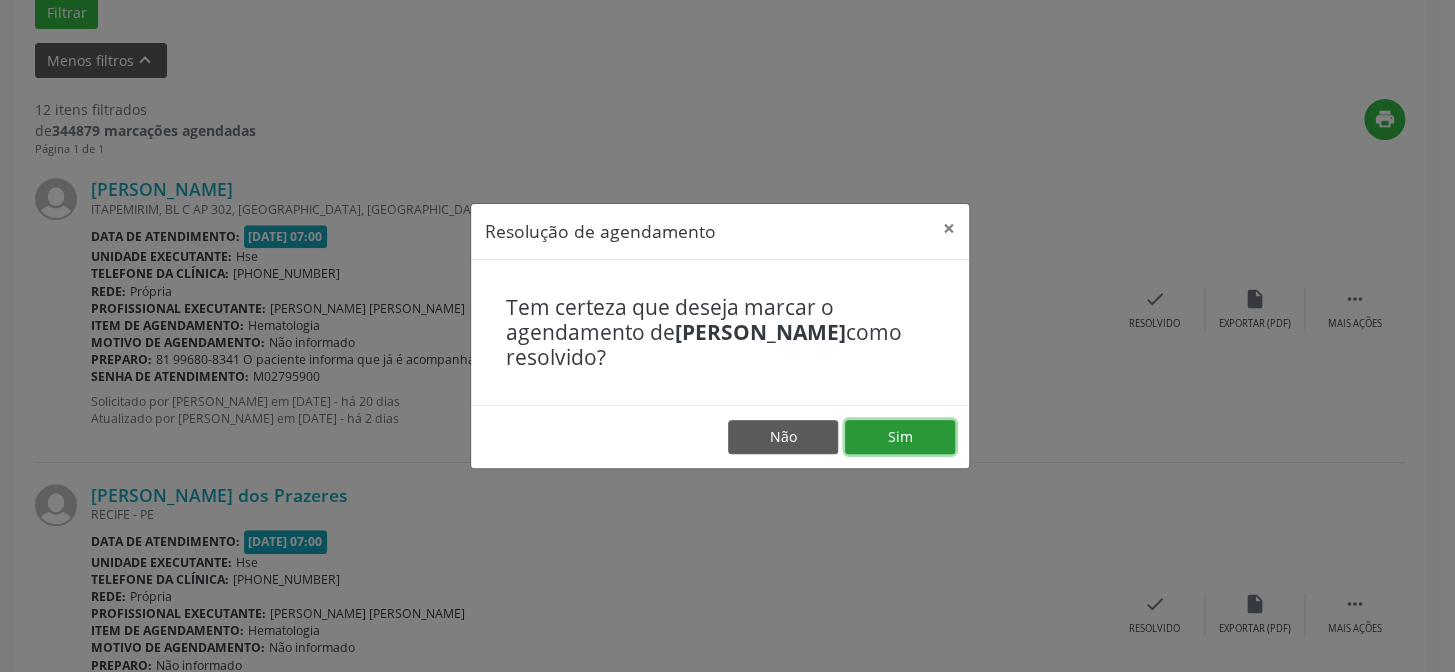 click on "Sim" at bounding box center [900, 437] 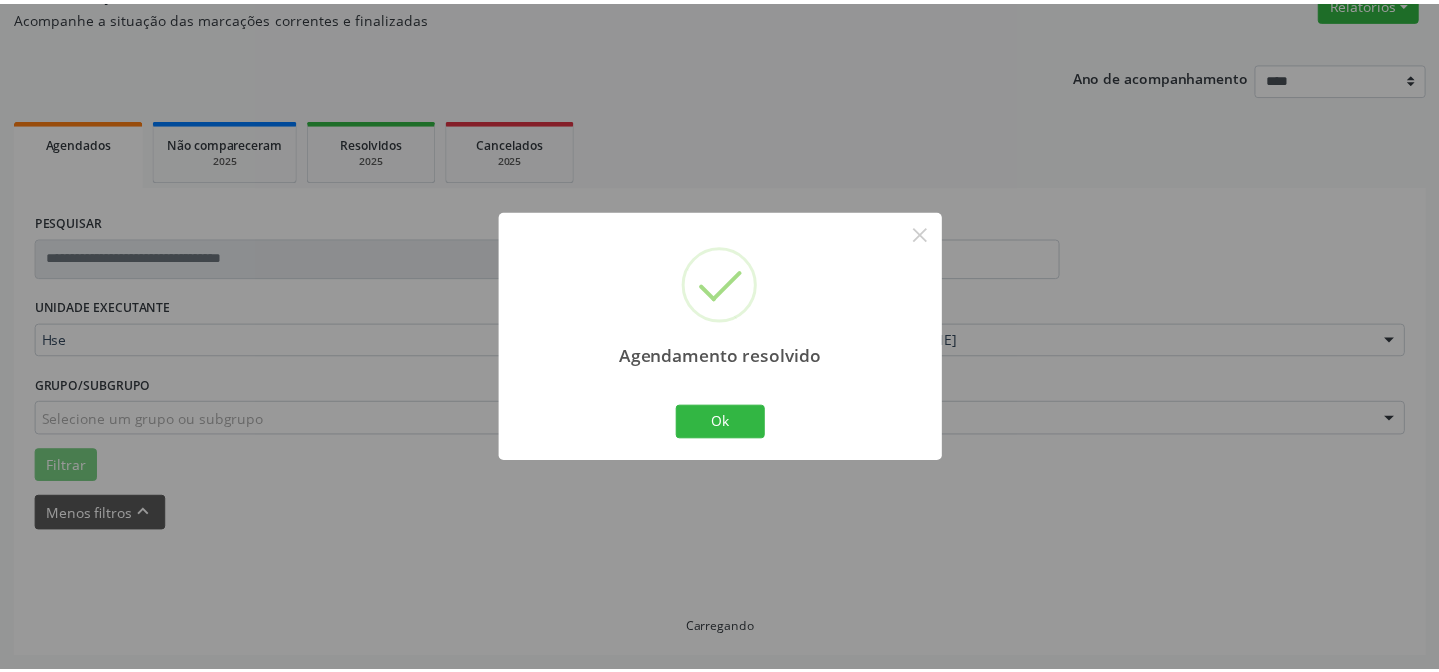 scroll, scrollTop: 179, scrollLeft: 0, axis: vertical 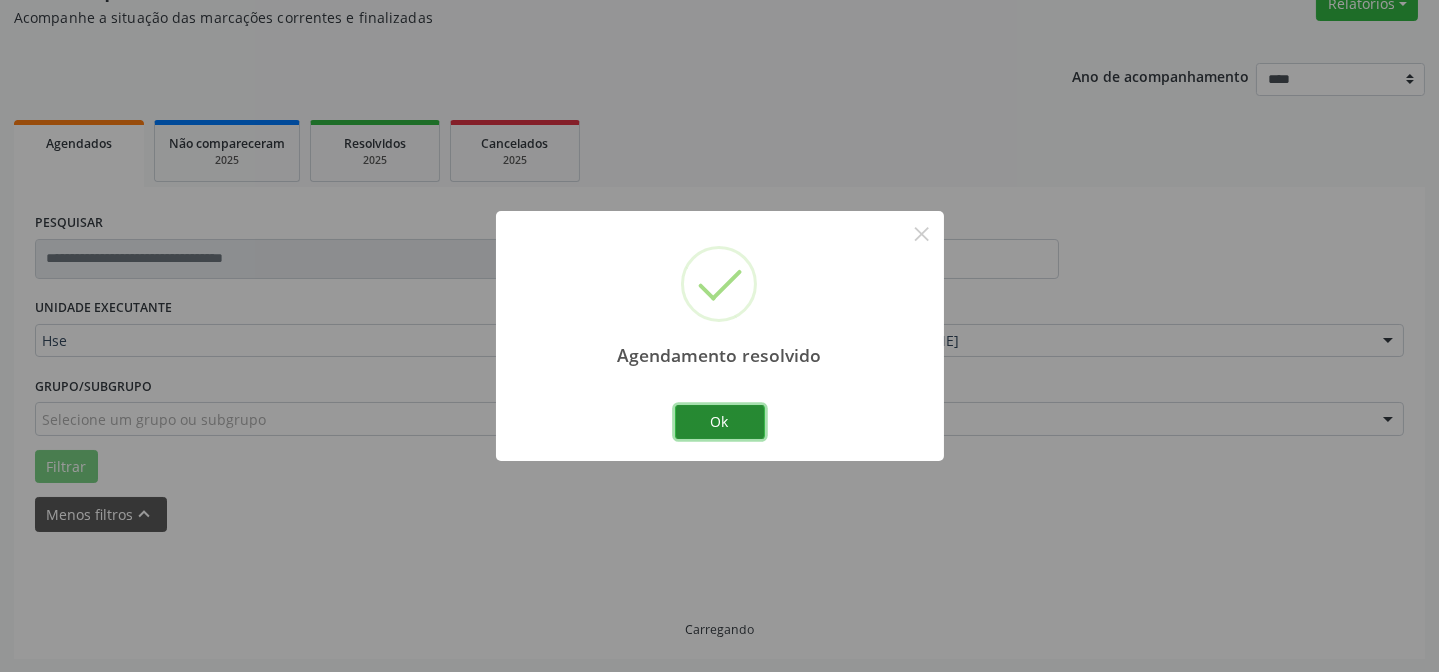 click on "Ok" at bounding box center [720, 422] 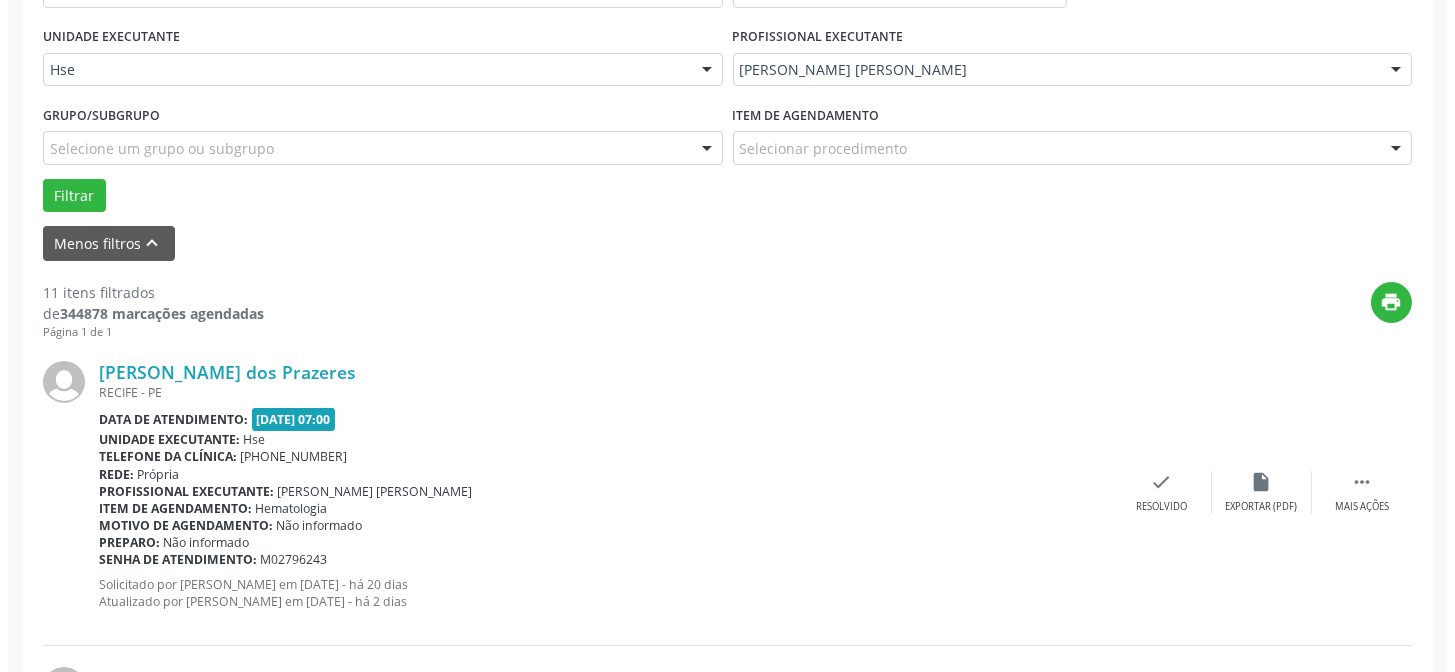 scroll, scrollTop: 451, scrollLeft: 0, axis: vertical 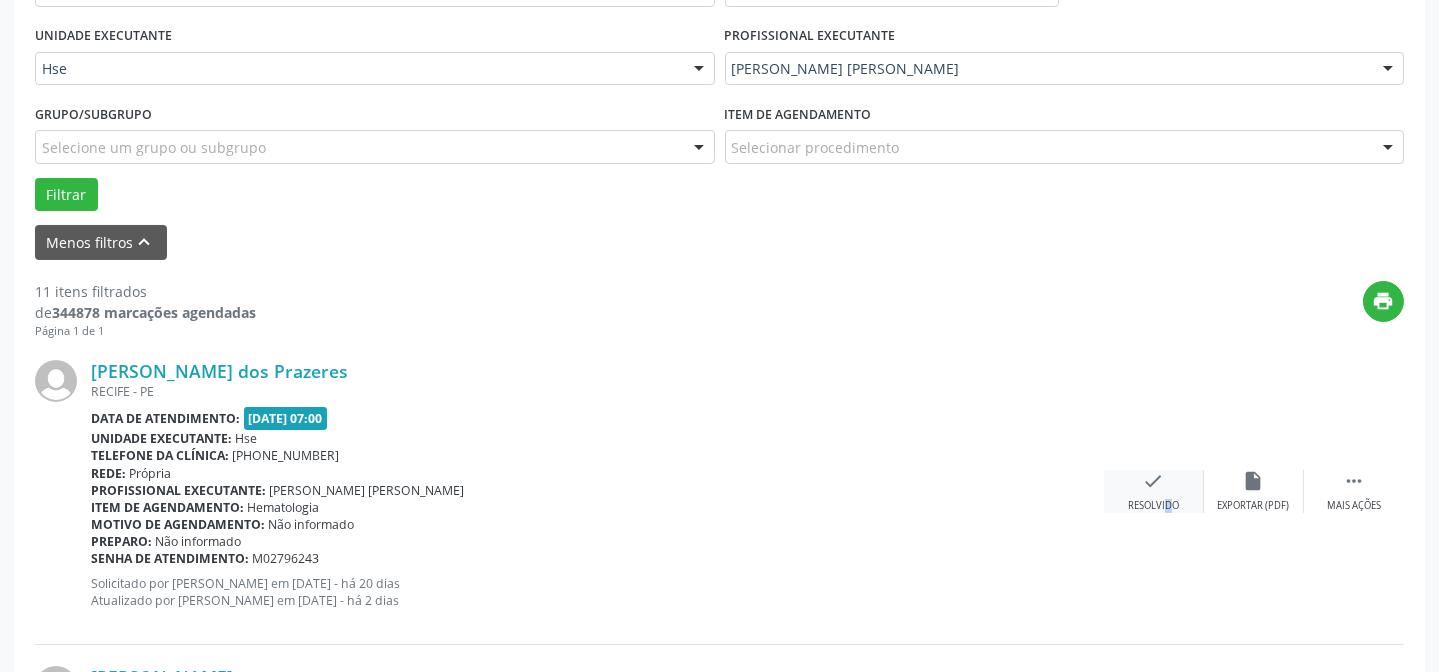 click on "Resolvido" at bounding box center (1153, 506) 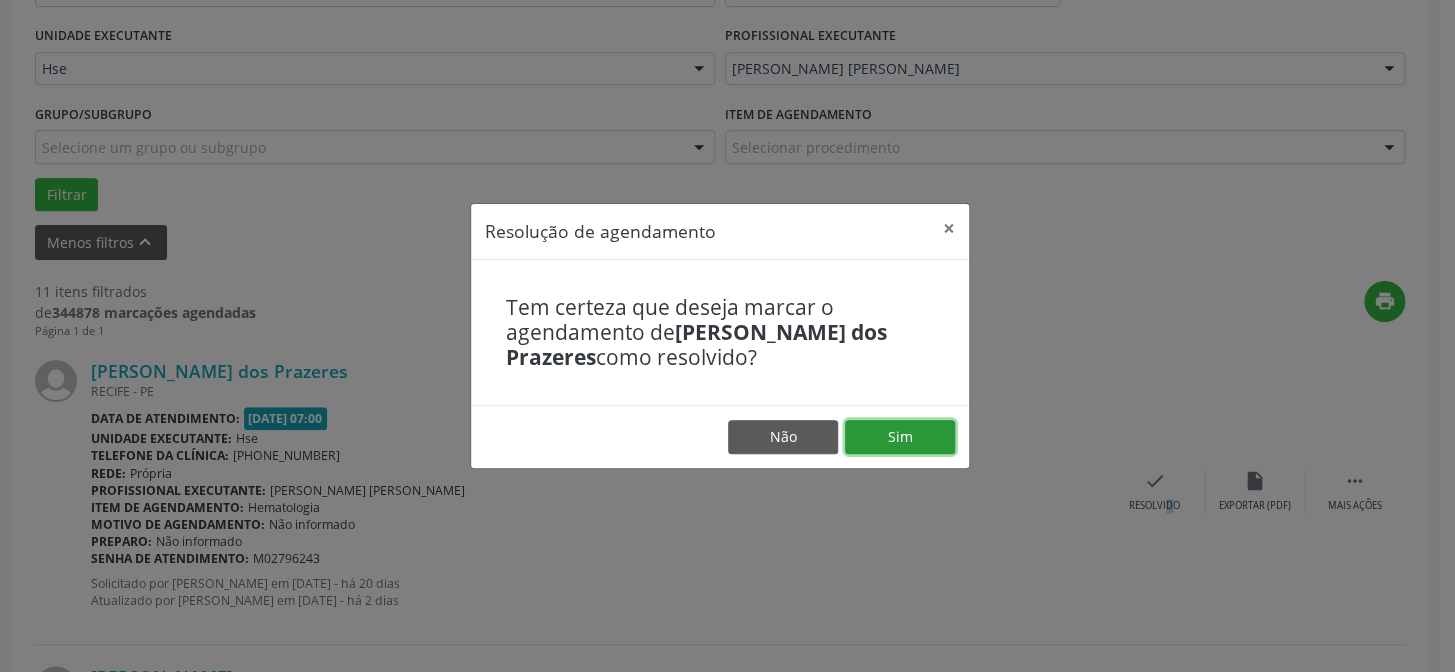 click on "Sim" at bounding box center (900, 437) 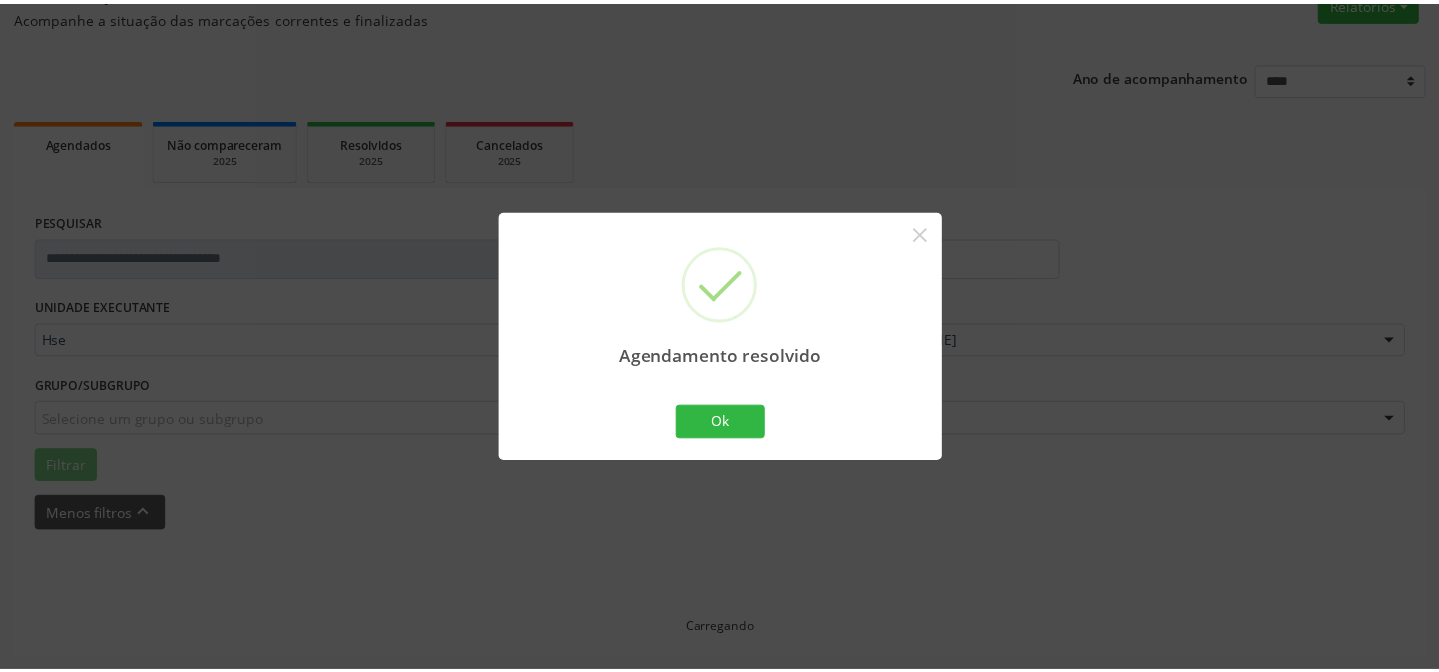 scroll, scrollTop: 179, scrollLeft: 0, axis: vertical 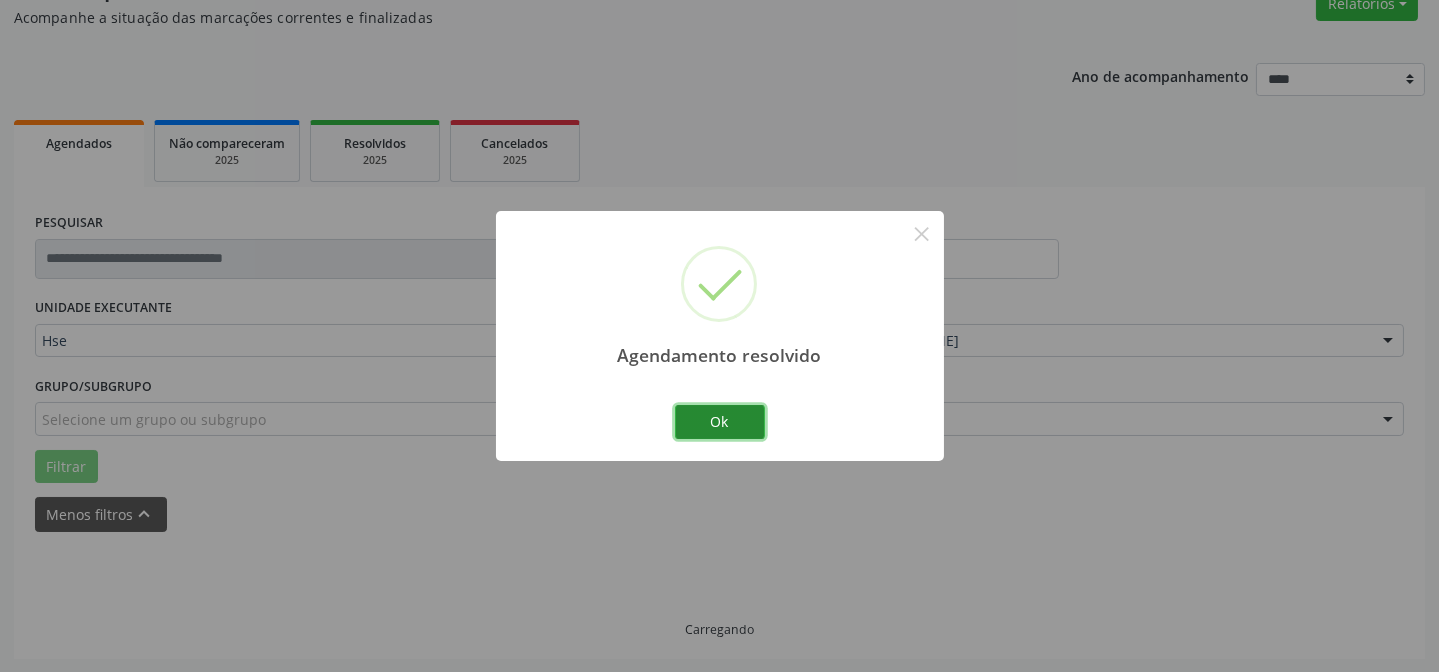 click on "Ok" at bounding box center (720, 422) 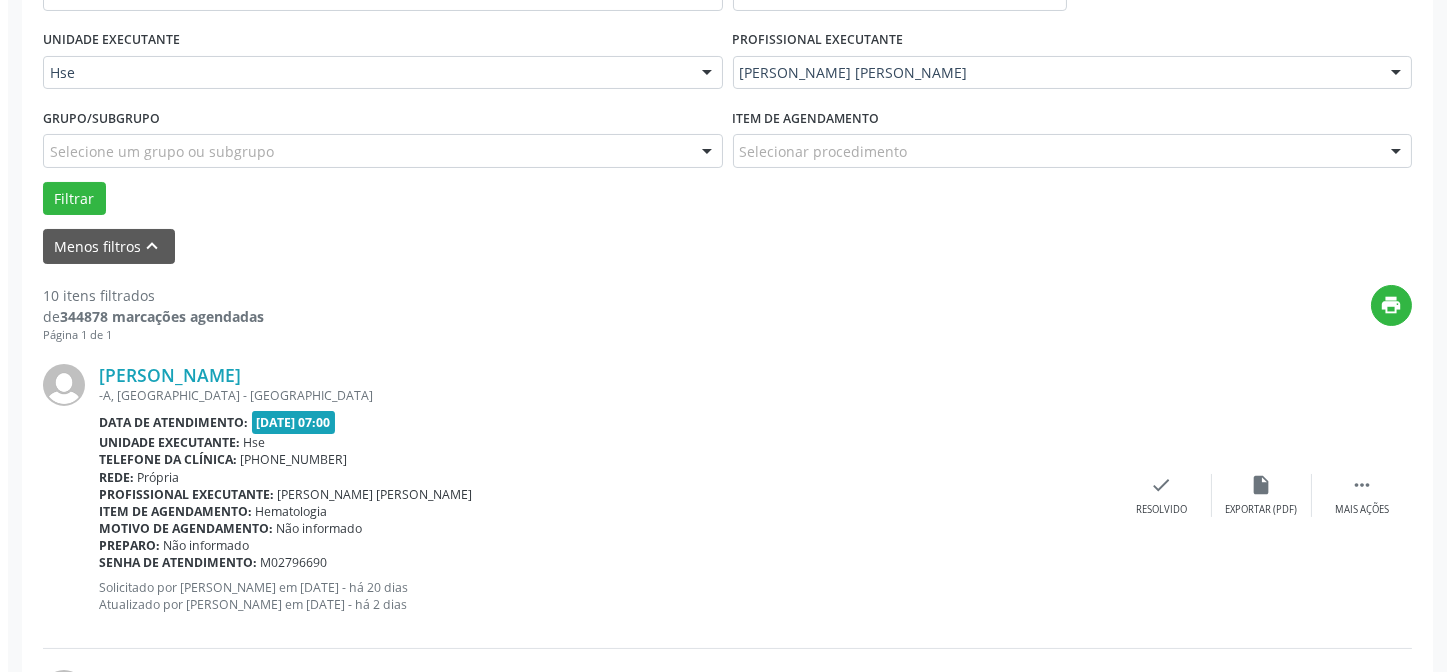 scroll, scrollTop: 451, scrollLeft: 0, axis: vertical 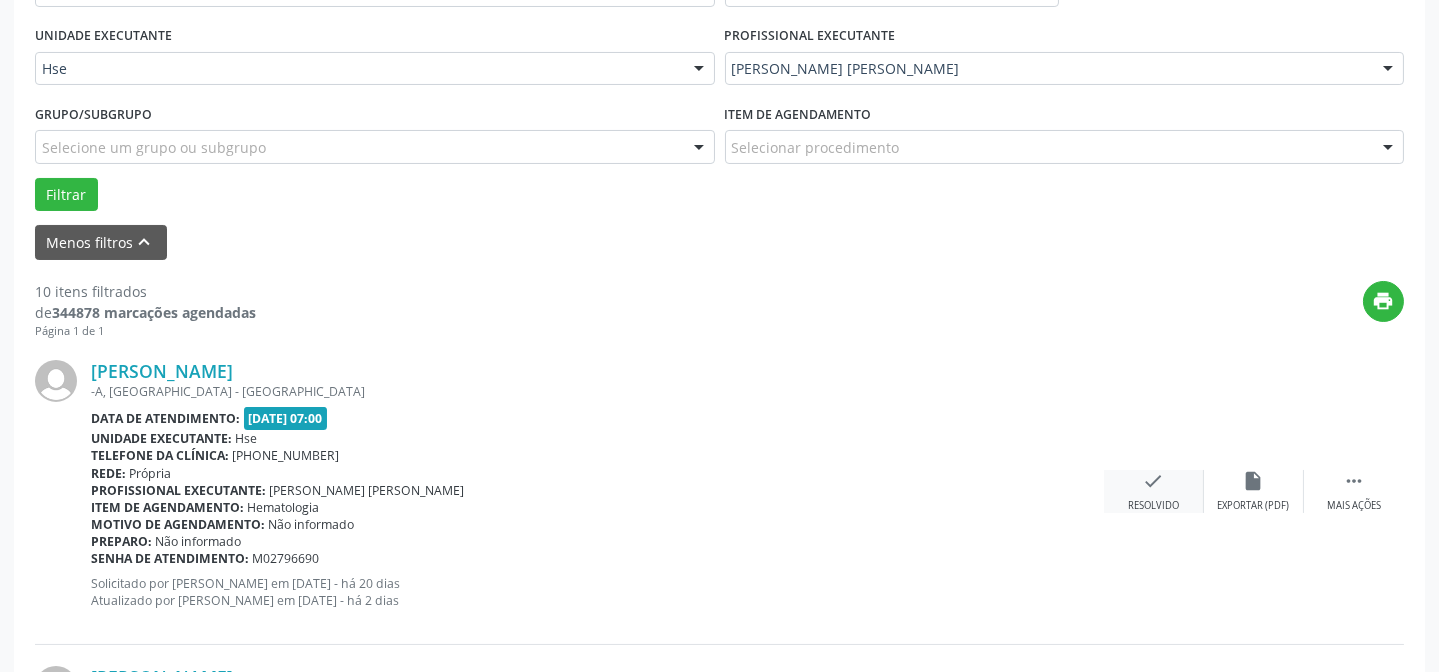 click on "check
Resolvido" at bounding box center [1154, 491] 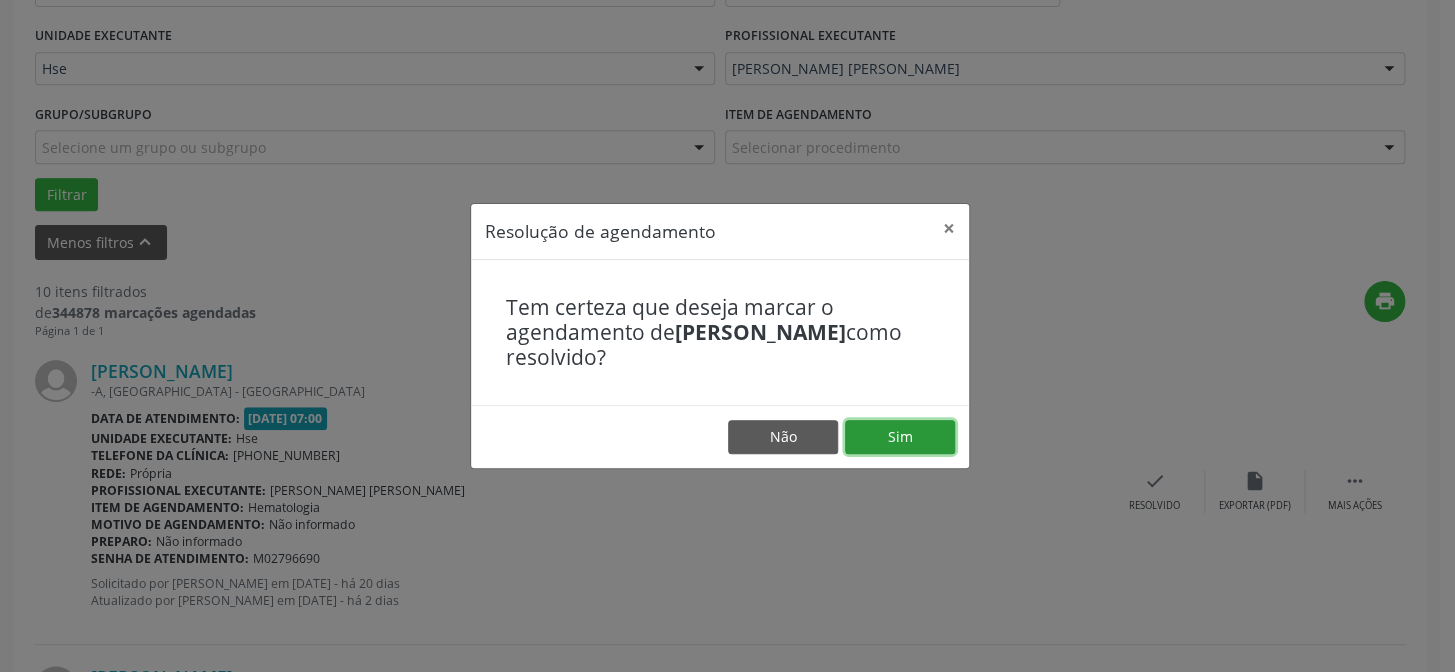 click on "Sim" at bounding box center [900, 437] 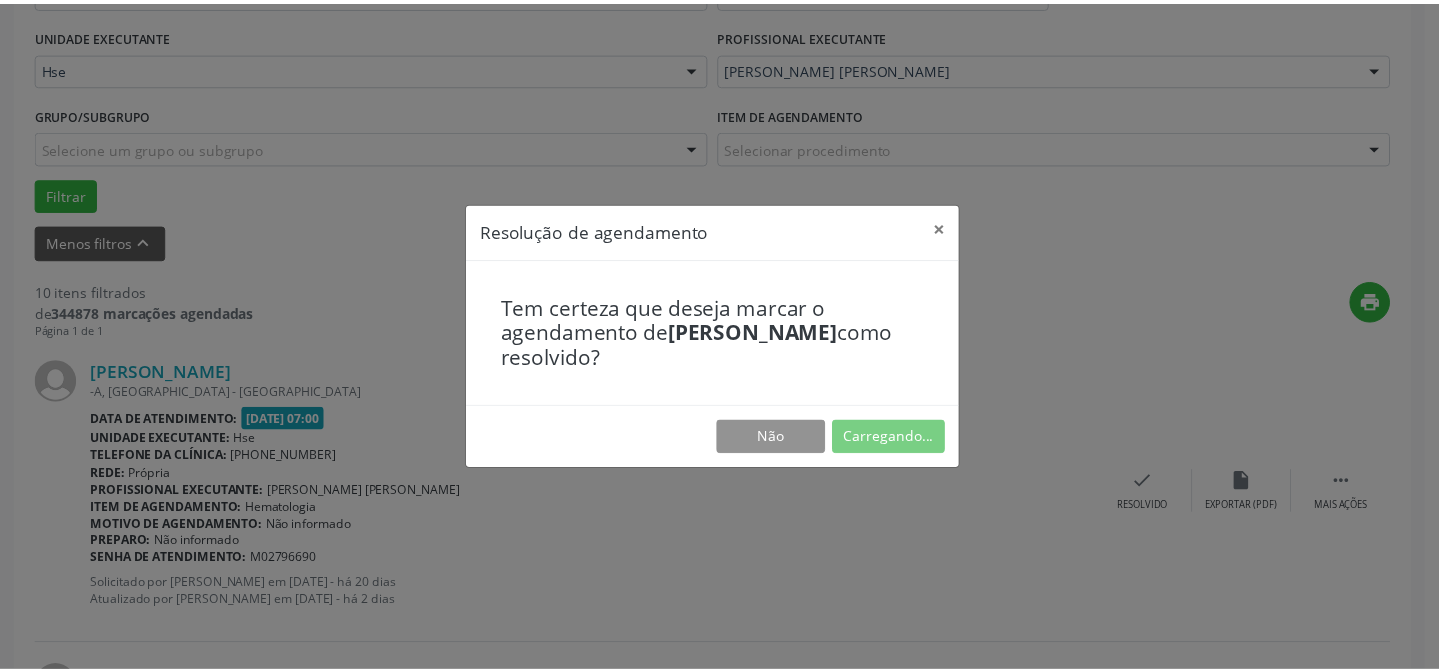 scroll, scrollTop: 179, scrollLeft: 0, axis: vertical 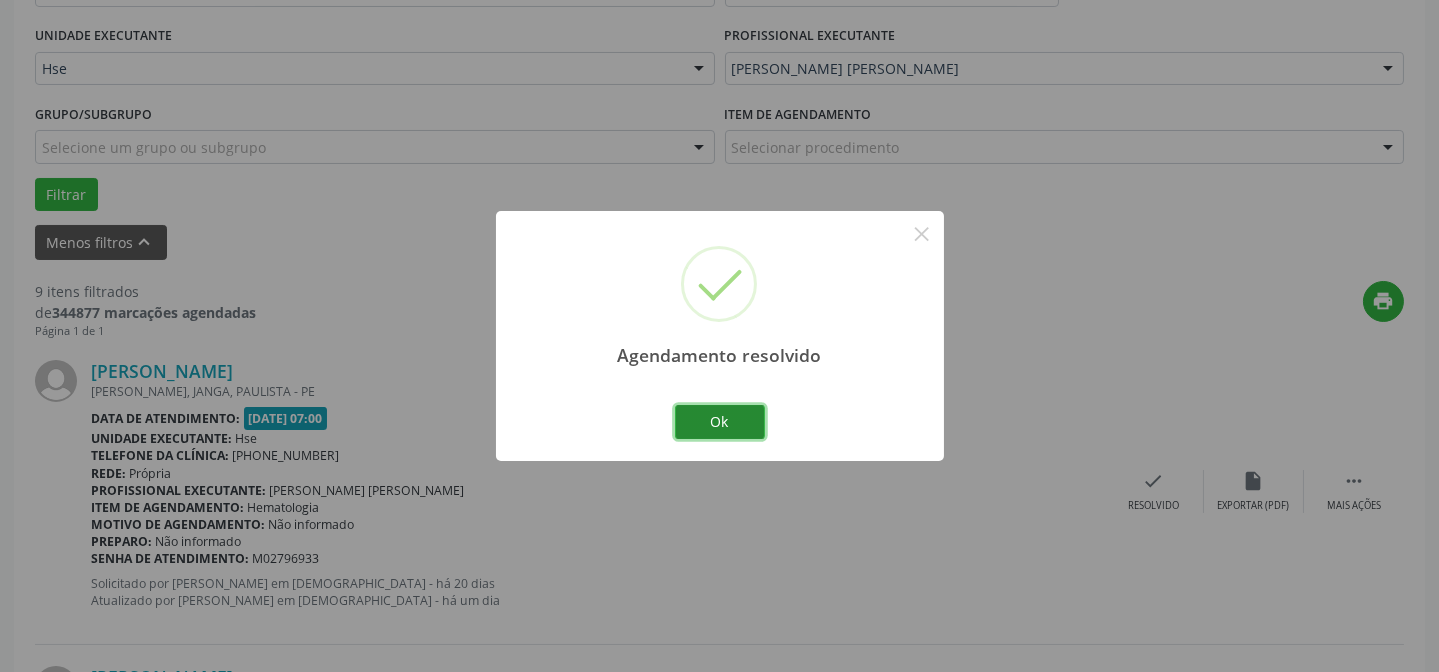 click on "Ok" at bounding box center [720, 422] 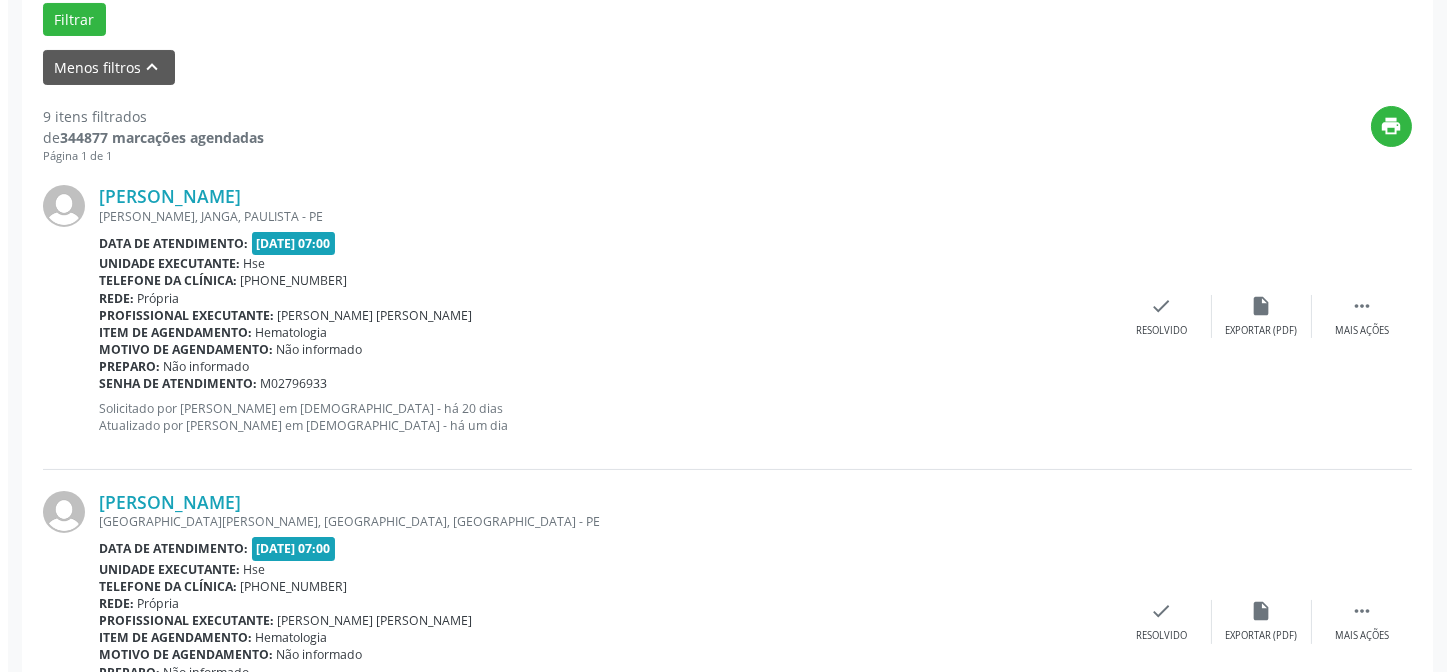 scroll, scrollTop: 633, scrollLeft: 0, axis: vertical 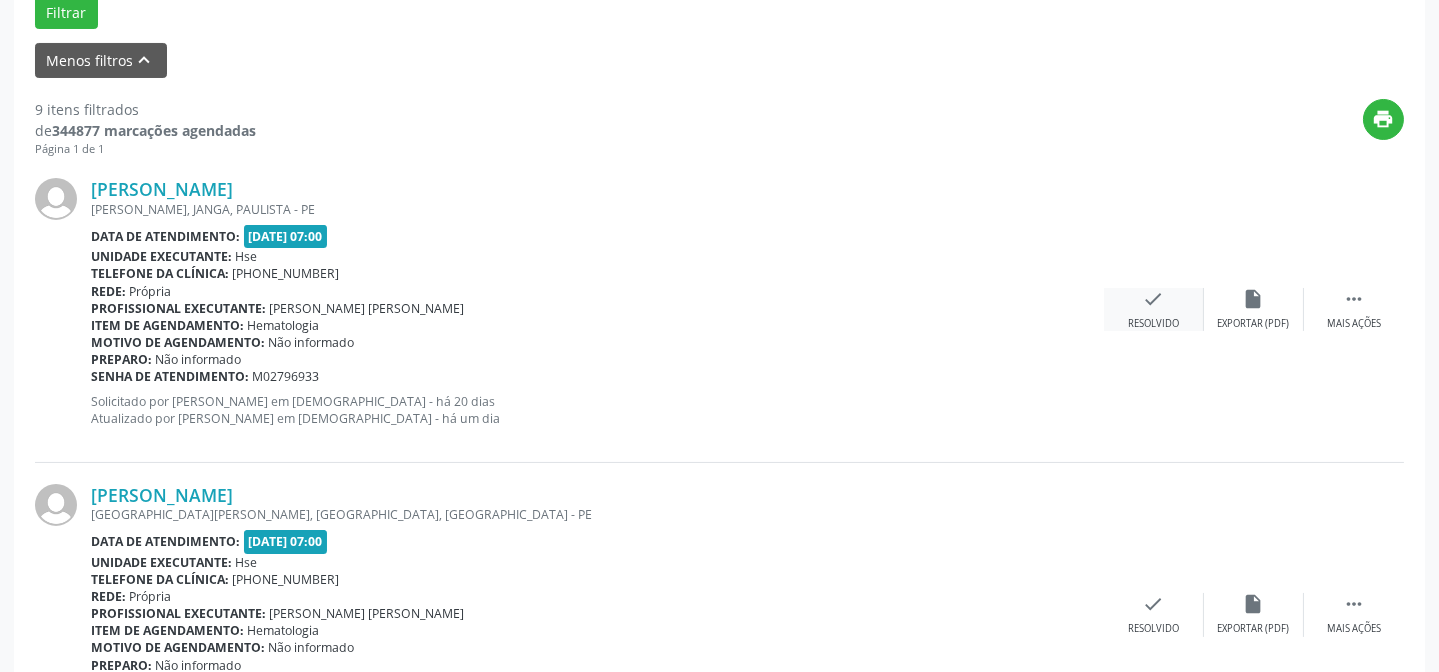 click on "Resolvido" at bounding box center (1153, 324) 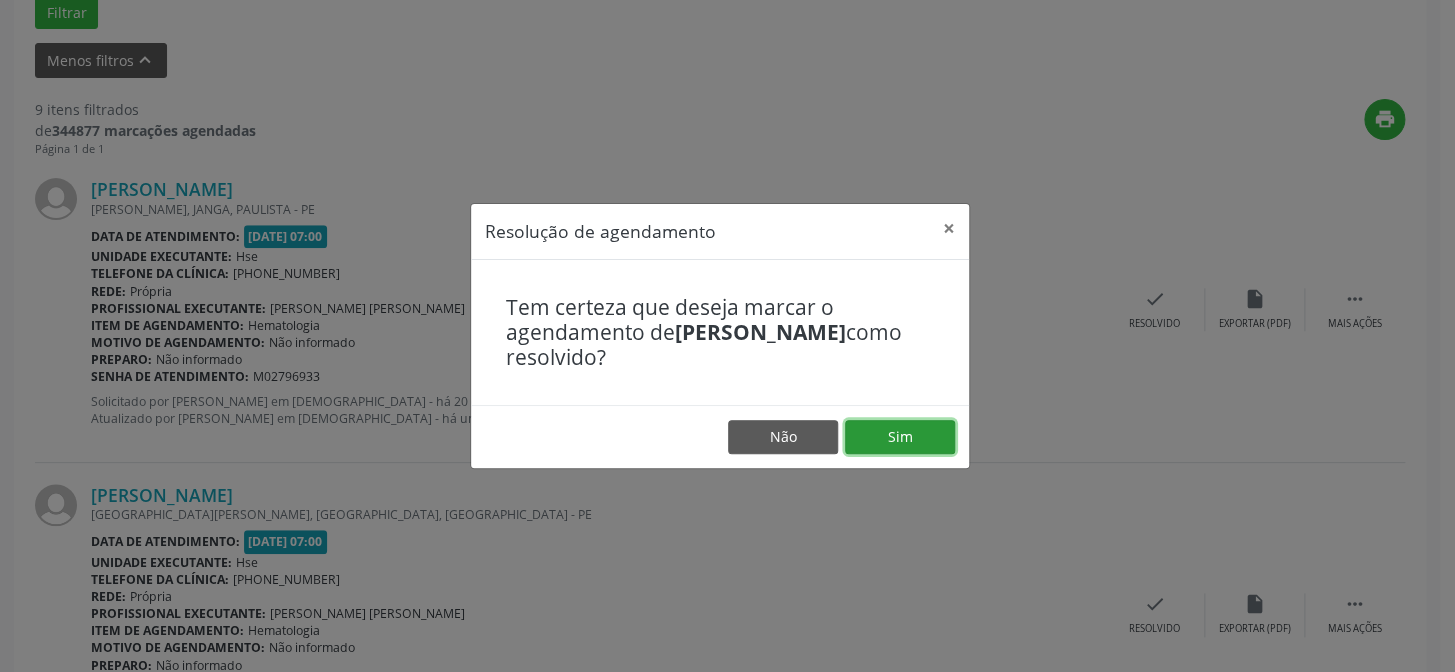 click on "Sim" at bounding box center [900, 437] 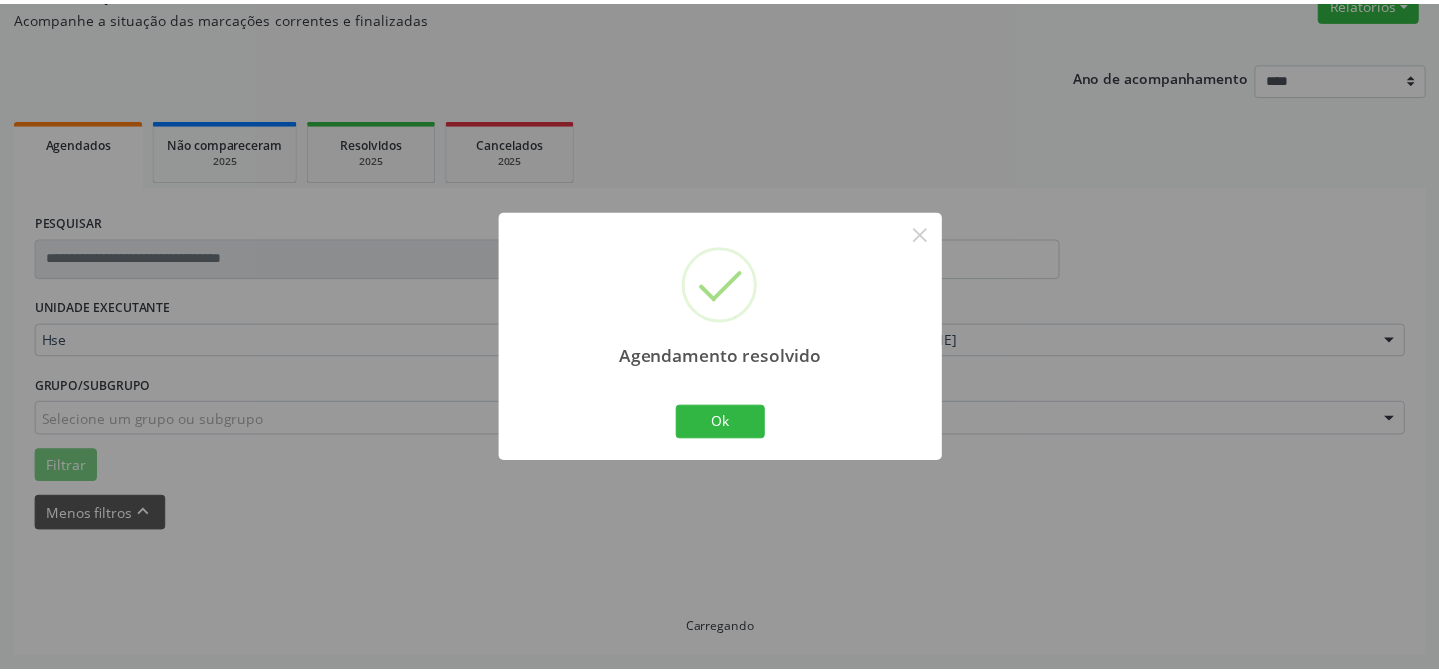 scroll, scrollTop: 179, scrollLeft: 0, axis: vertical 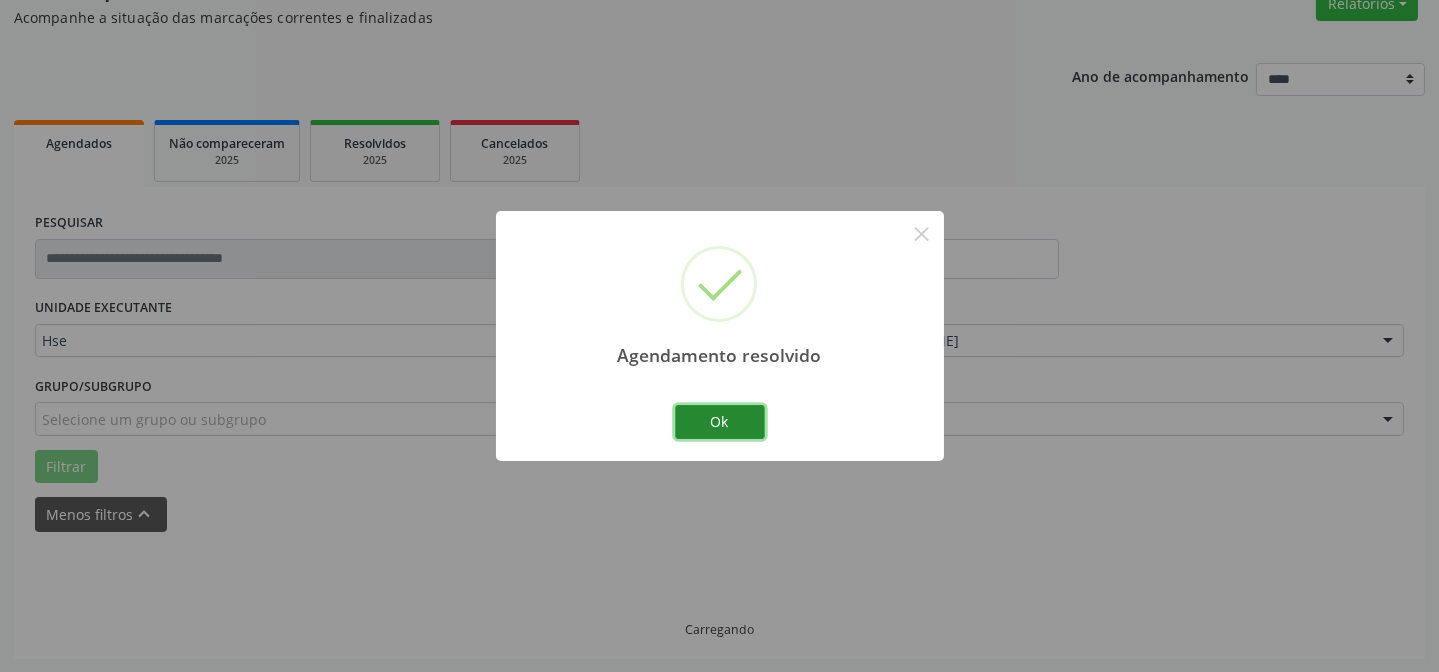 click on "Ok" at bounding box center [720, 422] 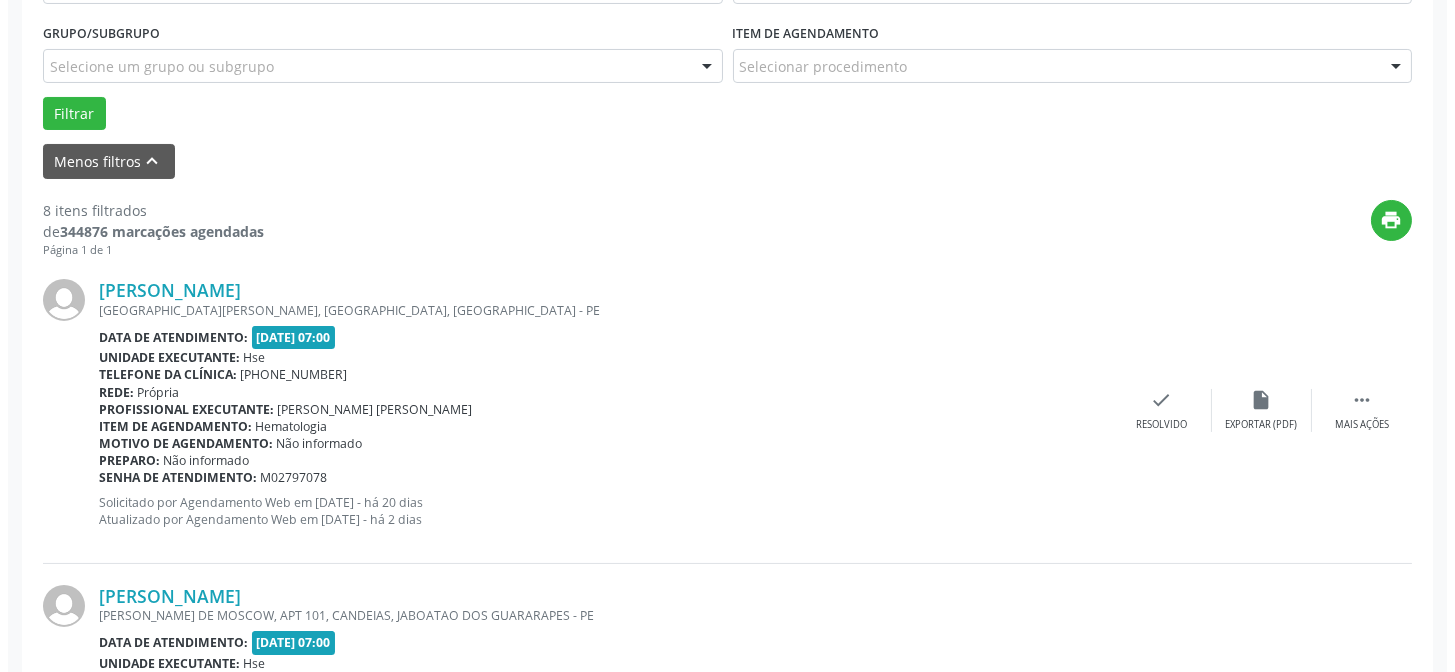 scroll, scrollTop: 542, scrollLeft: 0, axis: vertical 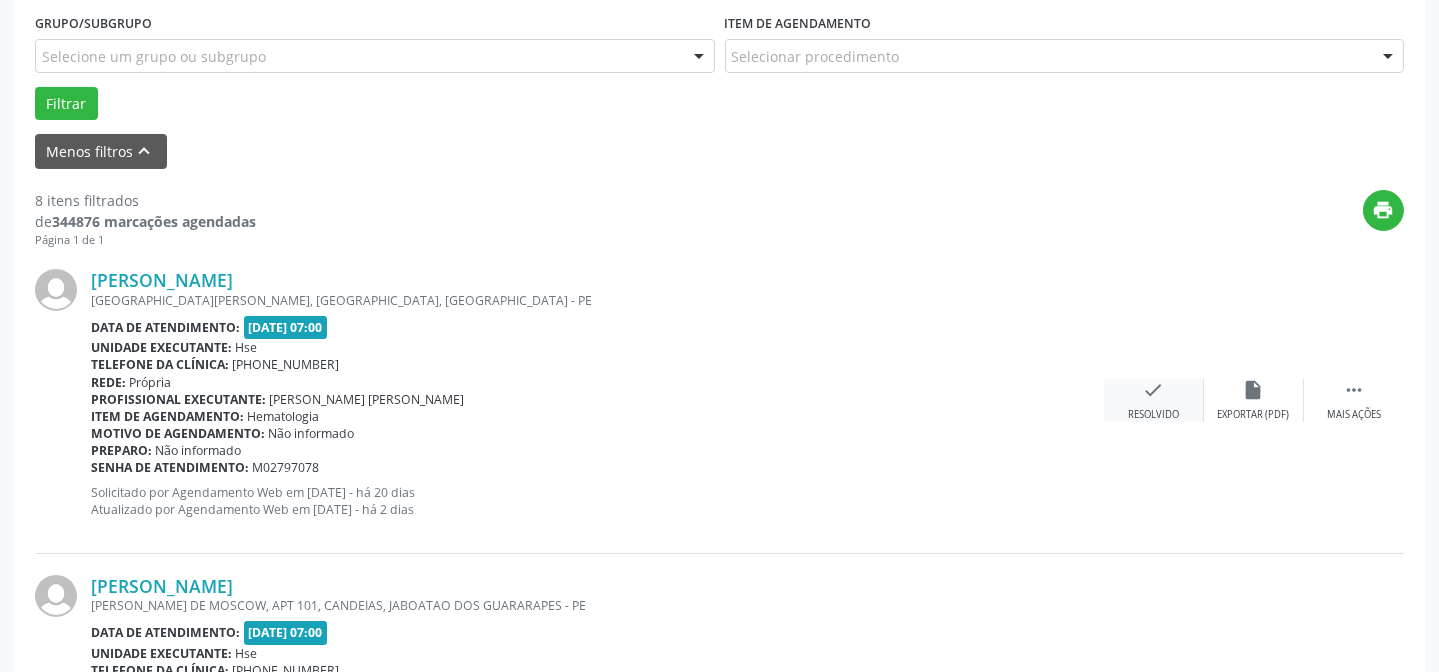 click on "Resolvido" at bounding box center (1153, 415) 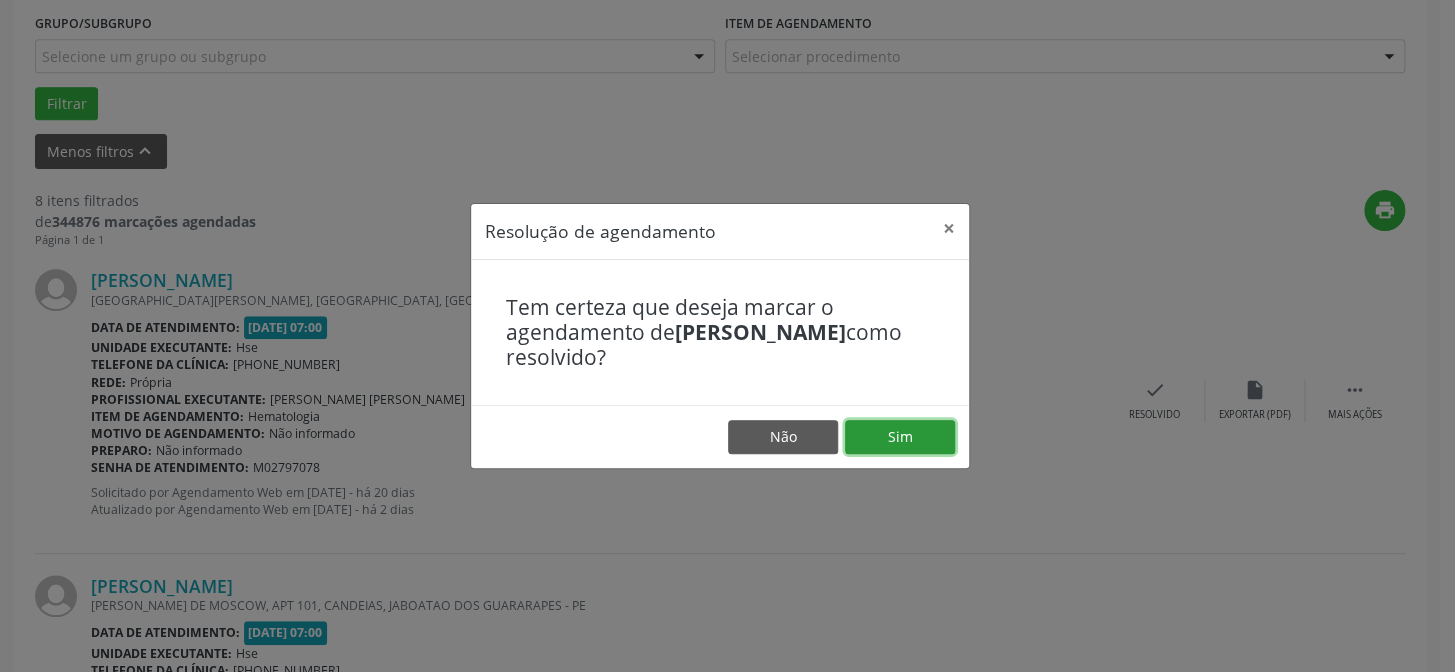 drag, startPoint x: 939, startPoint y: 435, endPoint x: 755, endPoint y: 418, distance: 184.78366 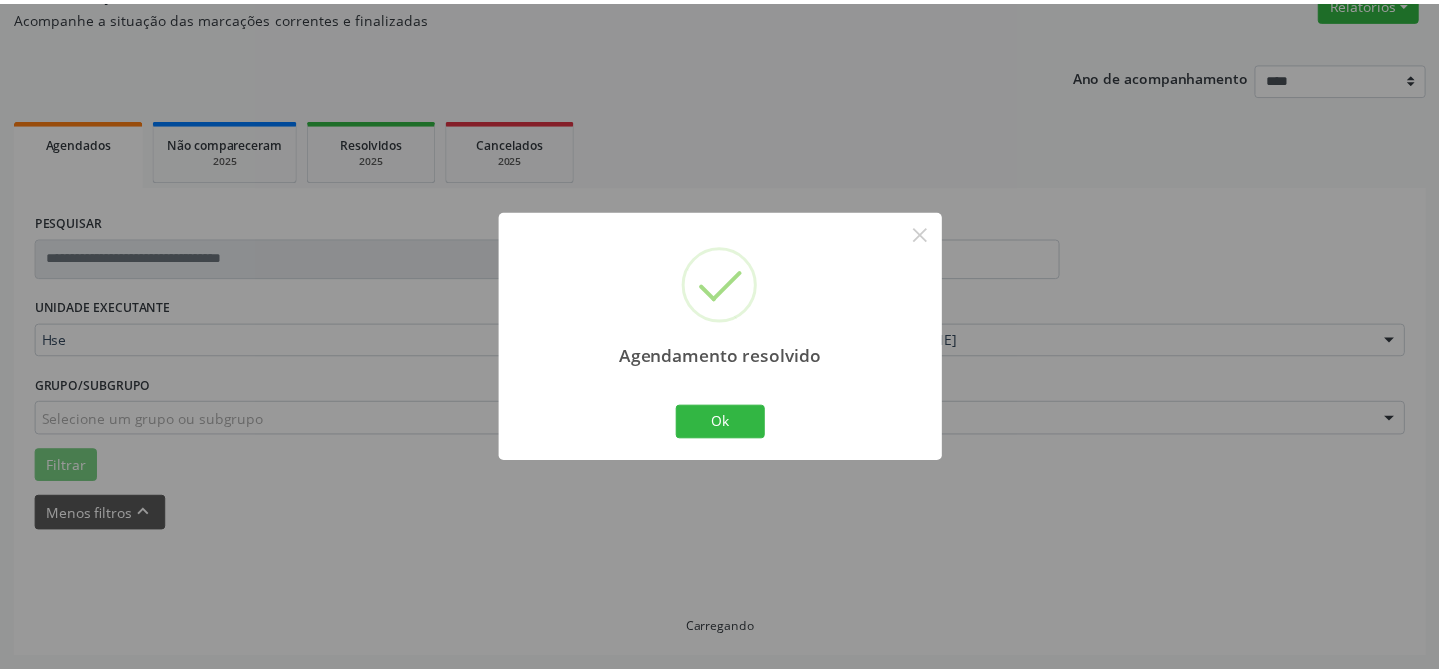 scroll, scrollTop: 179, scrollLeft: 0, axis: vertical 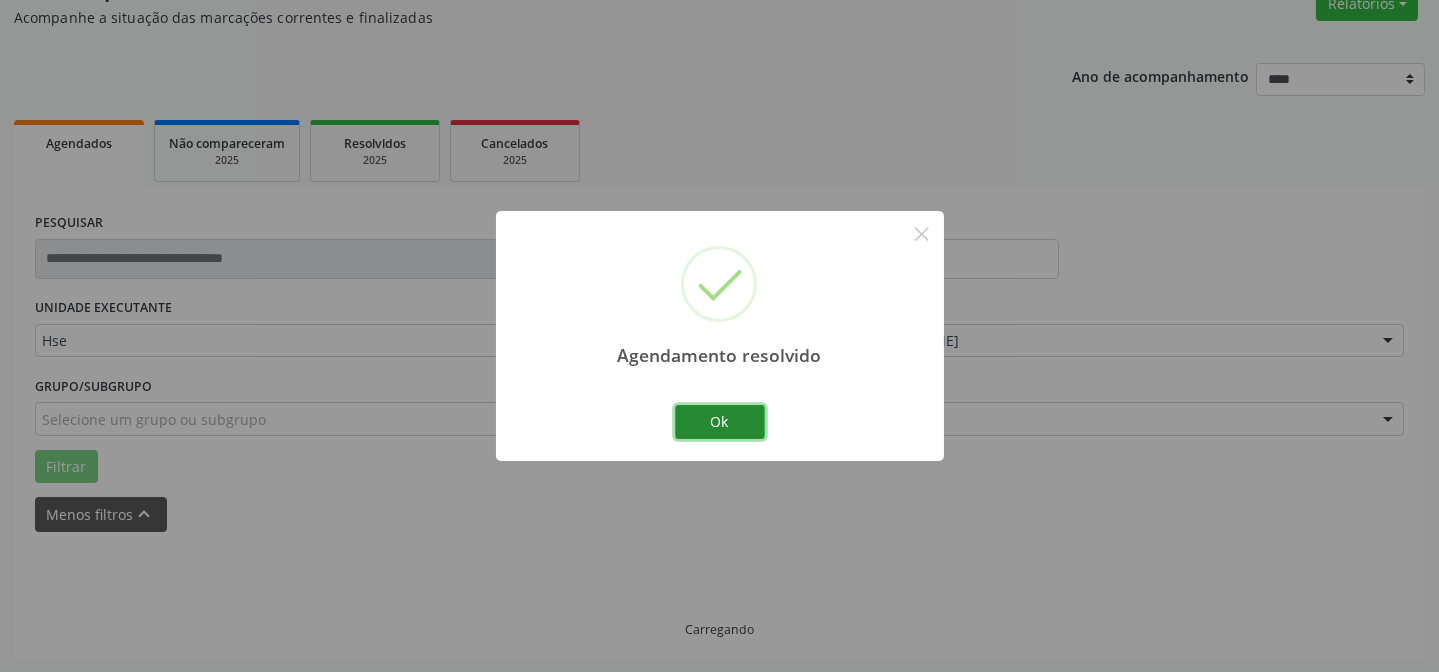 click on "Ok" at bounding box center (720, 422) 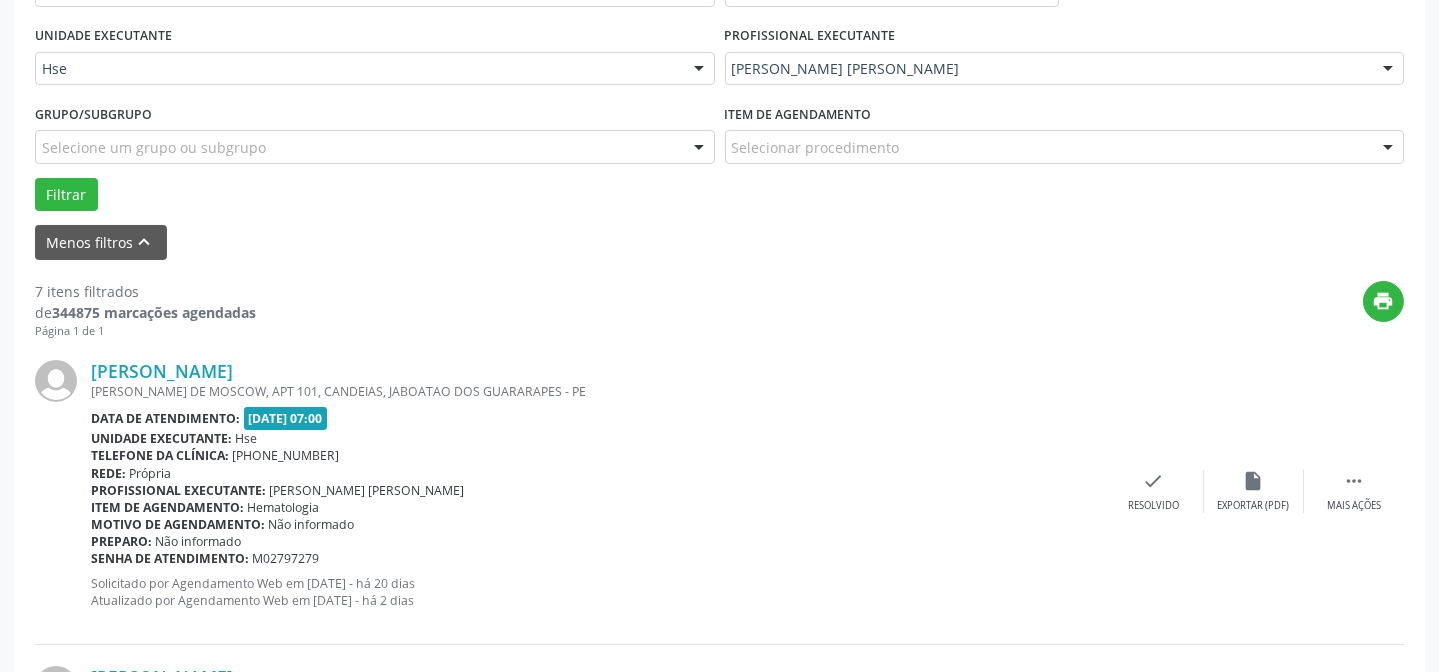 scroll, scrollTop: 542, scrollLeft: 0, axis: vertical 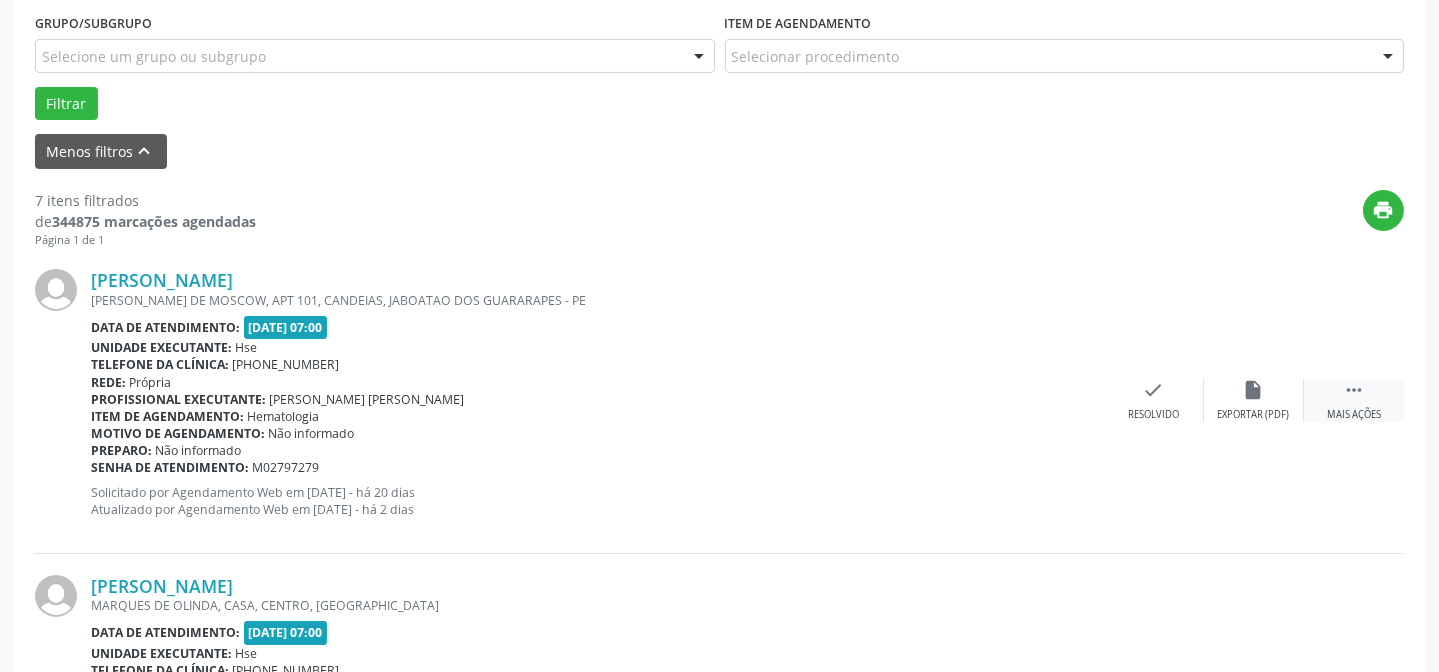 click on "" at bounding box center (1354, 390) 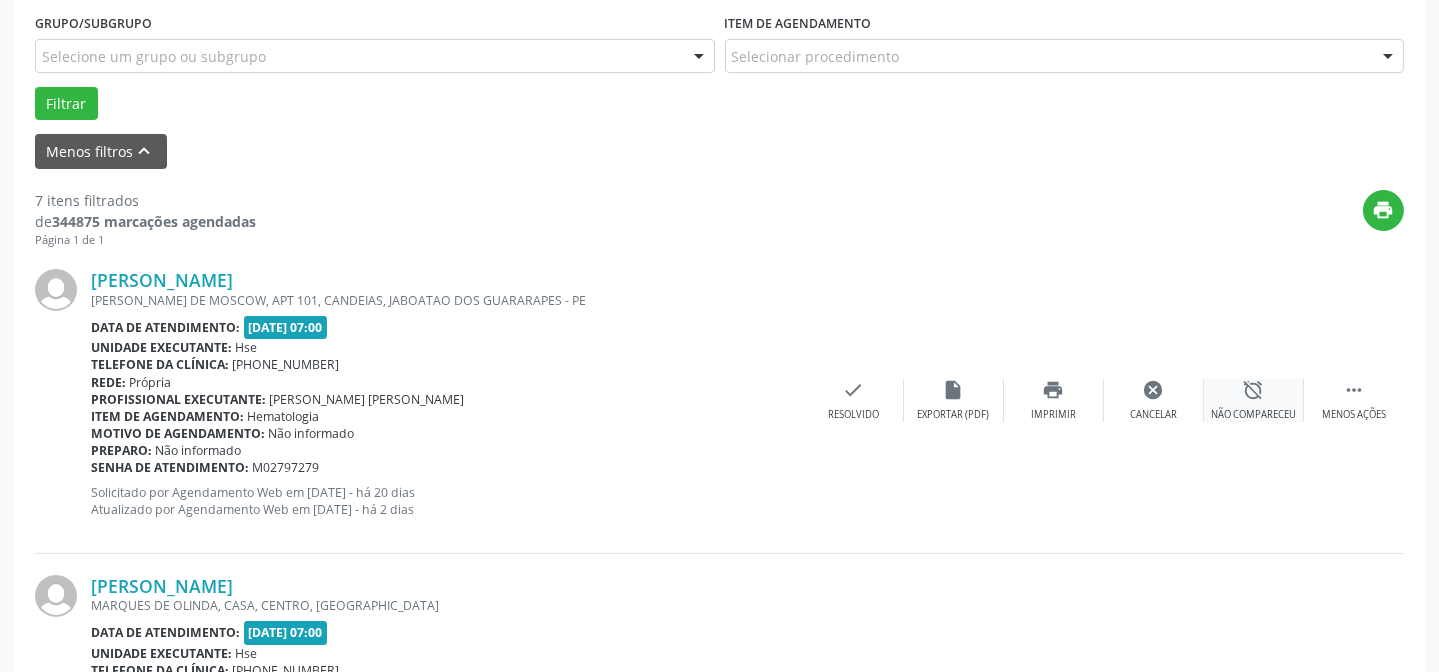 click on "alarm_off" at bounding box center [1254, 390] 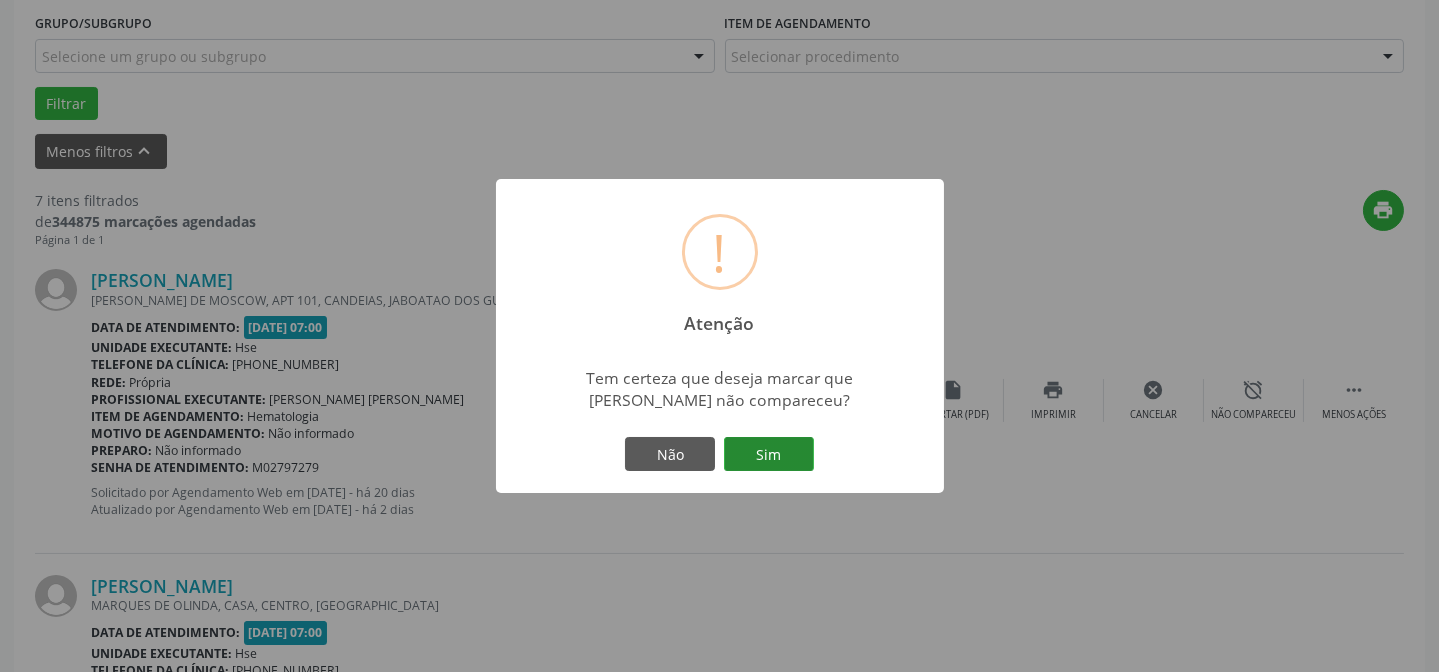 click on "Sim" at bounding box center (769, 454) 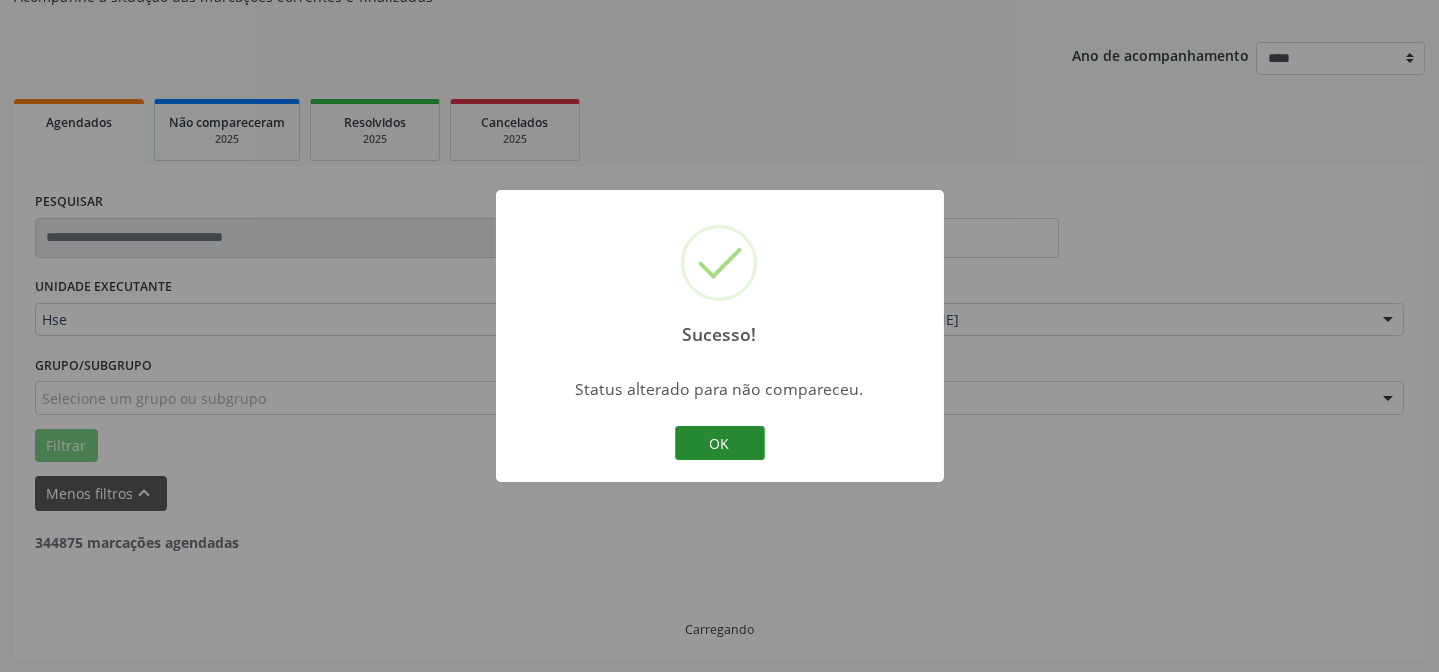 click on "OK" at bounding box center [720, 443] 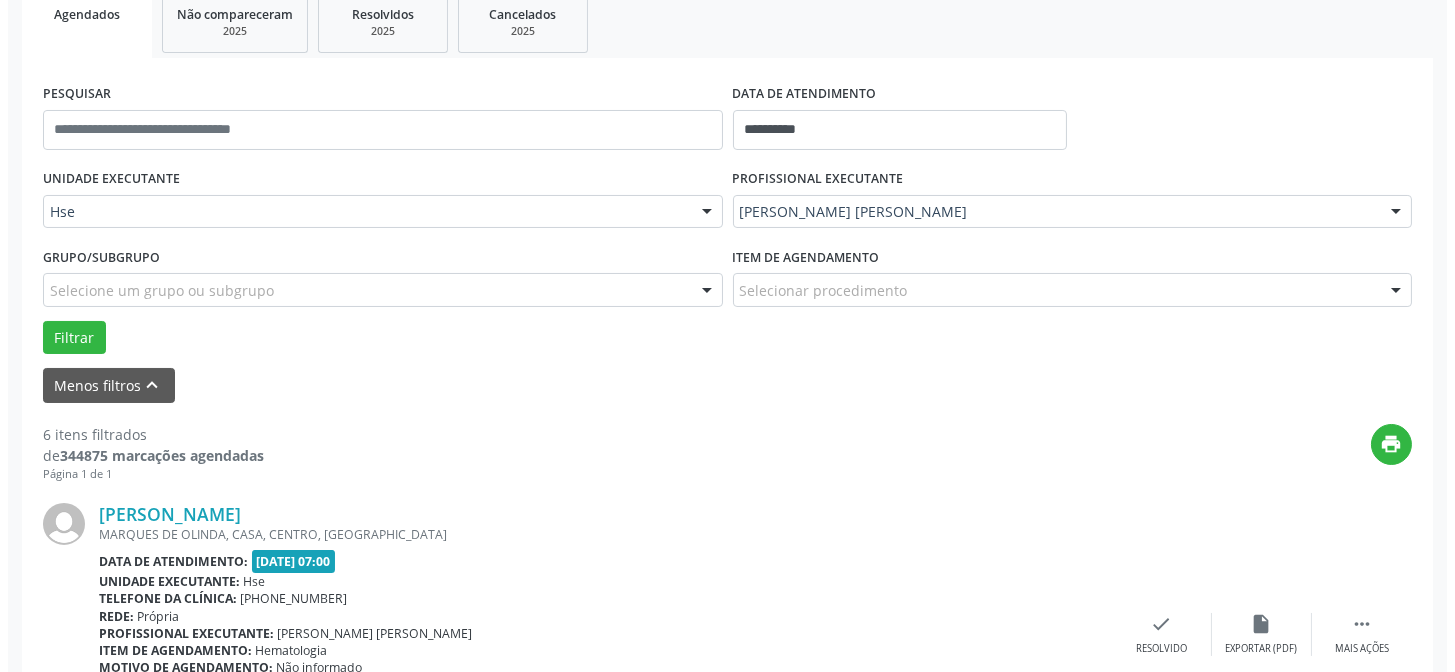 scroll, scrollTop: 563, scrollLeft: 0, axis: vertical 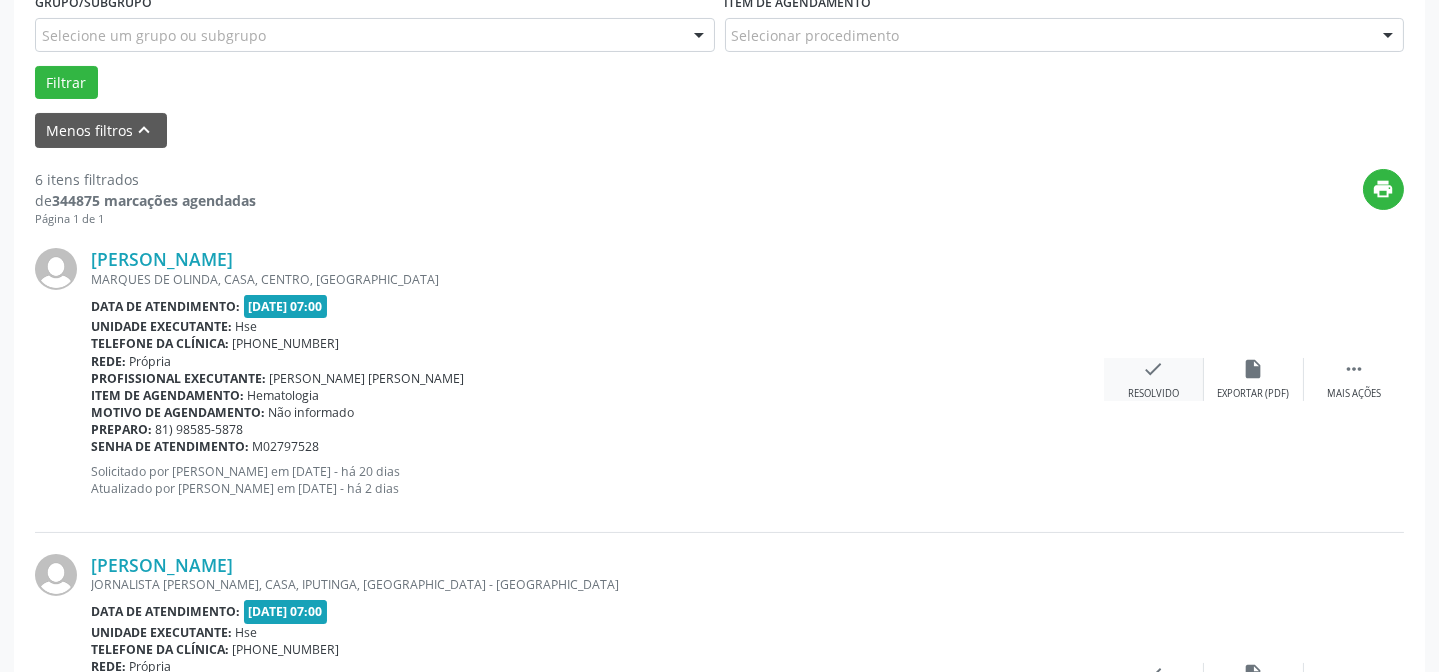 click on "check
Resolvido" at bounding box center [1154, 379] 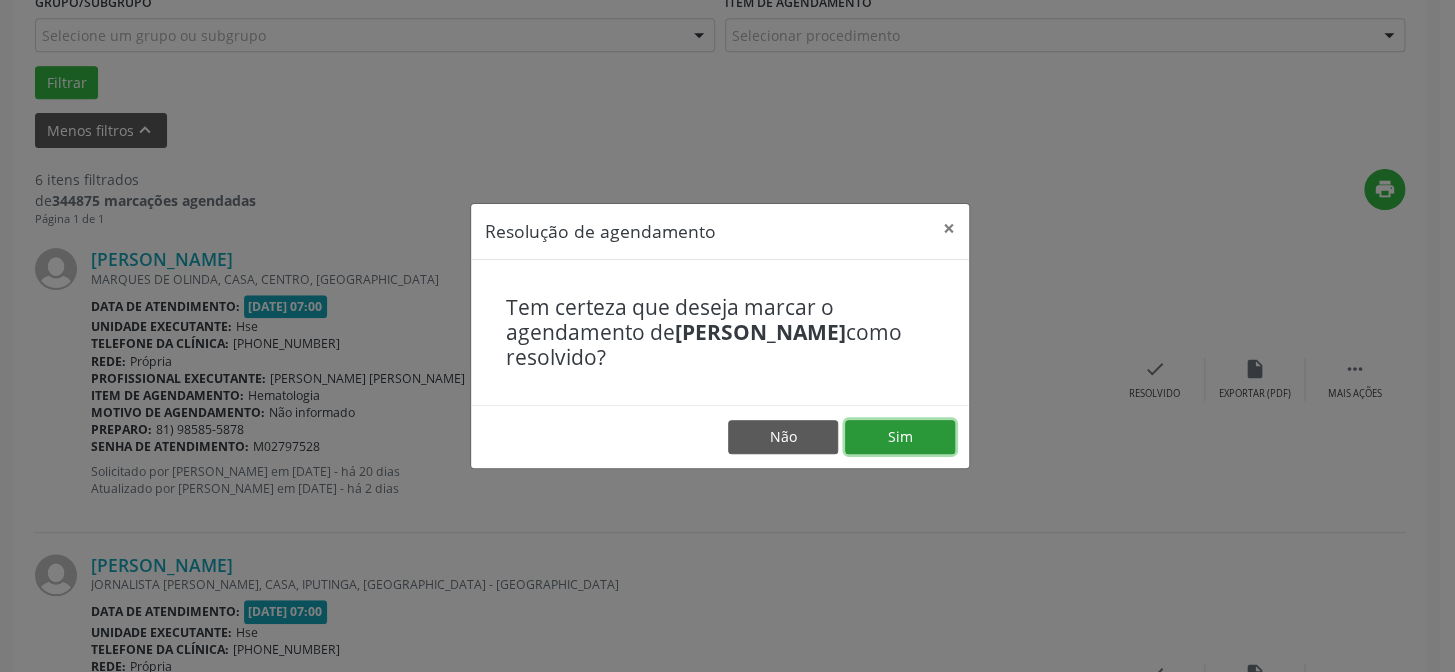 click on "Sim" at bounding box center (900, 437) 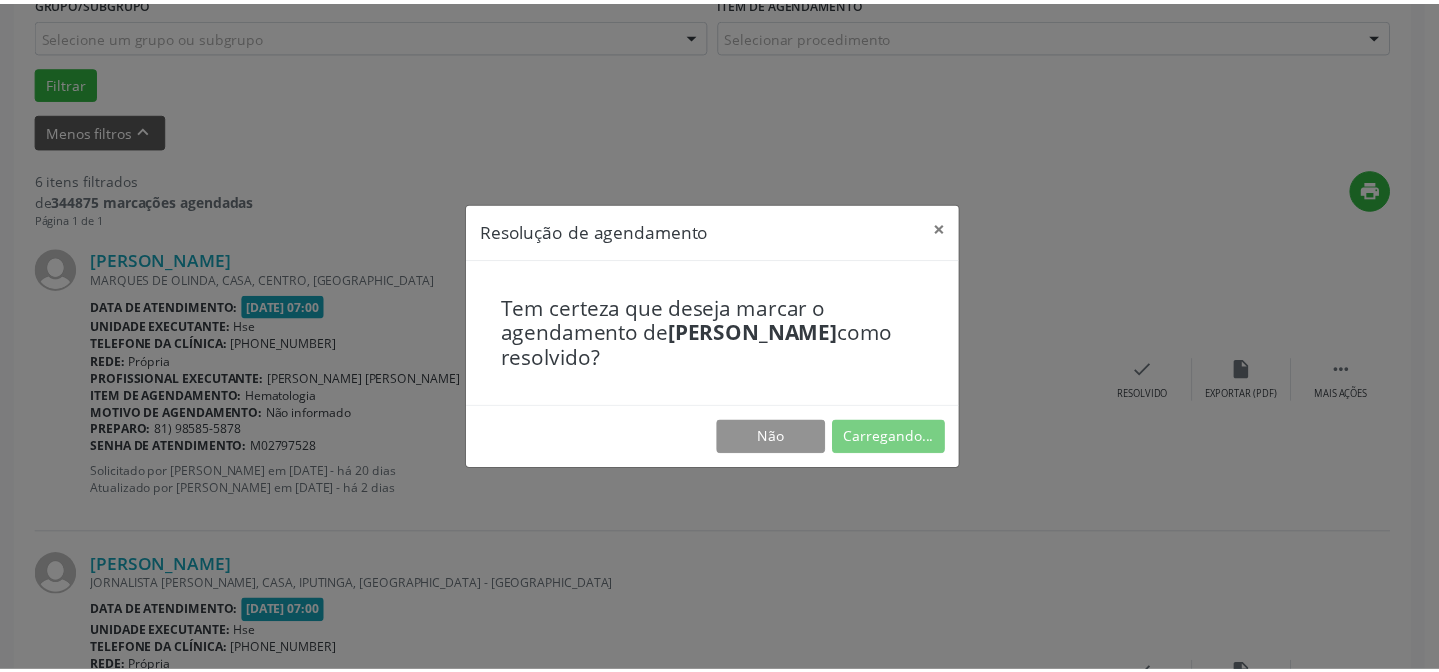 scroll, scrollTop: 179, scrollLeft: 0, axis: vertical 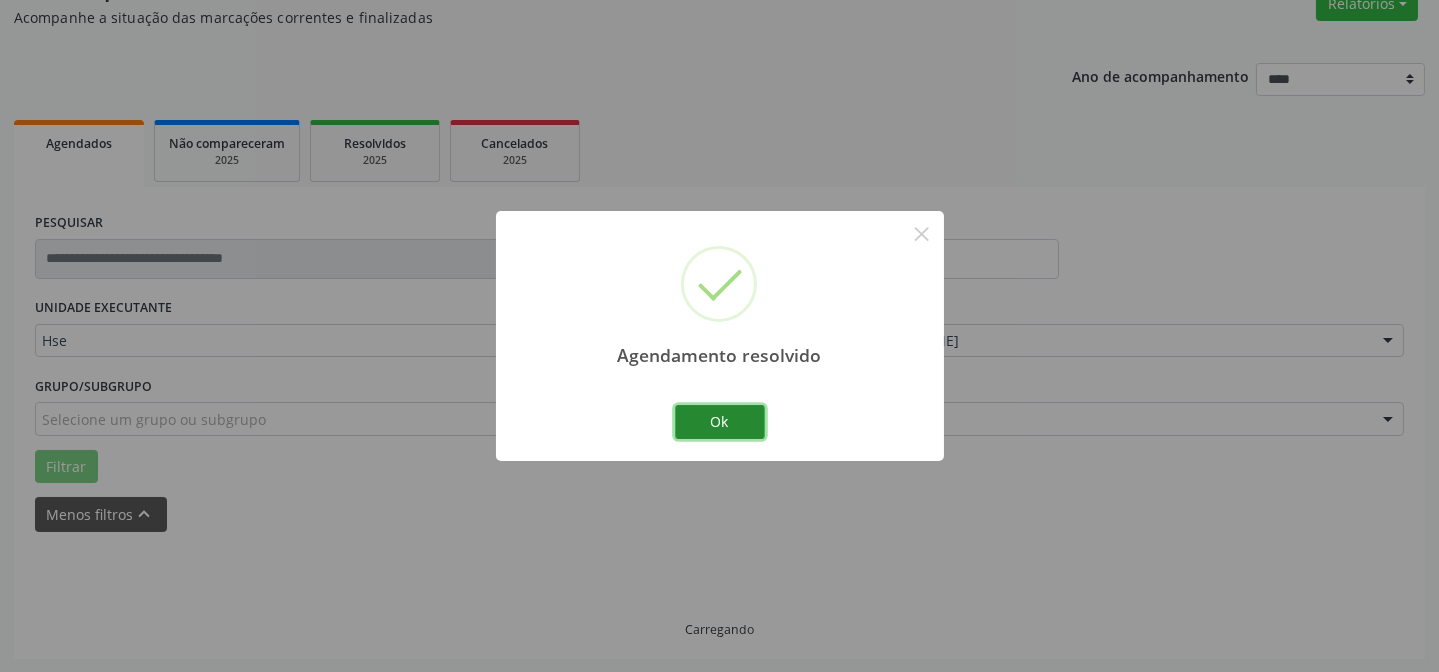 click on "Ok" at bounding box center (720, 422) 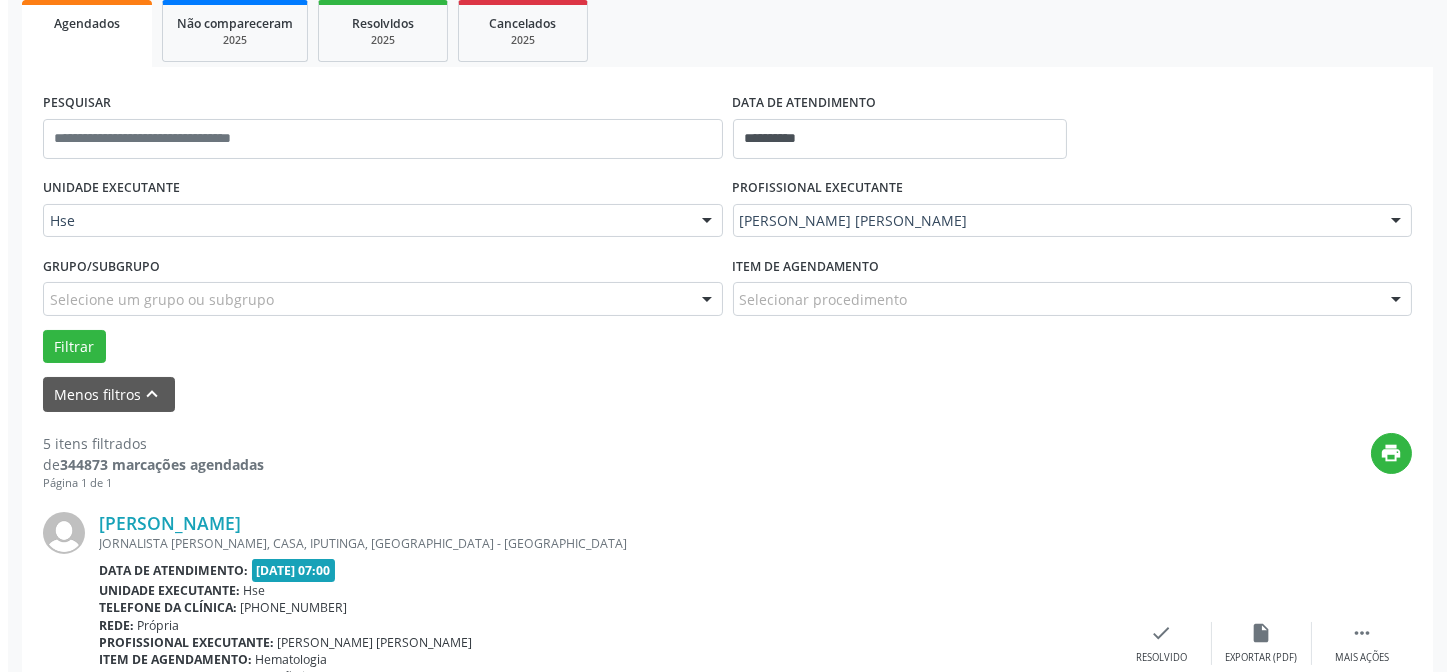 scroll, scrollTop: 542, scrollLeft: 0, axis: vertical 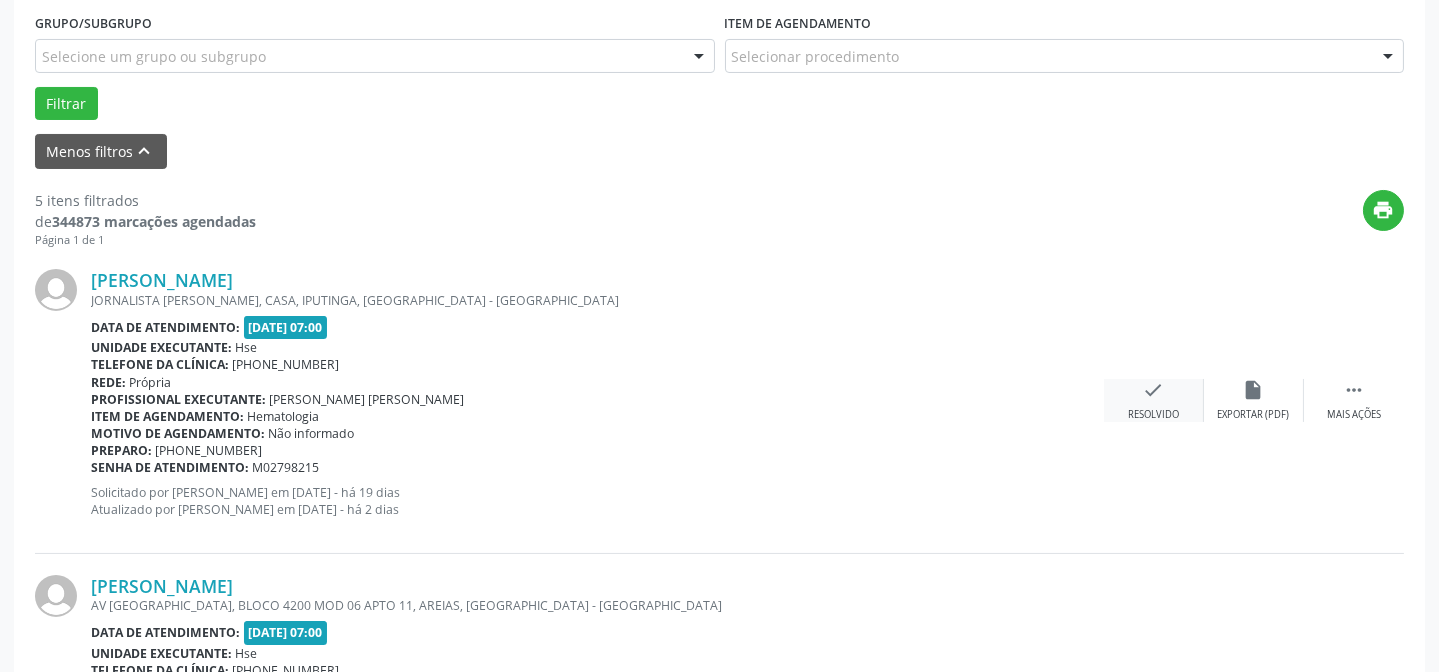 click on "check
Resolvido" at bounding box center [1154, 400] 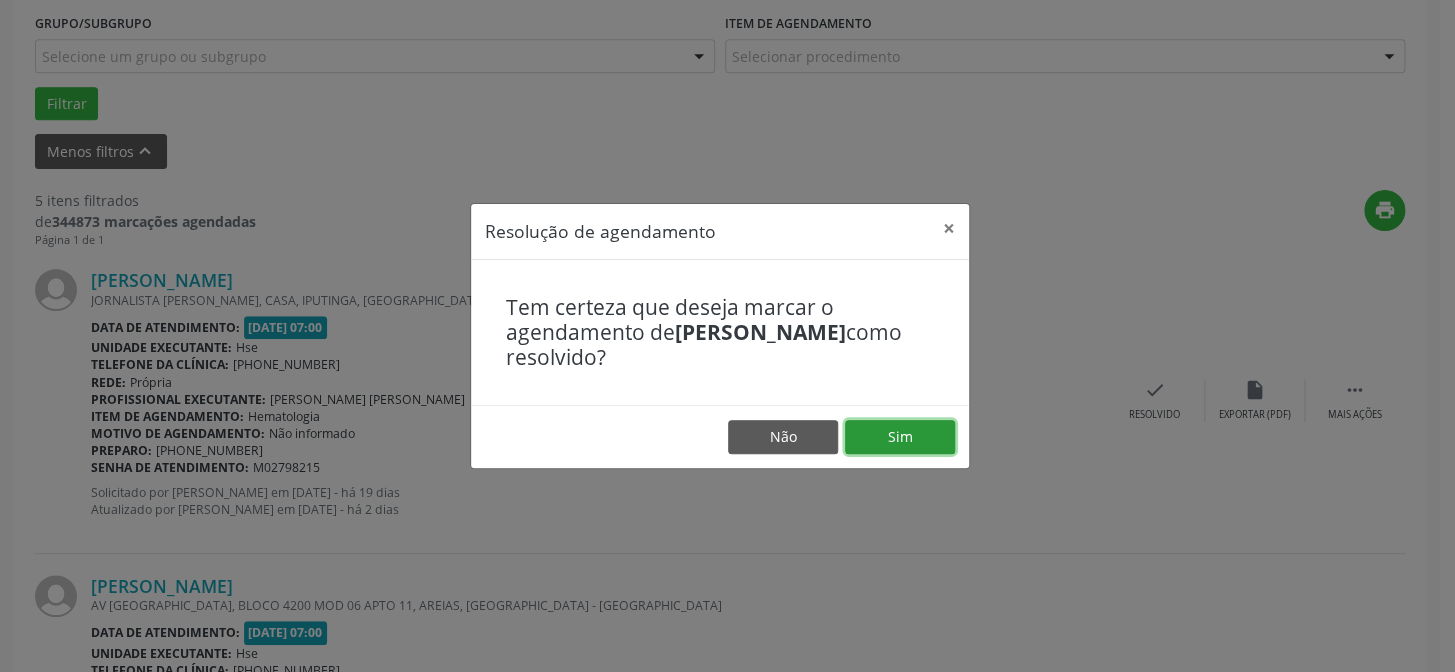 click on "Sim" at bounding box center [900, 437] 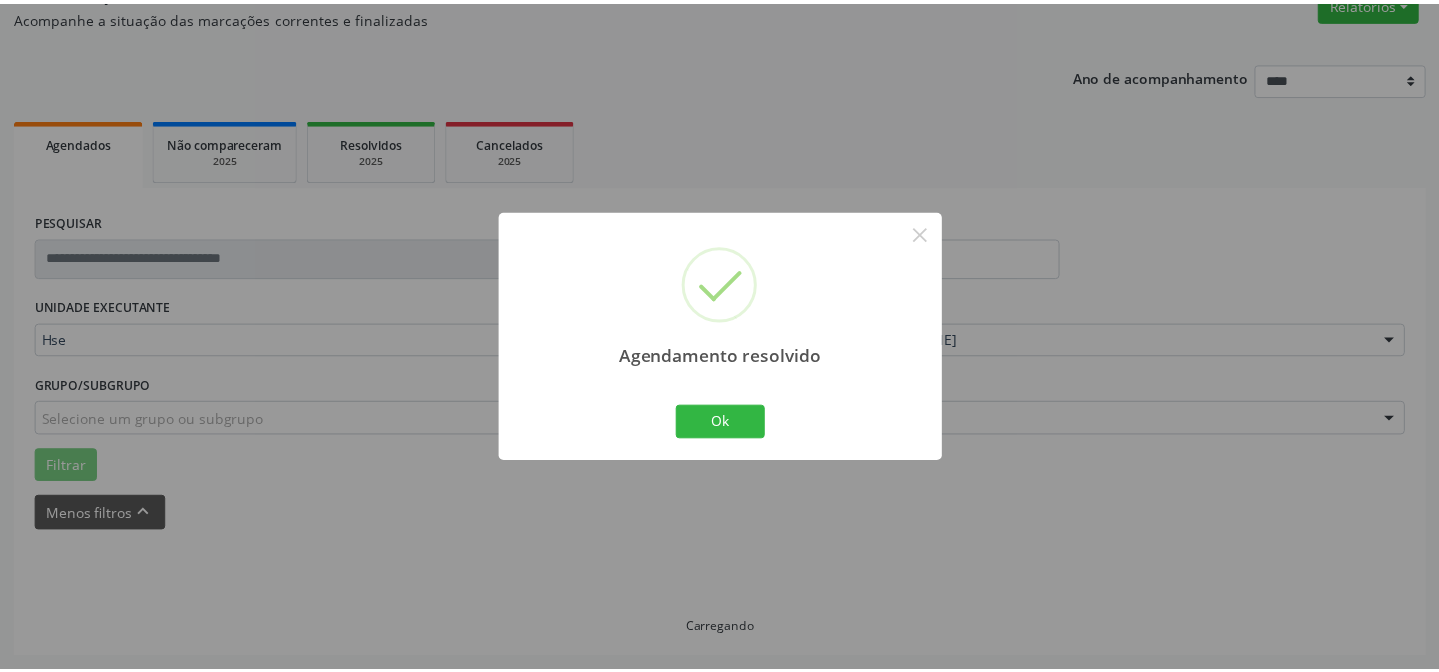 scroll, scrollTop: 179, scrollLeft: 0, axis: vertical 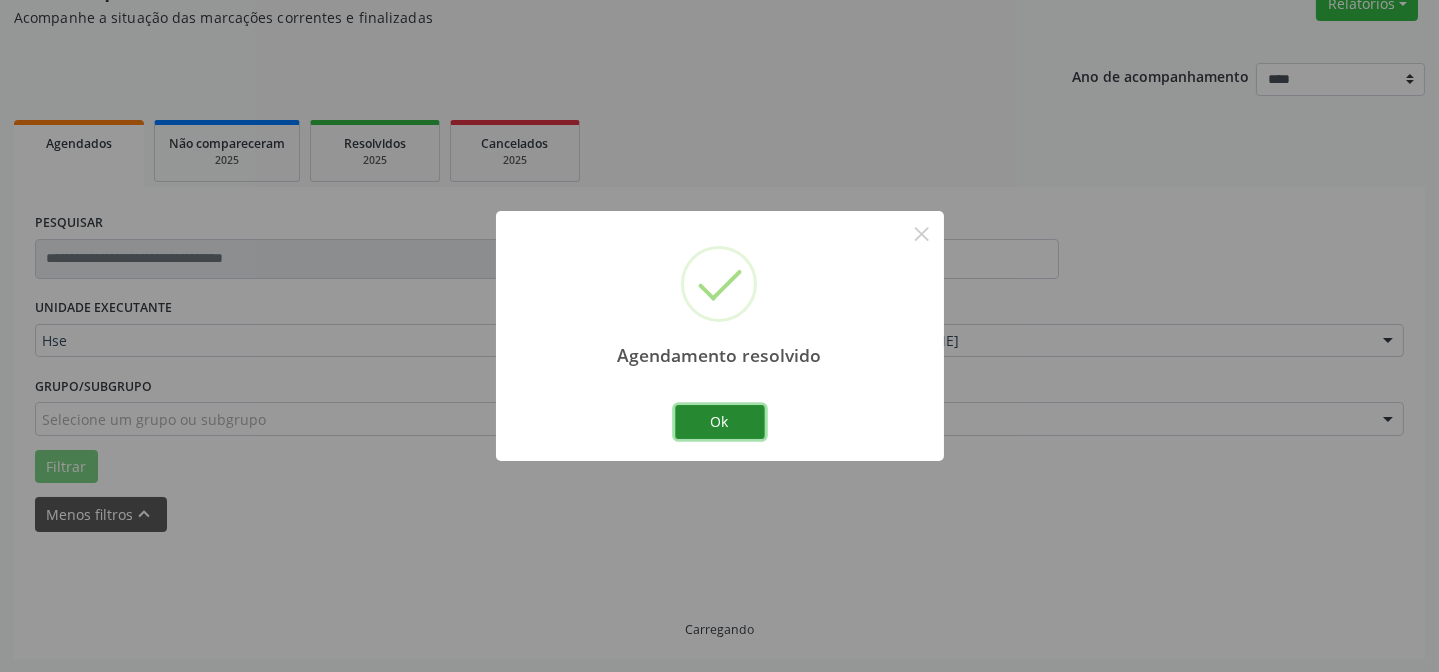 click on "Ok" at bounding box center (720, 422) 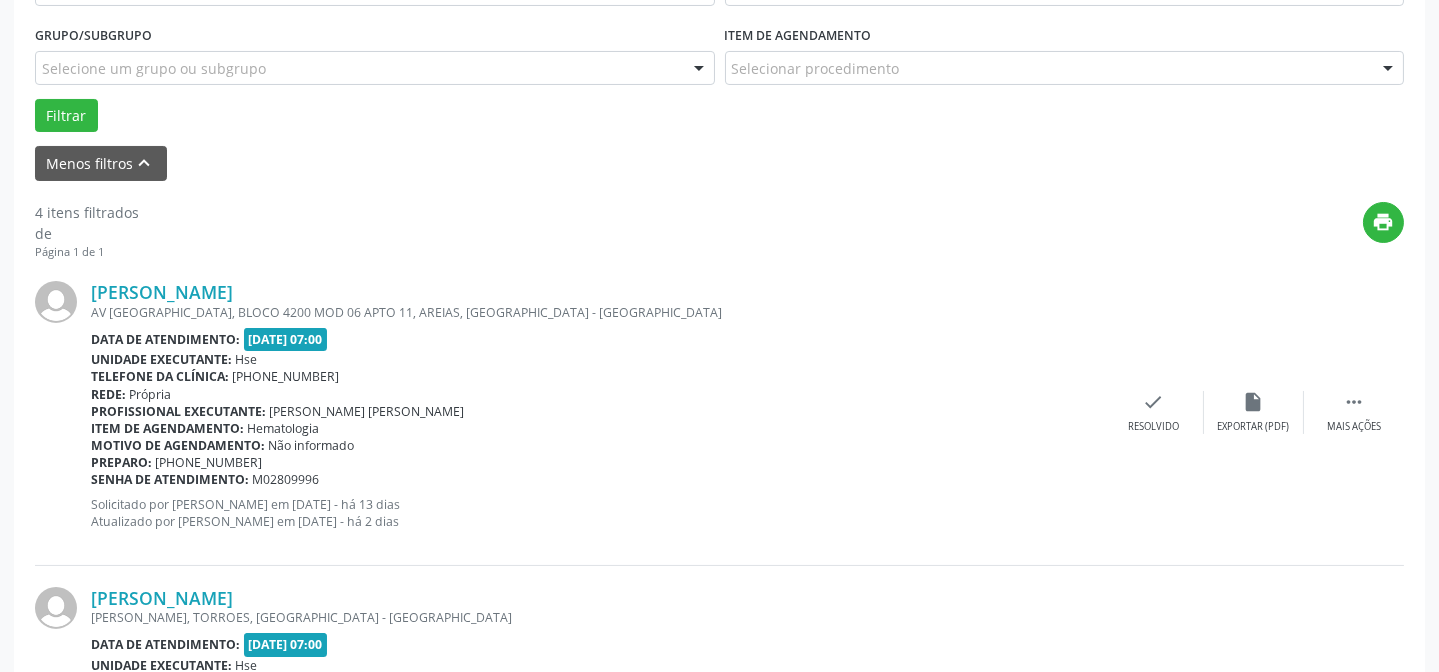 scroll, scrollTop: 542, scrollLeft: 0, axis: vertical 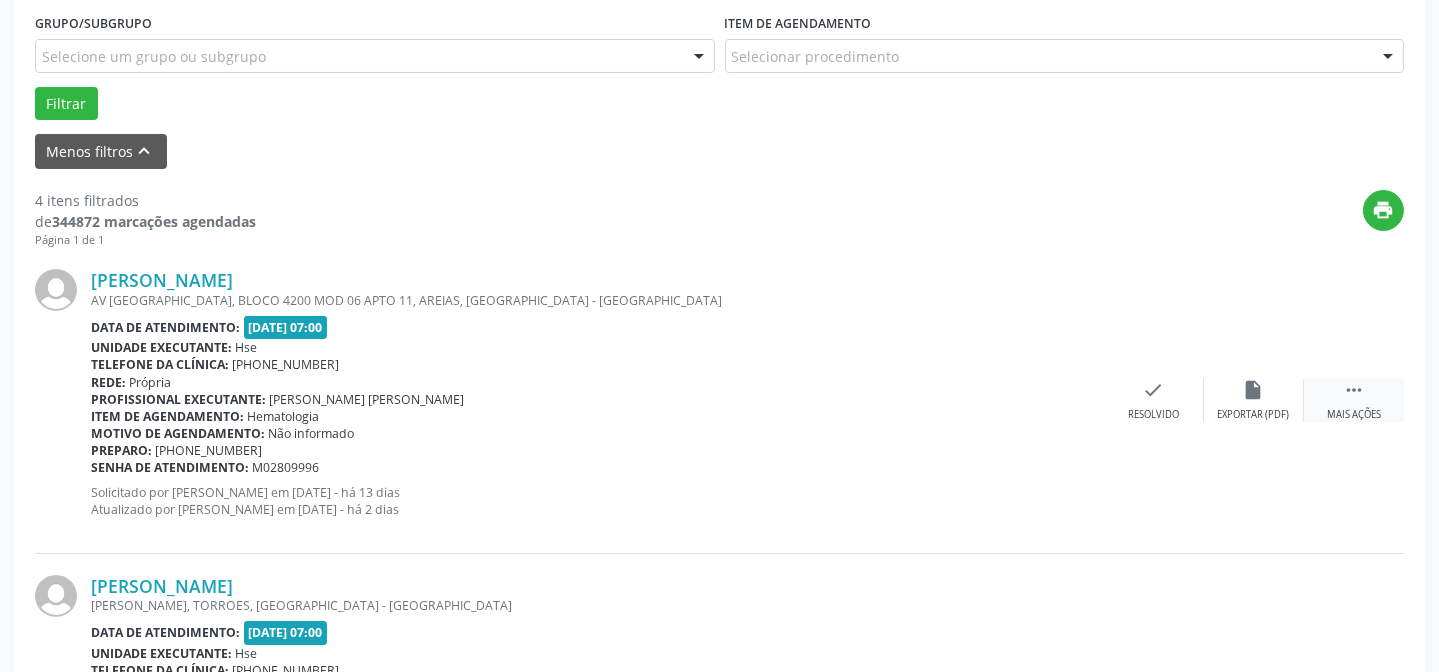 click on "
Mais ações" at bounding box center [1354, 400] 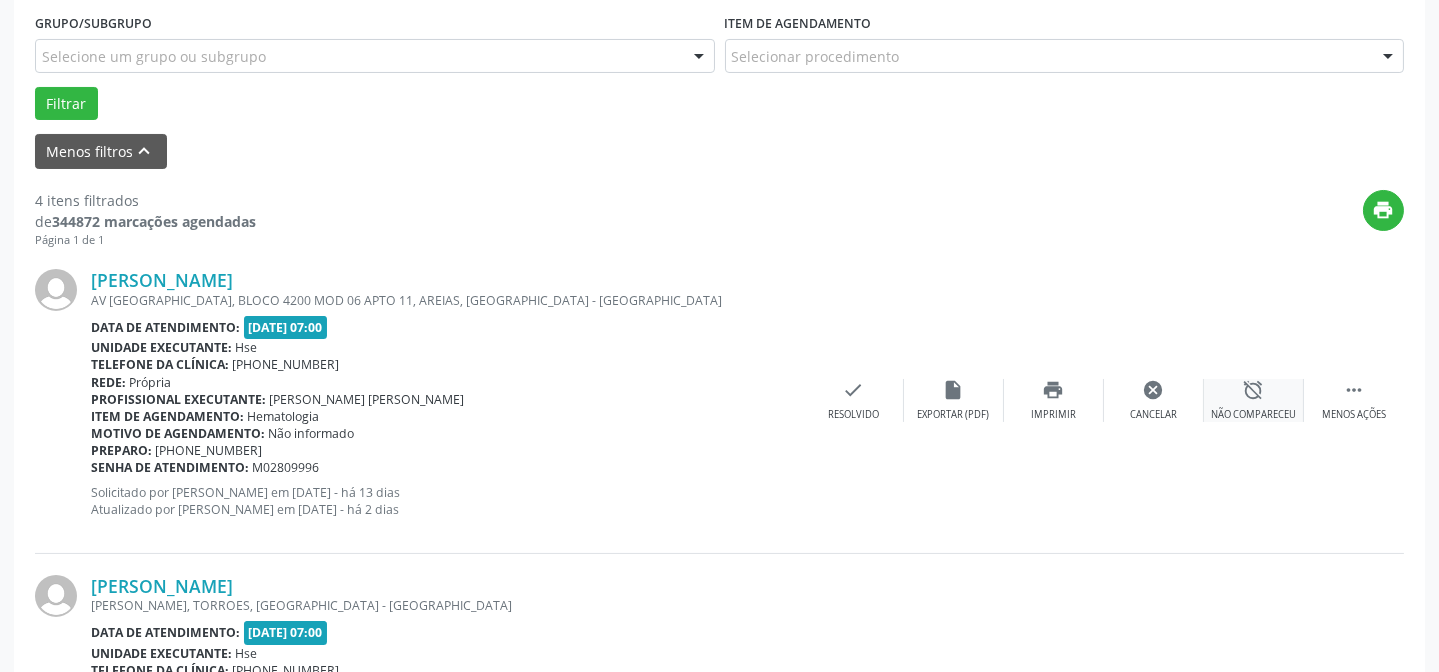 click on "Não compareceu" at bounding box center (1253, 415) 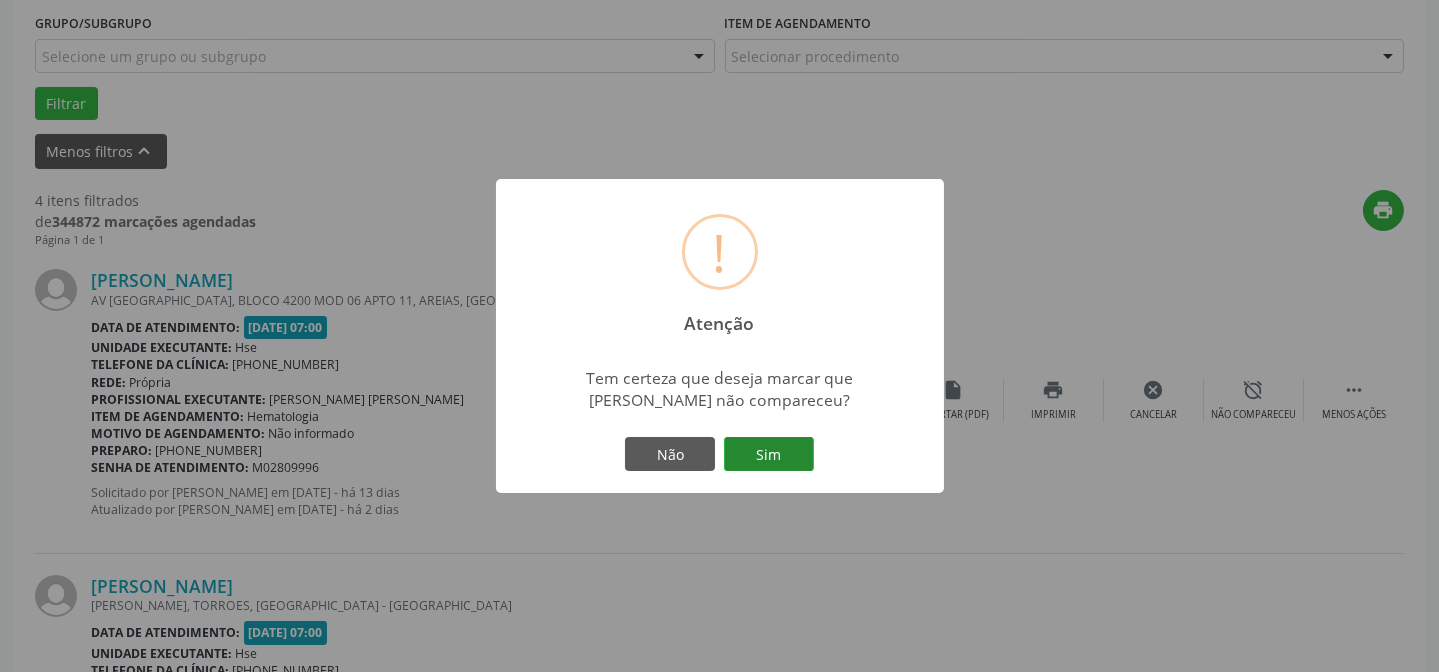 click on "Sim" at bounding box center [769, 454] 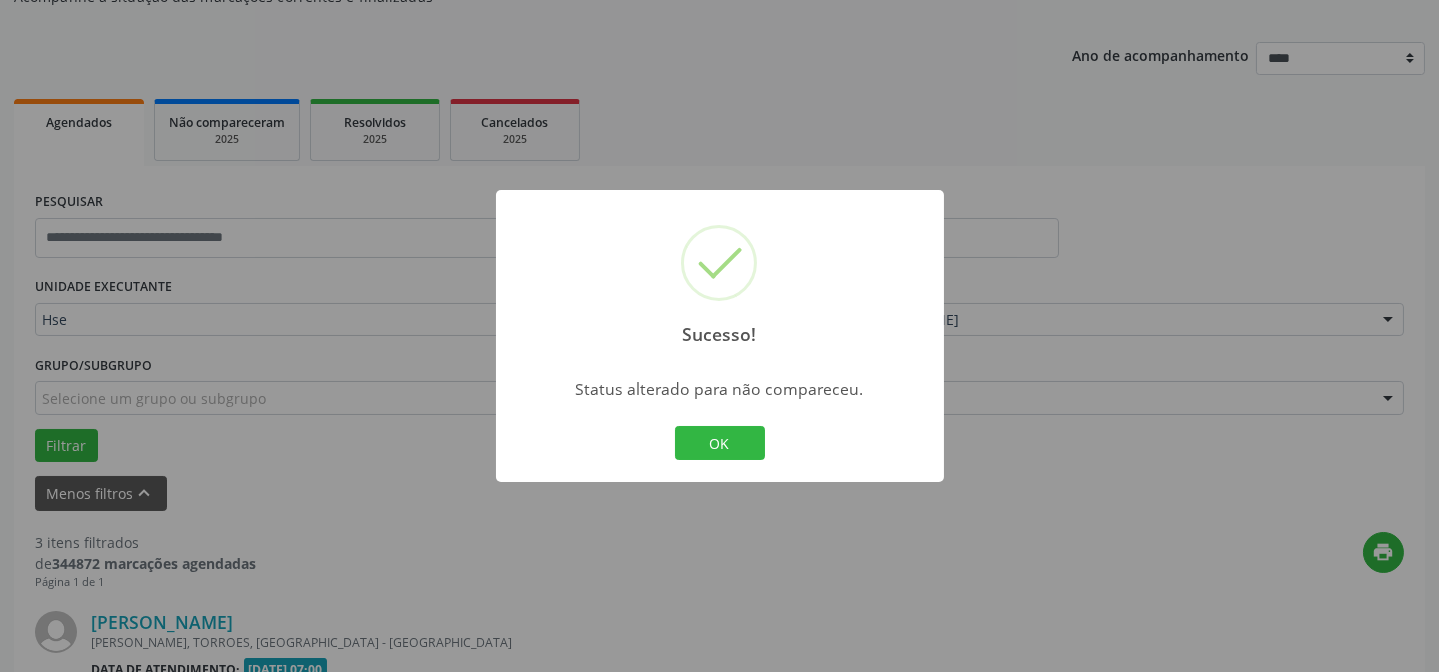 scroll, scrollTop: 542, scrollLeft: 0, axis: vertical 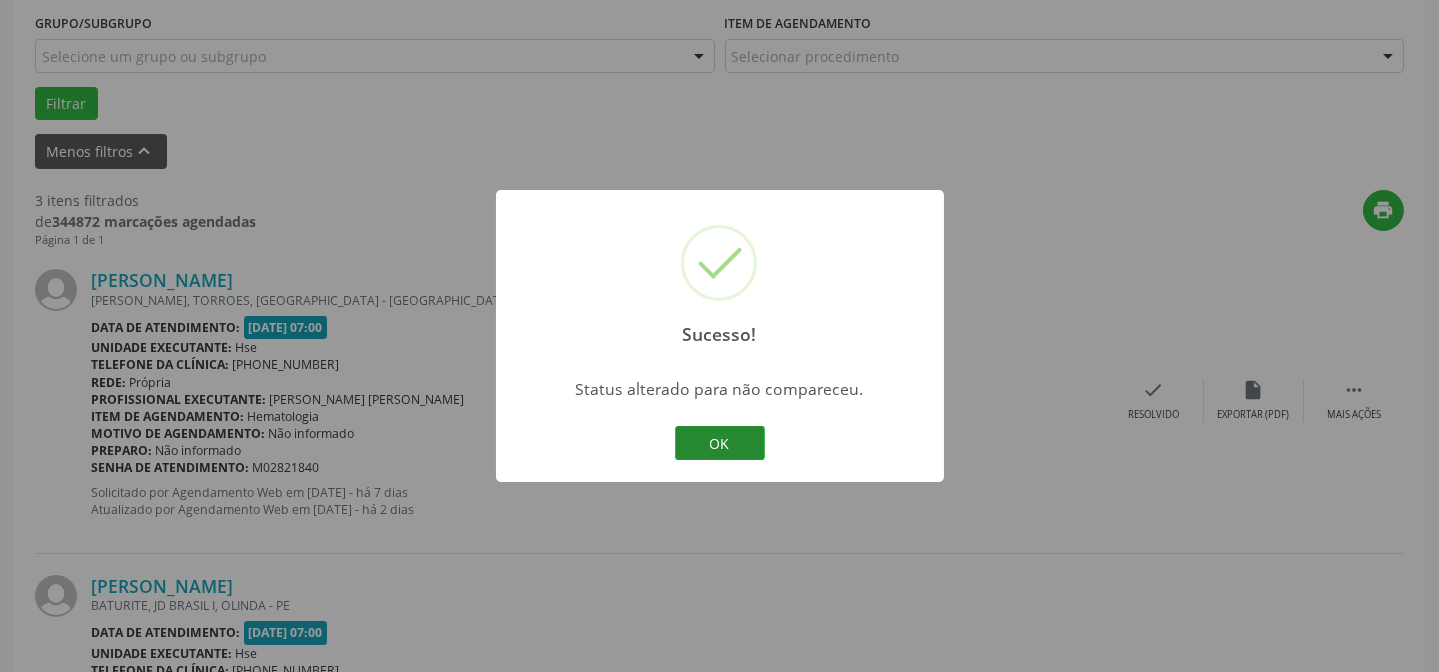 click on "OK" at bounding box center [720, 443] 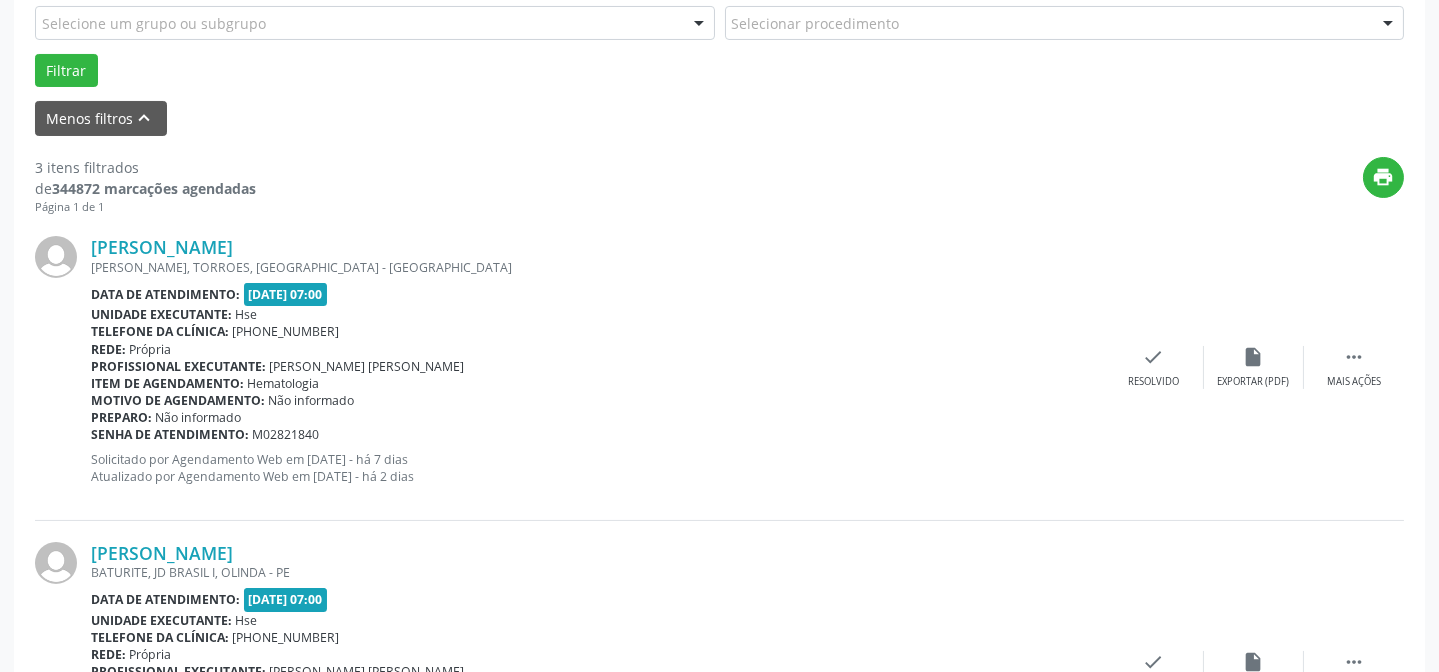 scroll, scrollTop: 633, scrollLeft: 0, axis: vertical 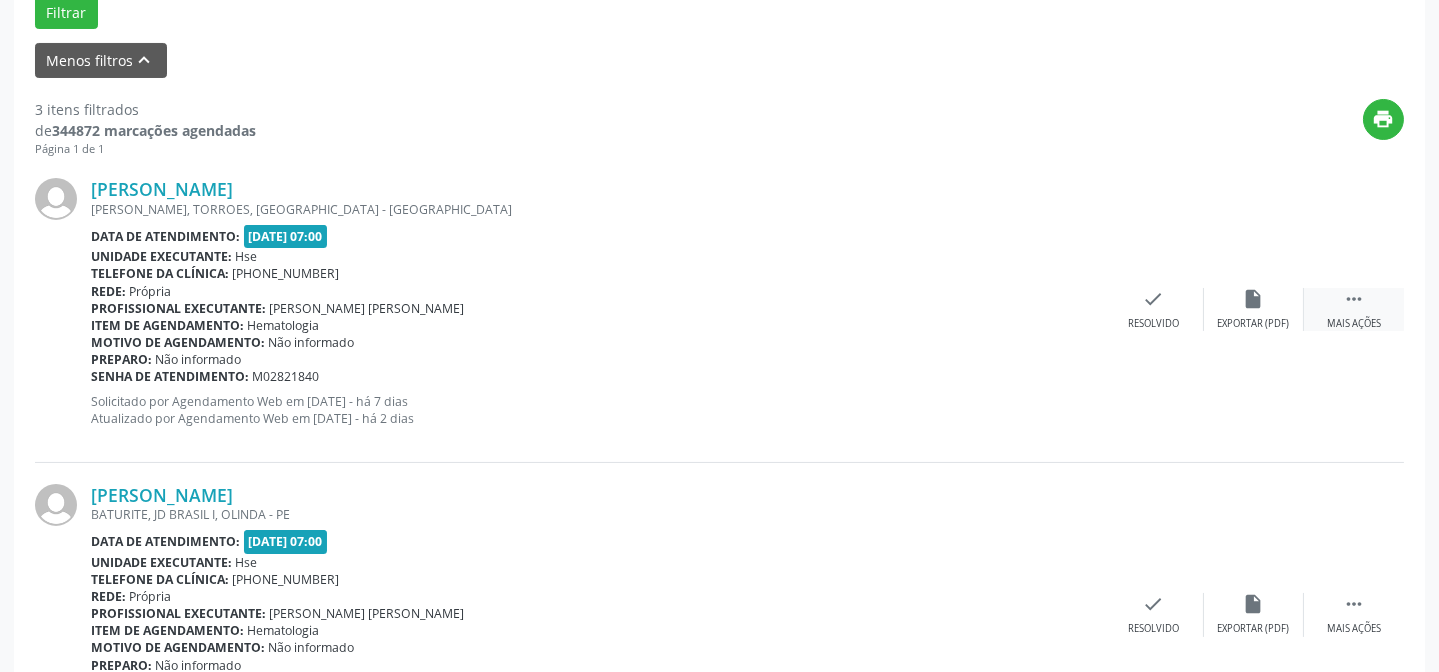 click on "
Mais ações" at bounding box center [1354, 309] 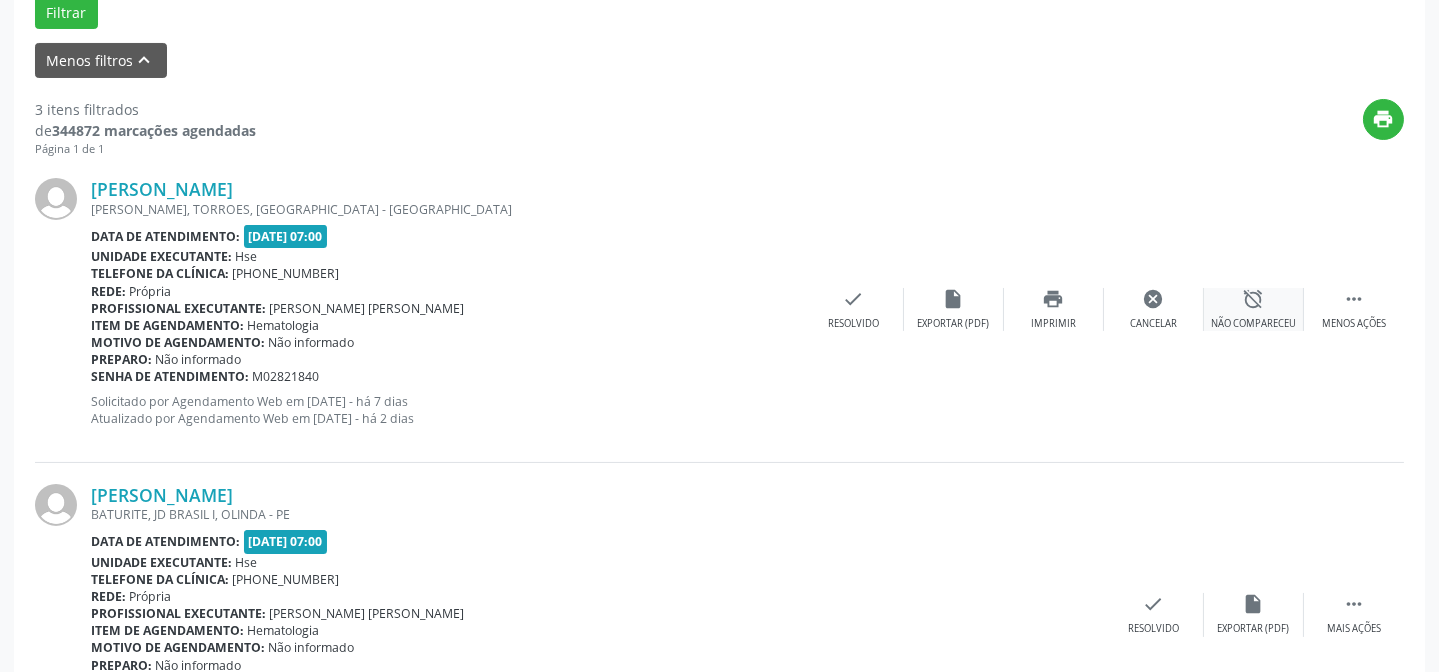click on "Não compareceu" at bounding box center [1253, 324] 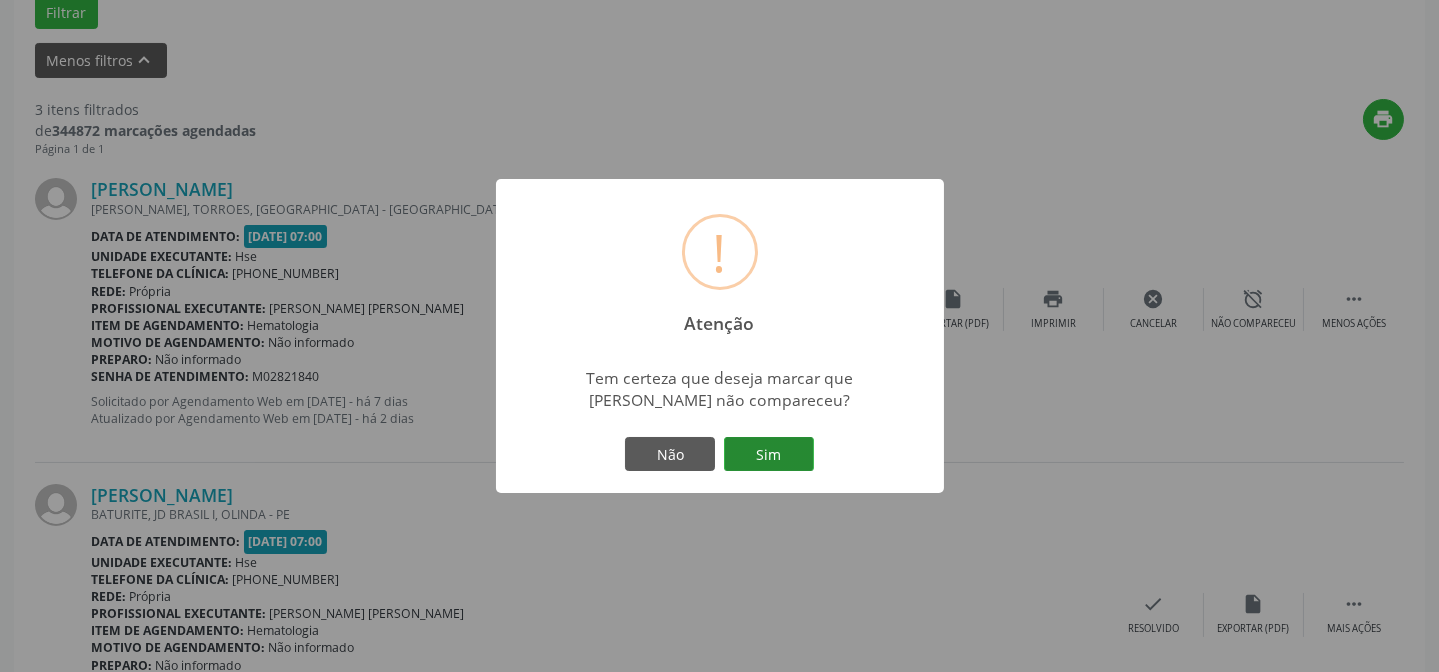 click on "Sim" at bounding box center (769, 454) 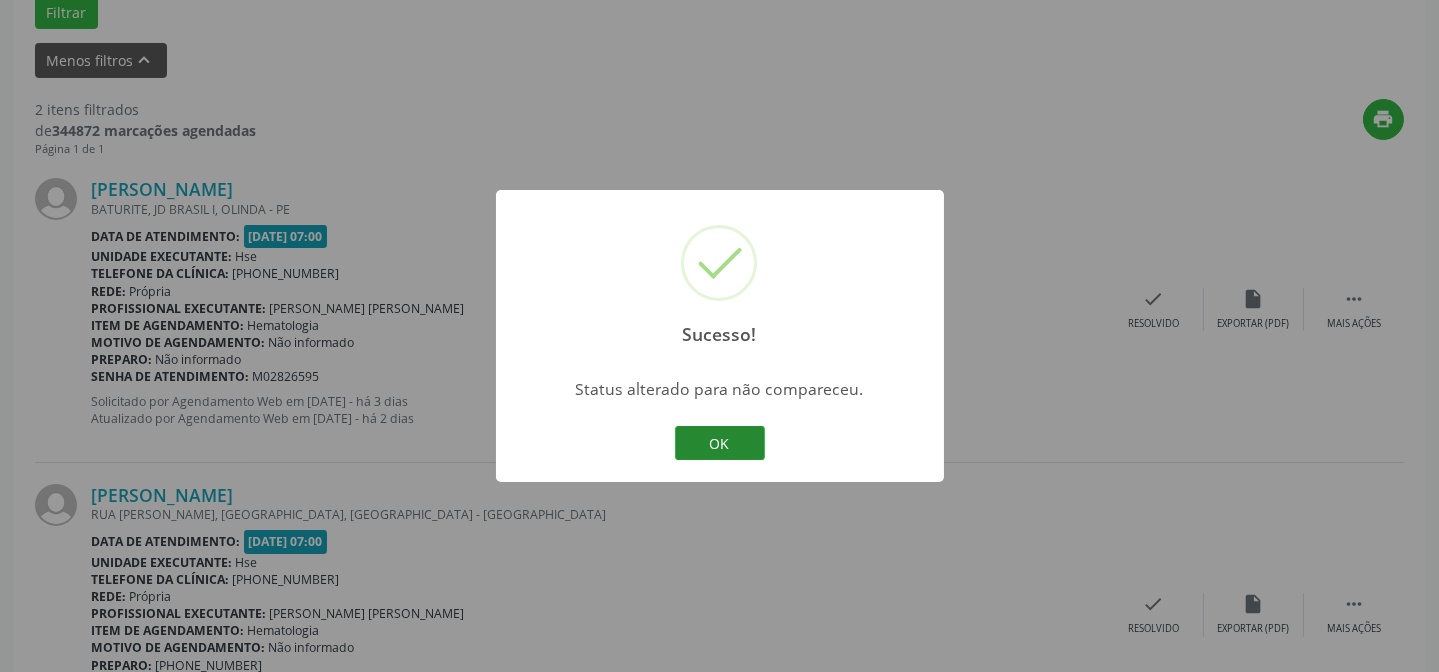 click on "OK" at bounding box center [720, 443] 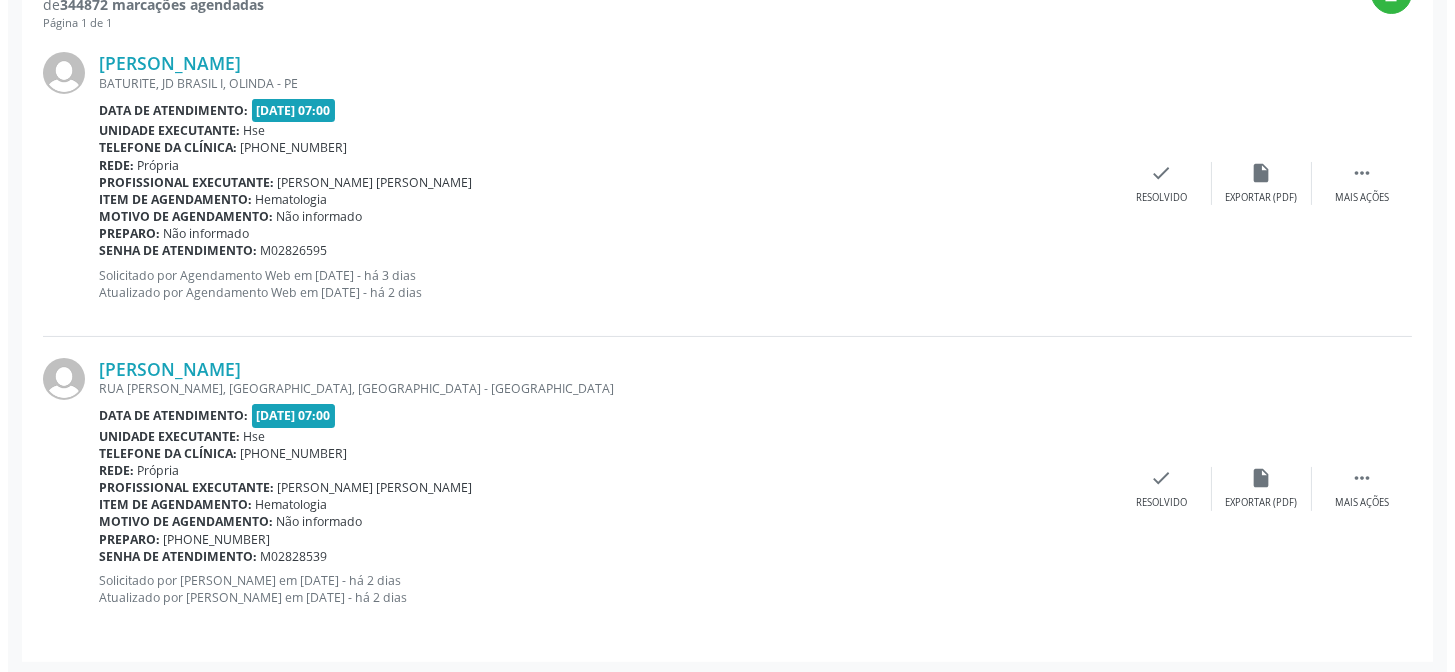 scroll, scrollTop: 761, scrollLeft: 0, axis: vertical 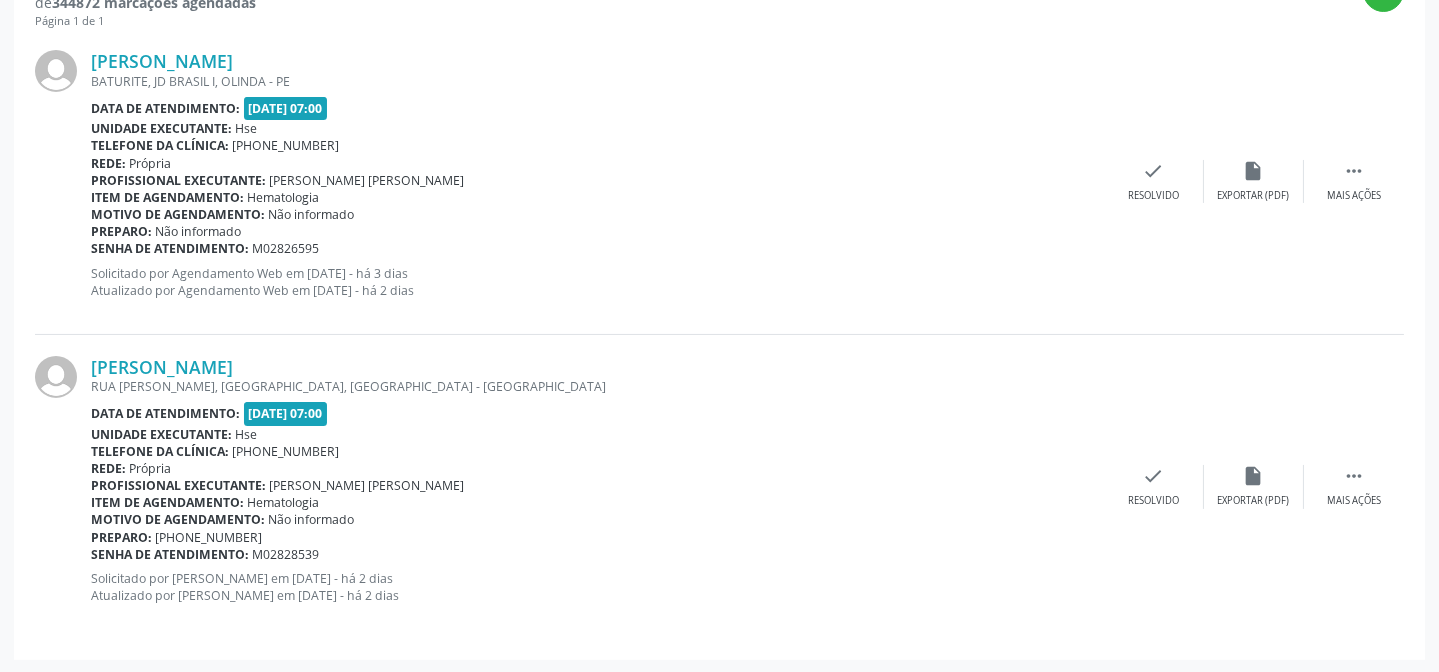 click on "[PERSON_NAME]
BATURITE, JD BRASIL I, OLINDA - PE
Data de atendimento:
[DATE] 07:00
Unidade executante:
Hse
Telefone da clínica:
[PHONE_NUMBER]
Rede:
[GEOGRAPHIC_DATA]
Profissional executante:
[PERSON_NAME] [PERSON_NAME]
Item de agendamento:
Hematologia
Motivo de agendamento:
Não informado
Preparo:
Não informado
Senha de atendimento:
M02826595
Solicitado por Agendamento Web em [DATE] - há 3 dias
Atualizado por Agendamento Web em [DATE] - há 2 dias

Mais ações
insert_drive_file
Exportar (PDF)
check
Resolvido" at bounding box center [719, 181] 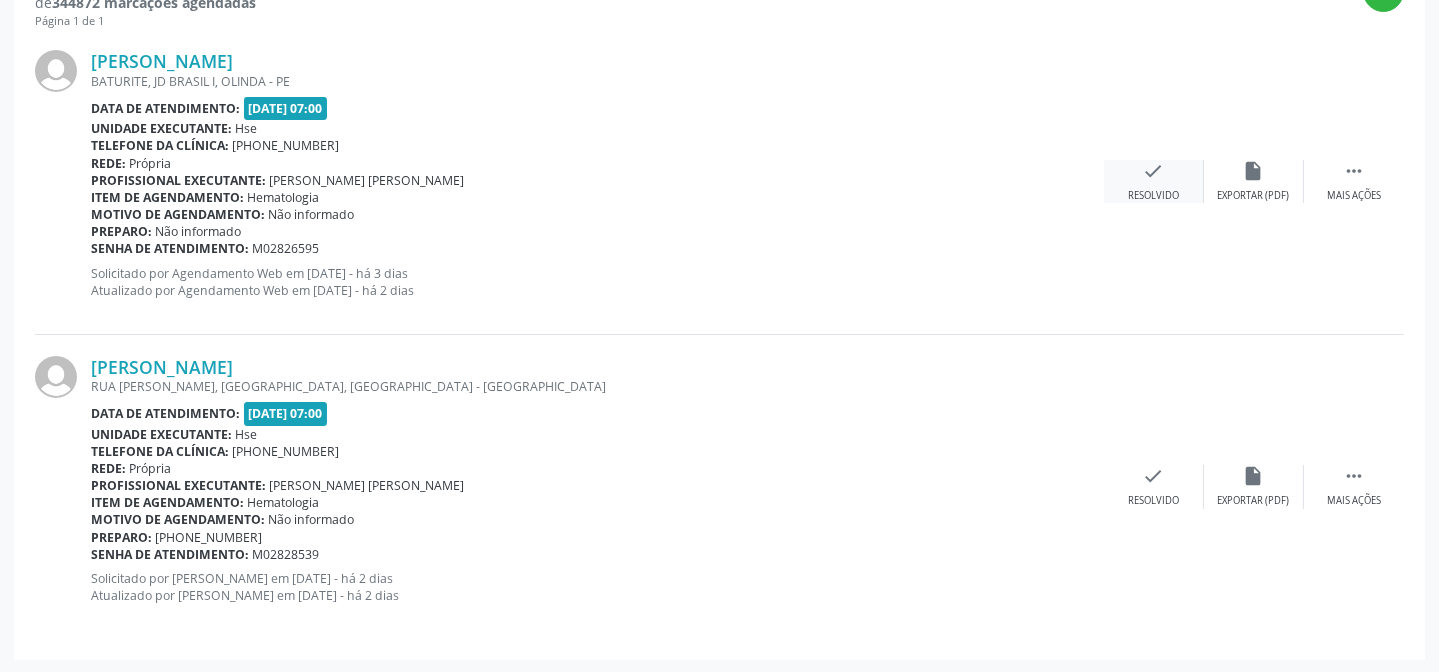 click on "Resolvido" at bounding box center (1153, 196) 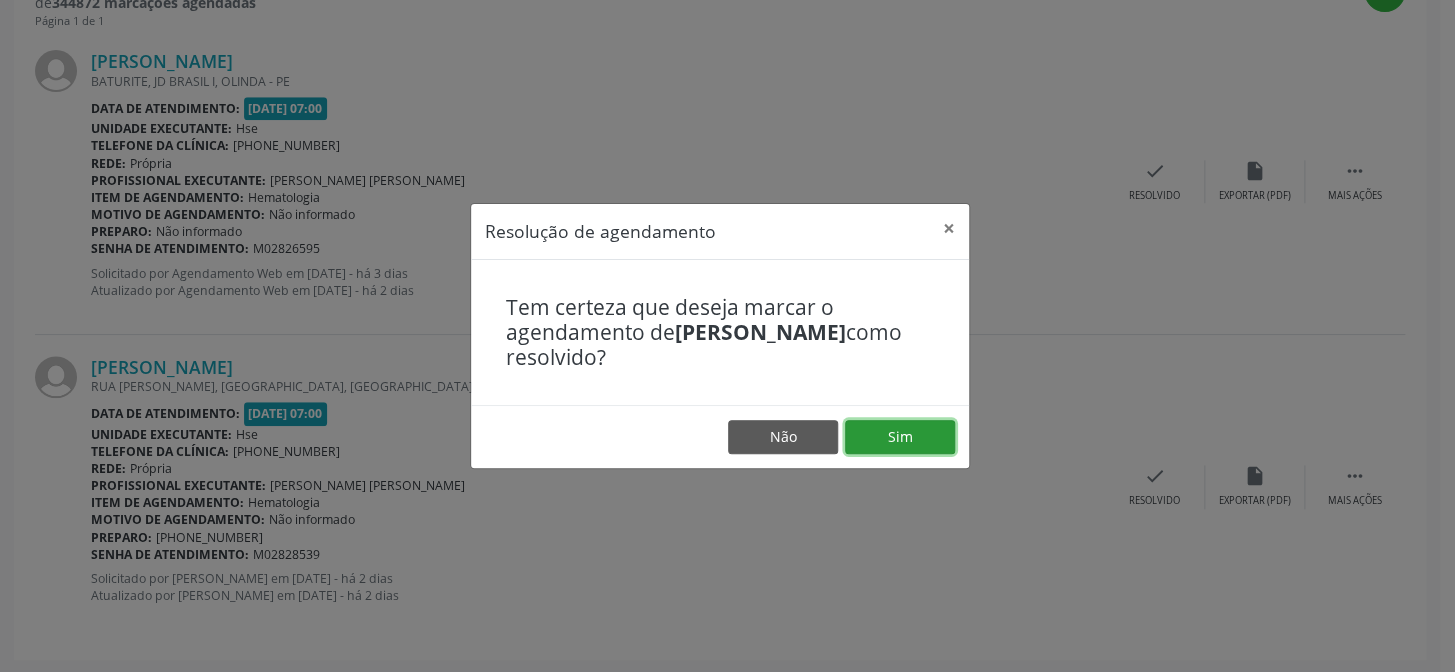 click on "Sim" at bounding box center (900, 437) 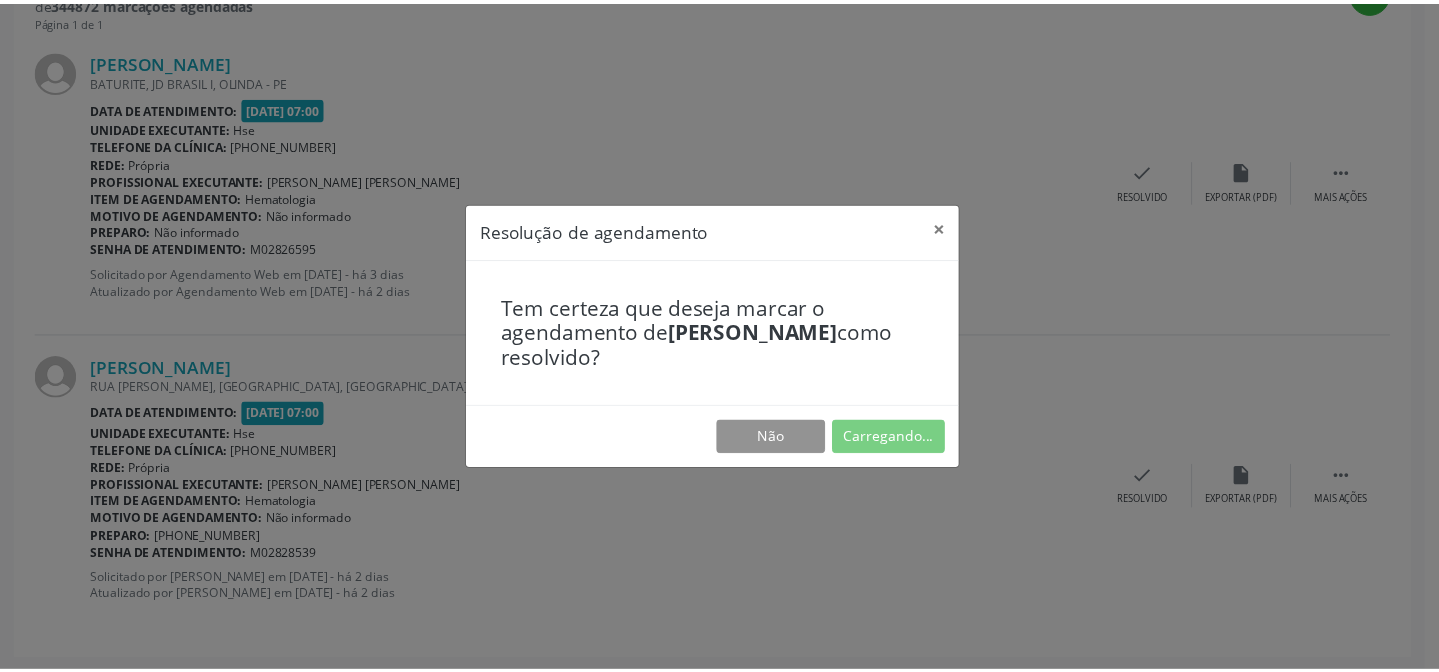 scroll, scrollTop: 179, scrollLeft: 0, axis: vertical 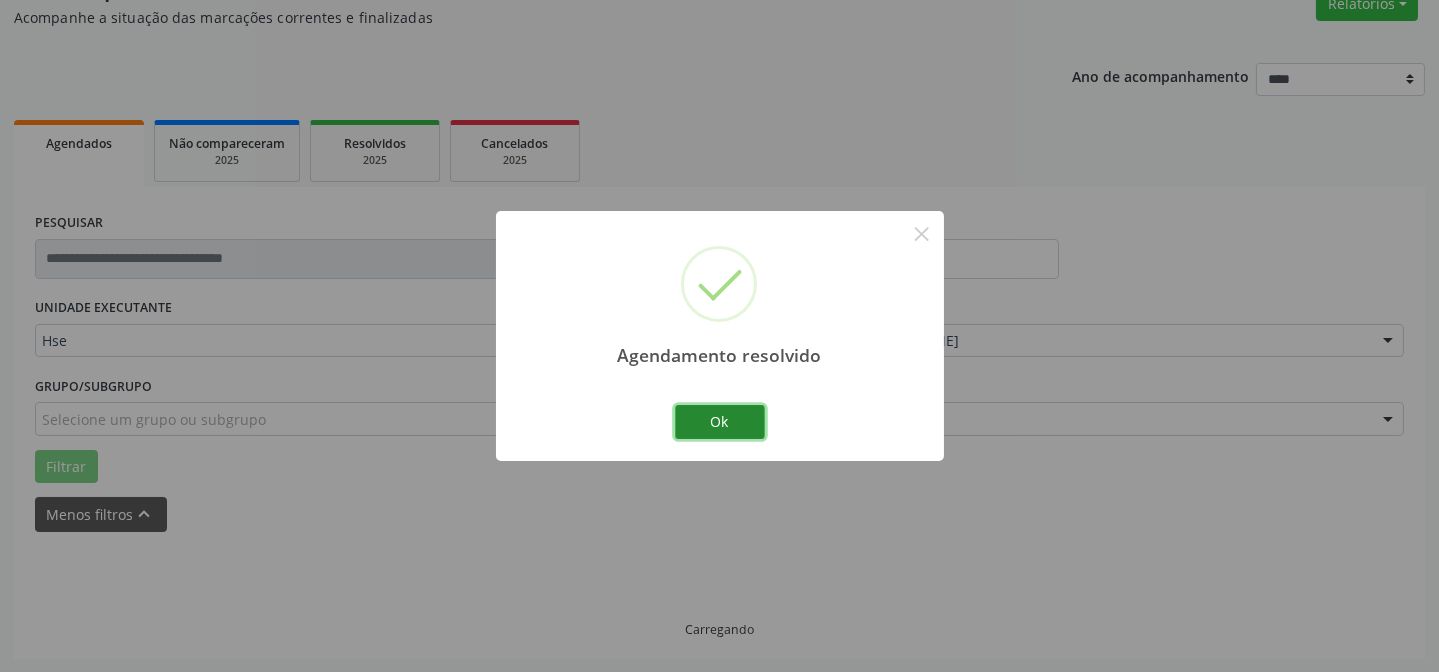 click on "Ok" at bounding box center (720, 422) 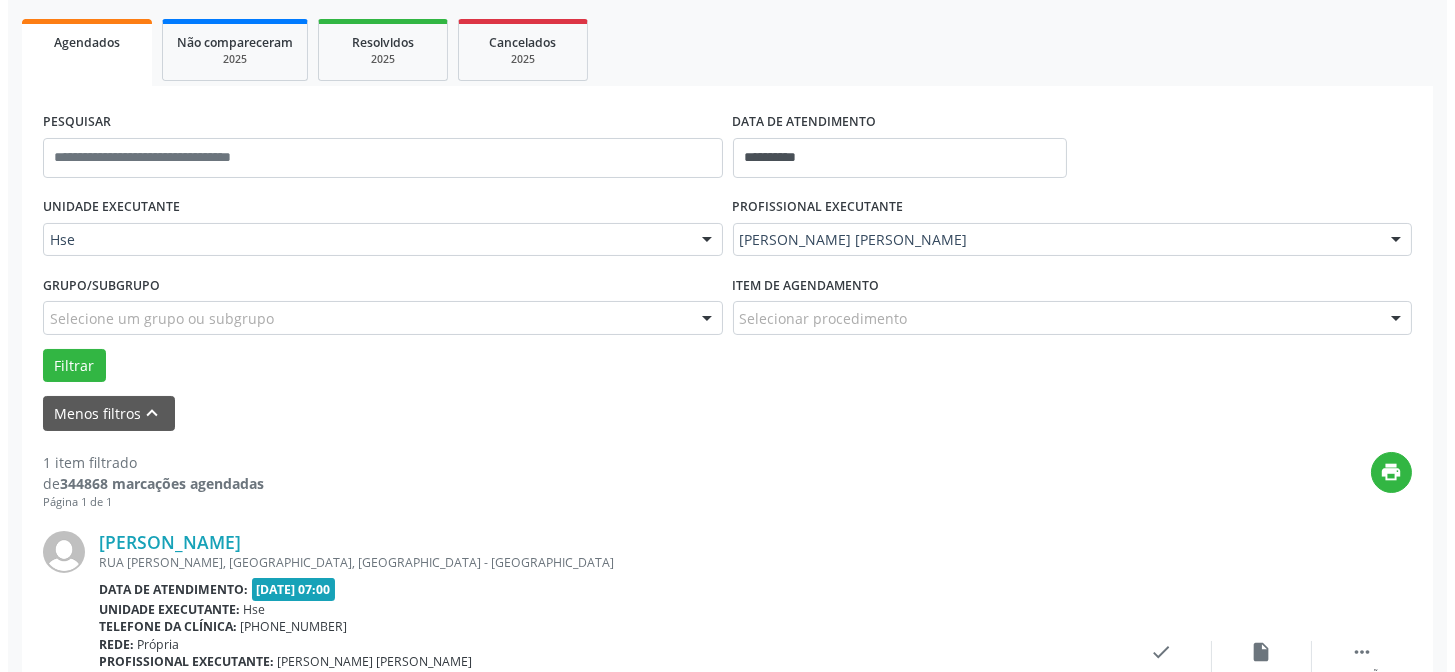 scroll, scrollTop: 457, scrollLeft: 0, axis: vertical 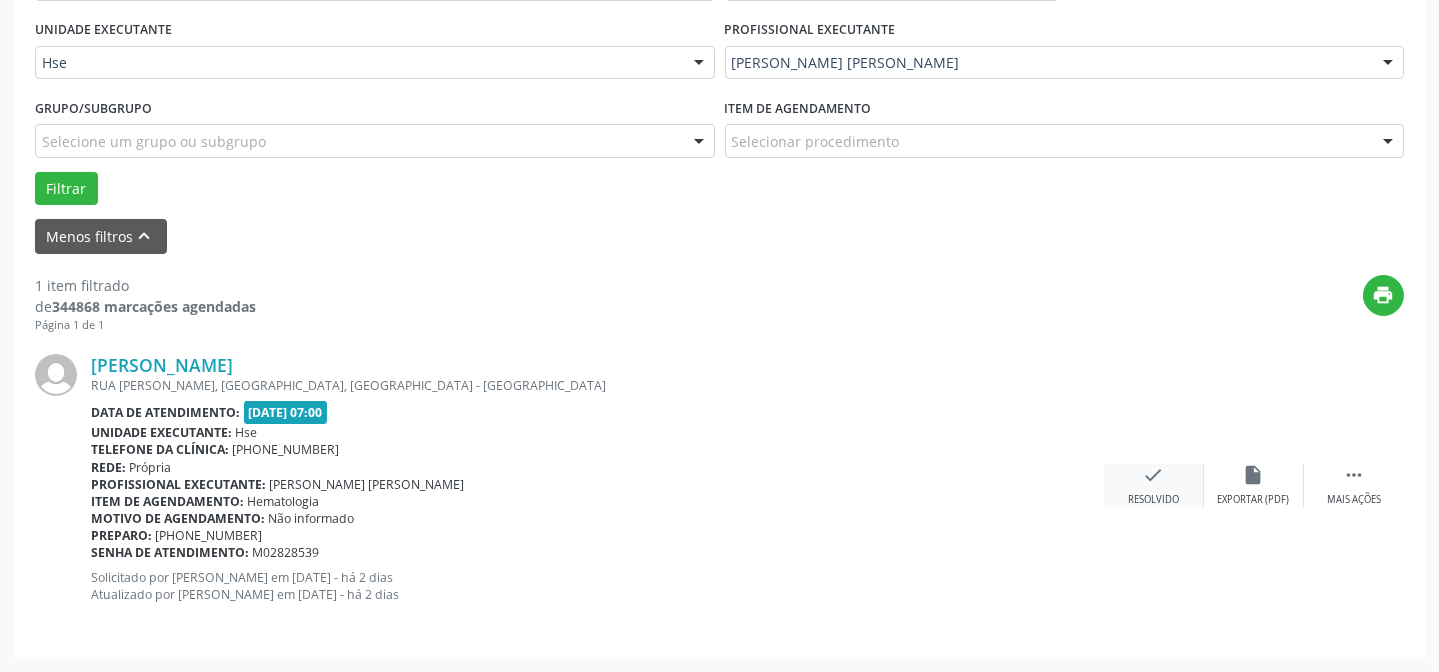 click on "Resolvido" at bounding box center [1153, 500] 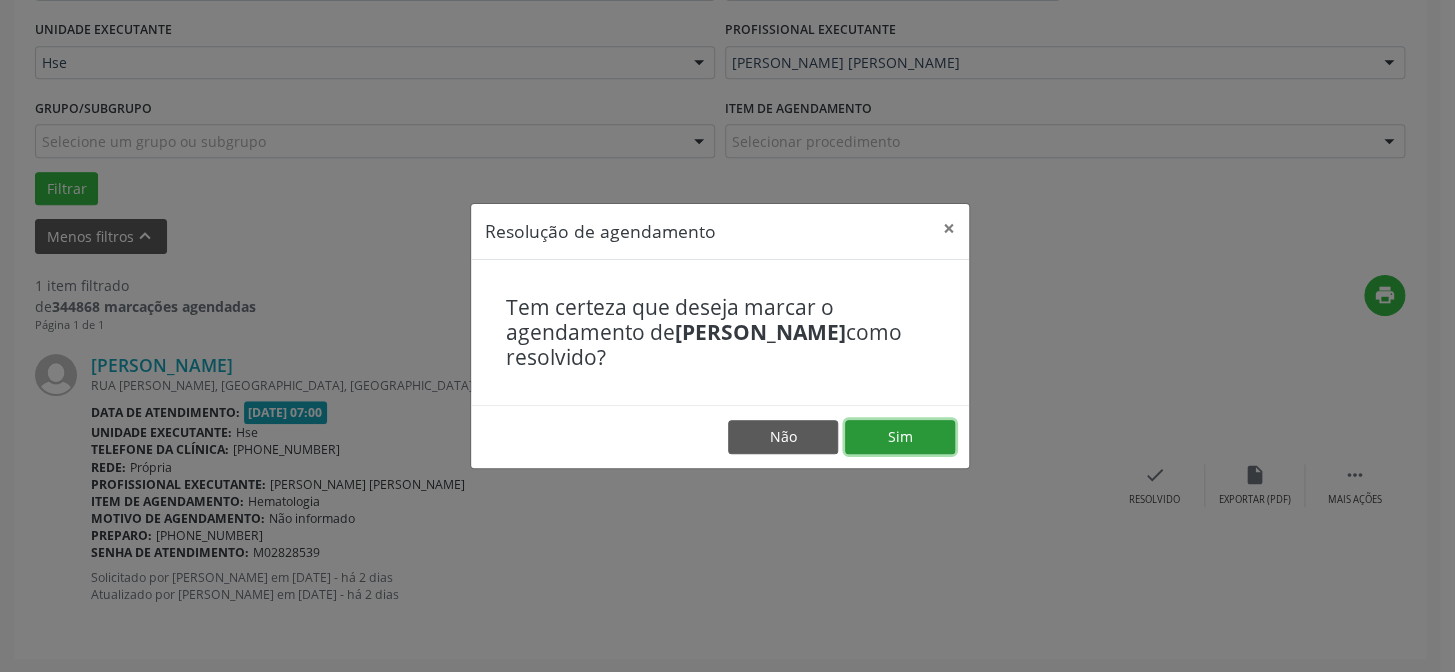 click on "Sim" at bounding box center [900, 437] 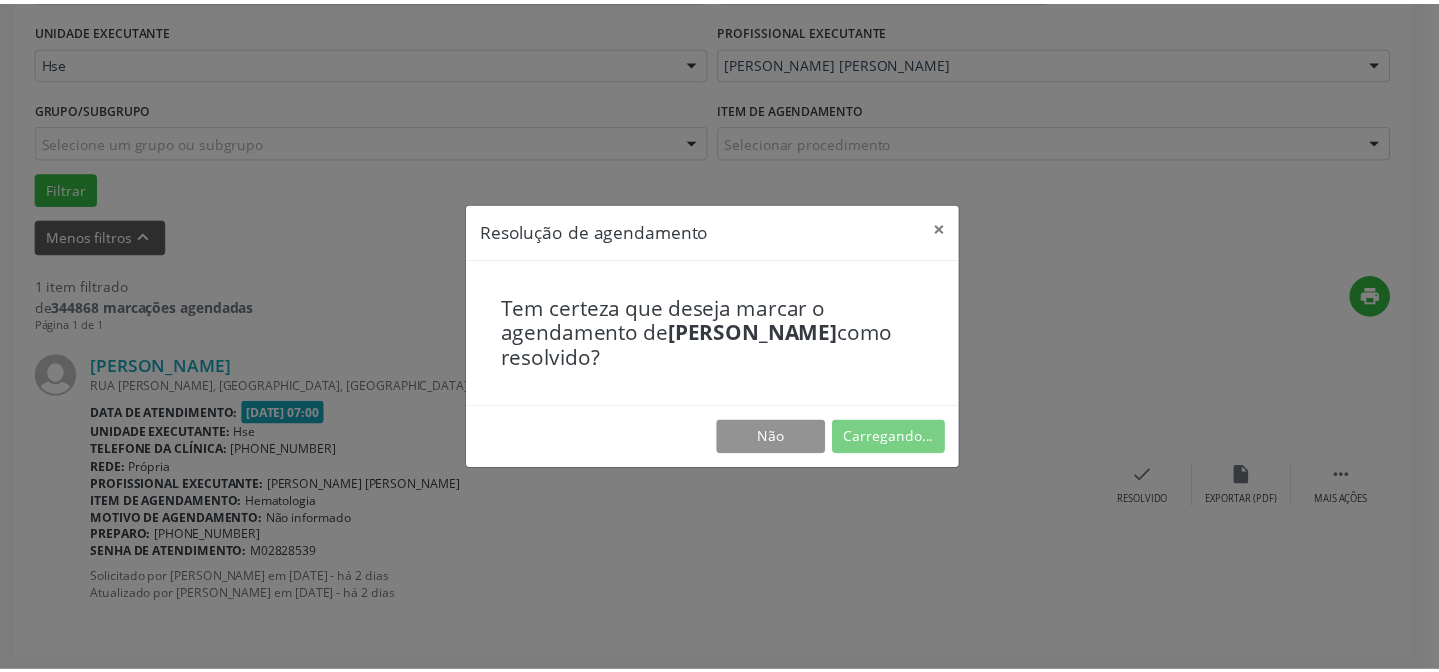 scroll, scrollTop: 179, scrollLeft: 0, axis: vertical 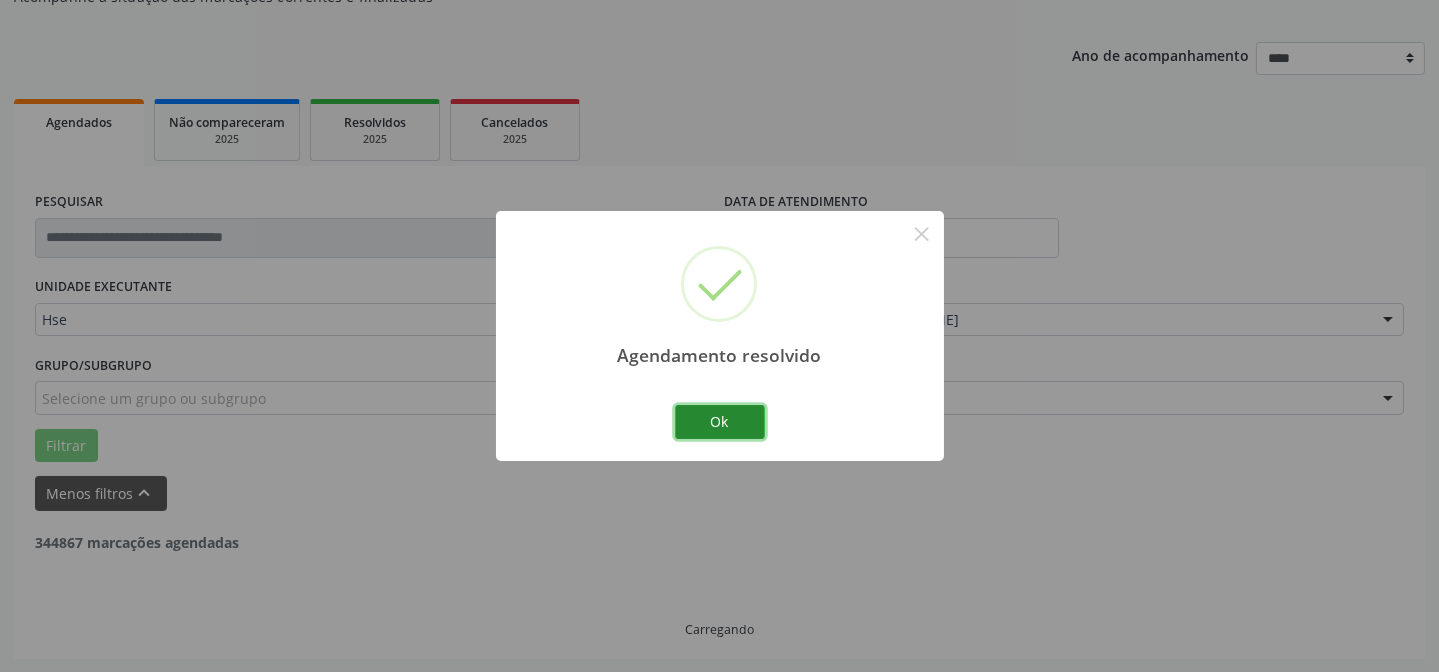 click on "Ok" at bounding box center [720, 422] 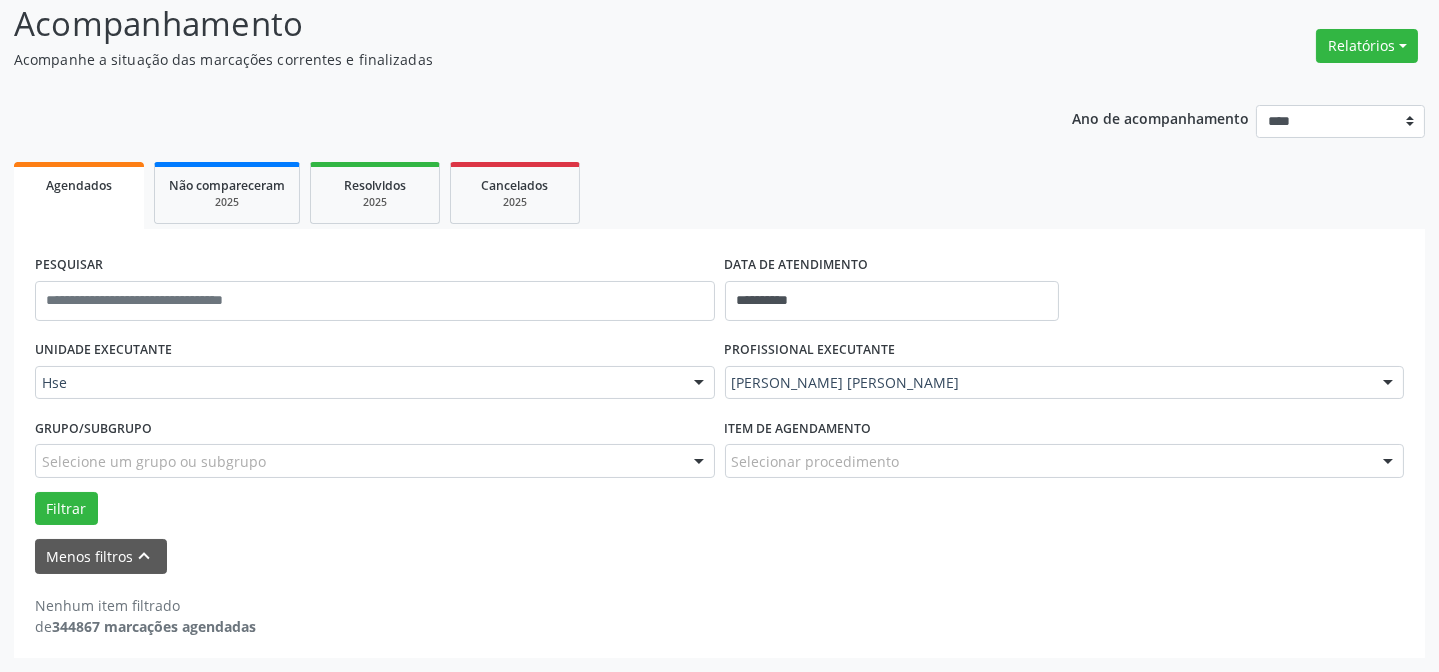 scroll, scrollTop: 135, scrollLeft: 0, axis: vertical 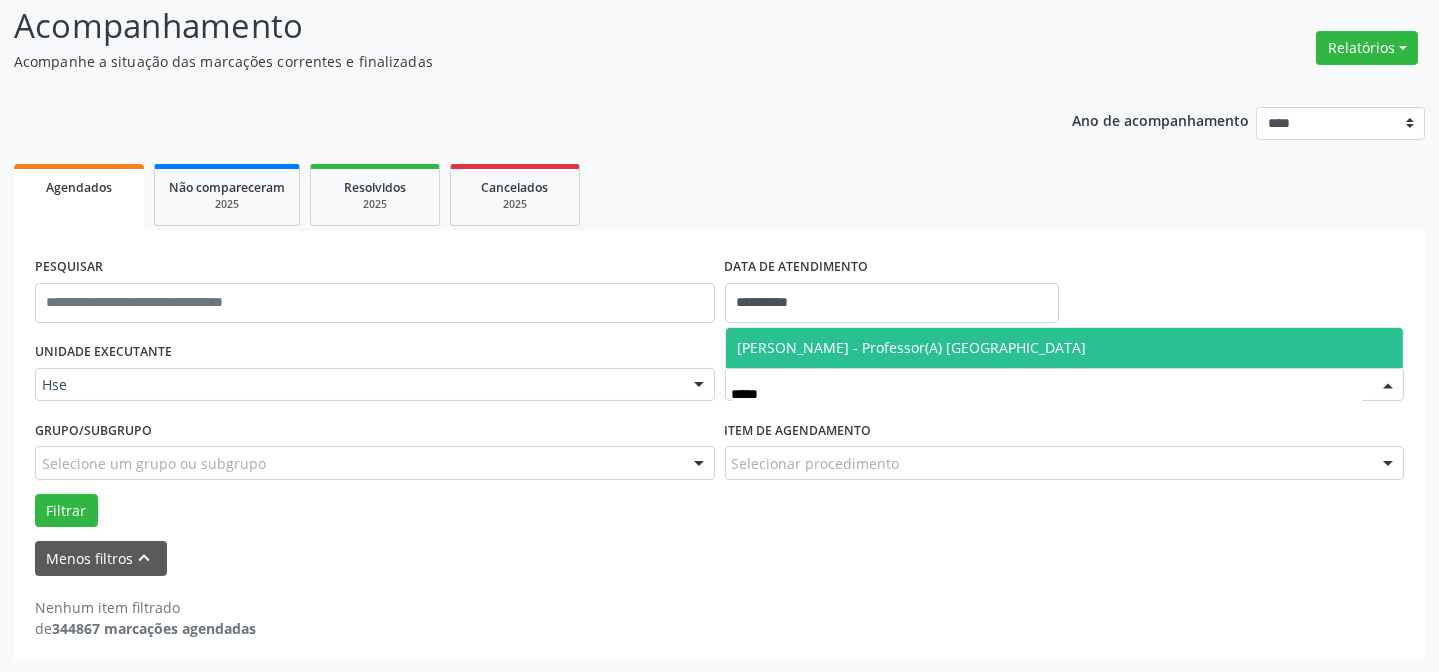 type on "******" 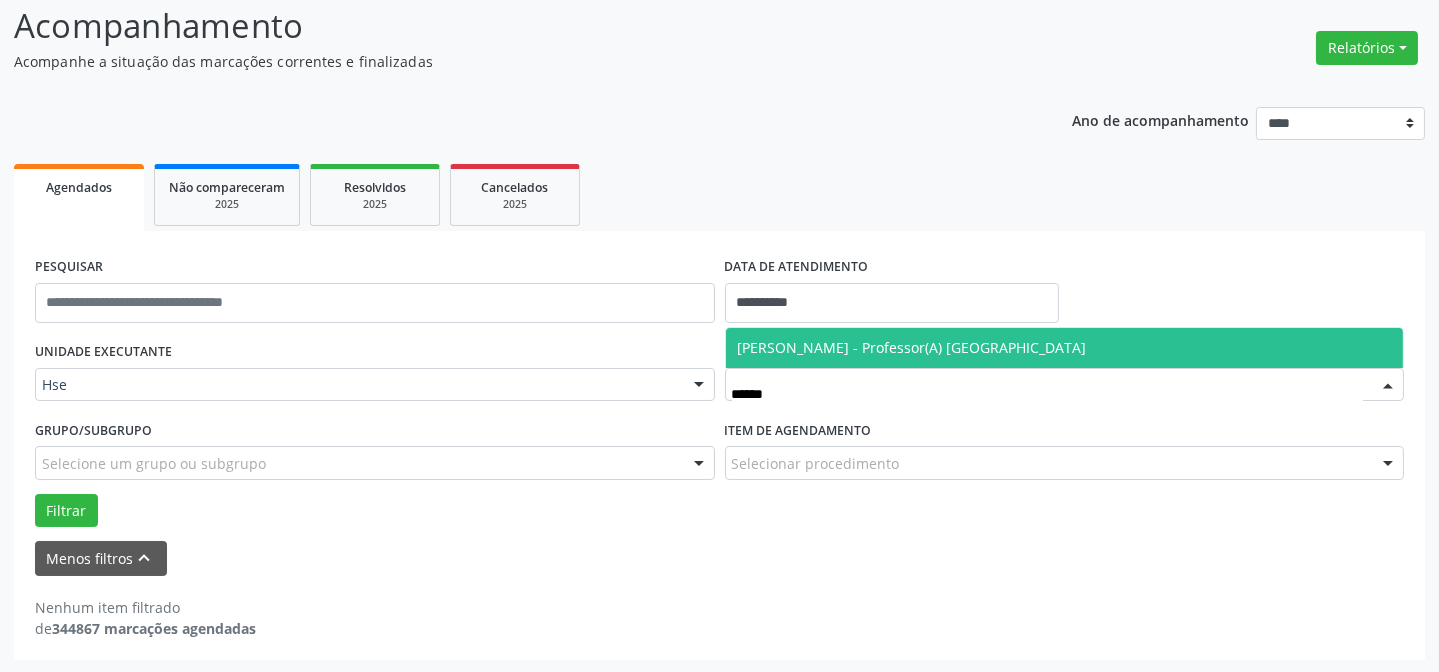 click on "[PERSON_NAME] - Professor(A) [GEOGRAPHIC_DATA]" at bounding box center (912, 347) 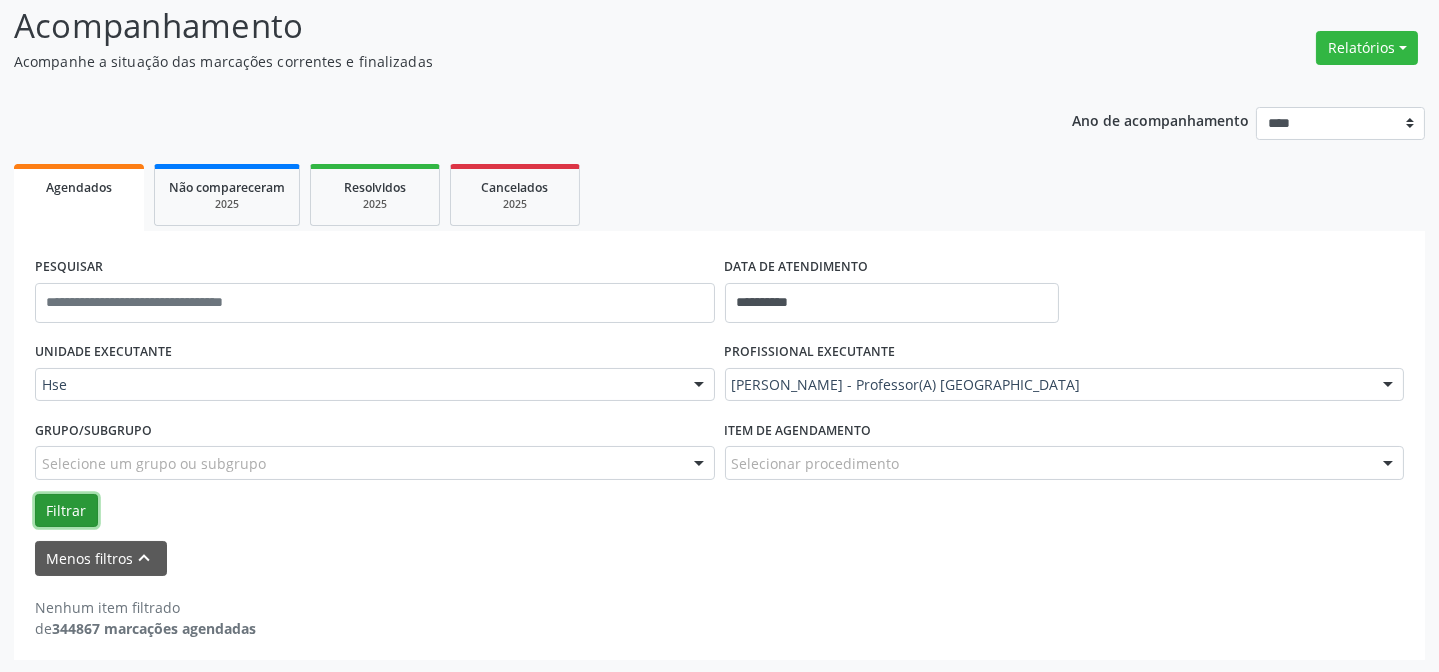 click on "Filtrar" at bounding box center [66, 511] 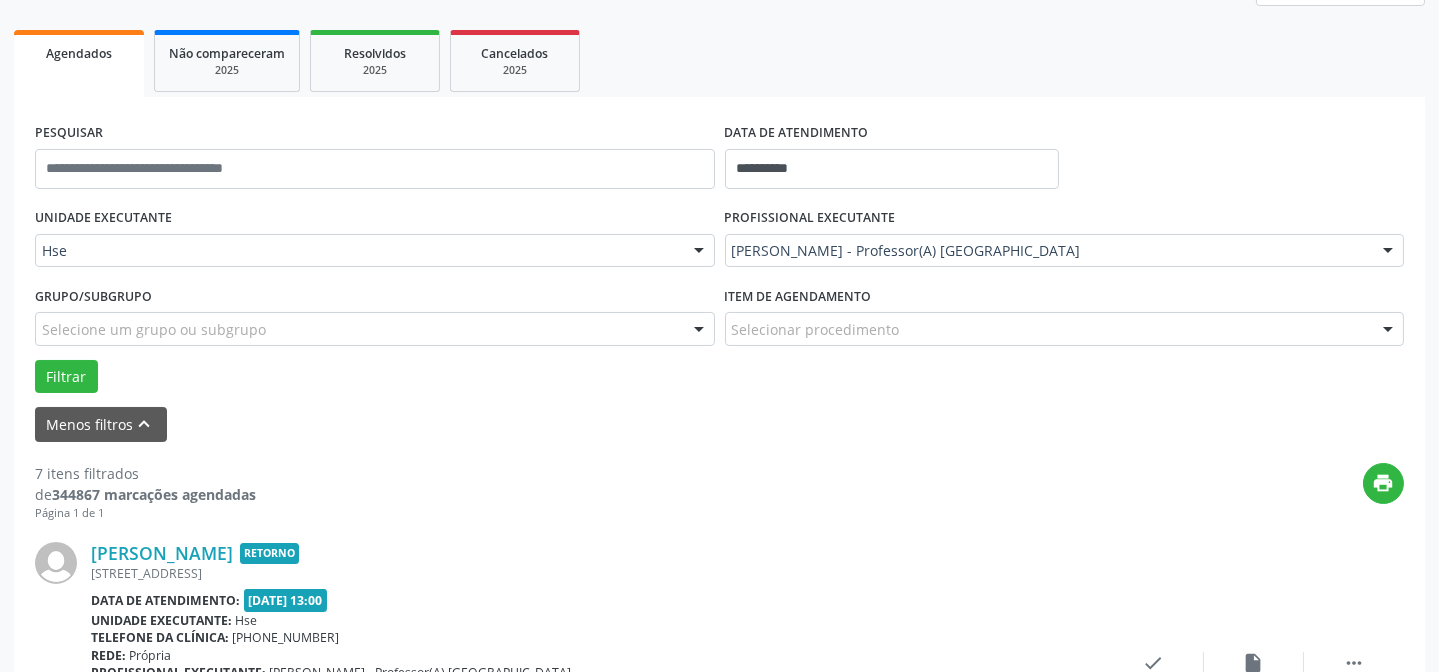 scroll, scrollTop: 408, scrollLeft: 0, axis: vertical 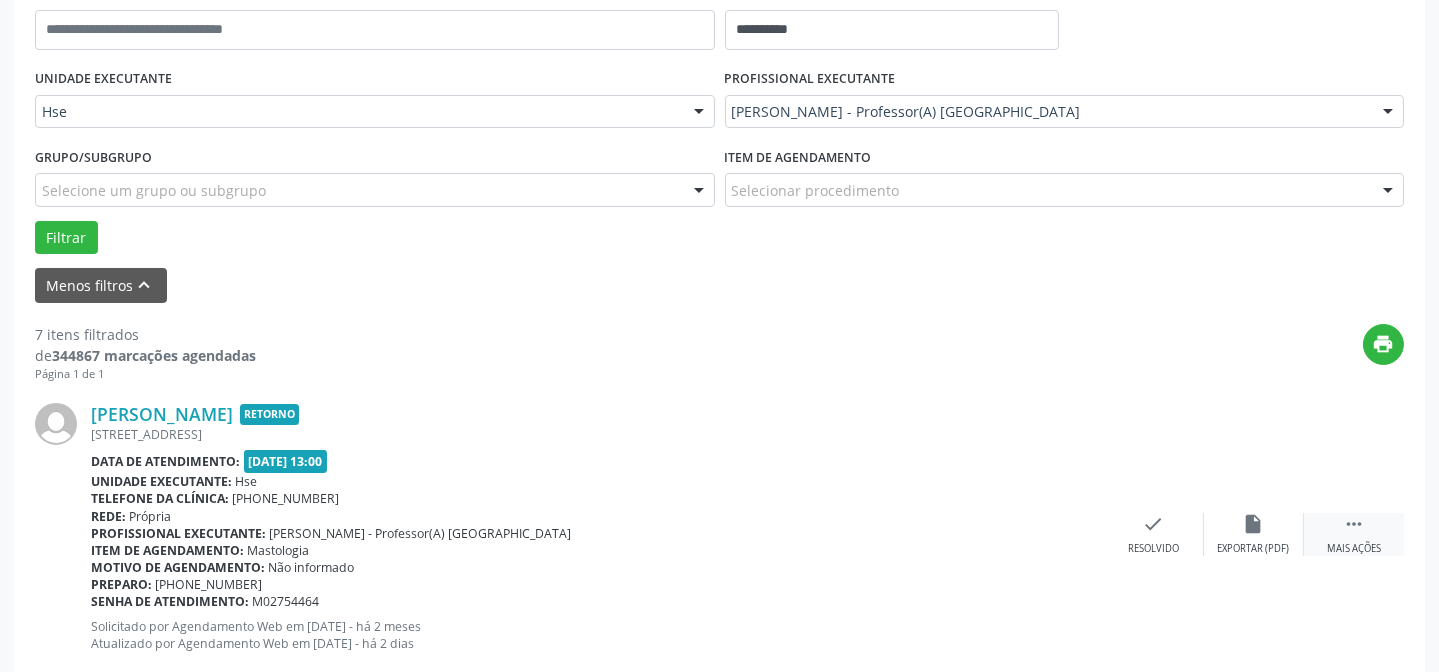 click on "
Mais ações" at bounding box center (1354, 534) 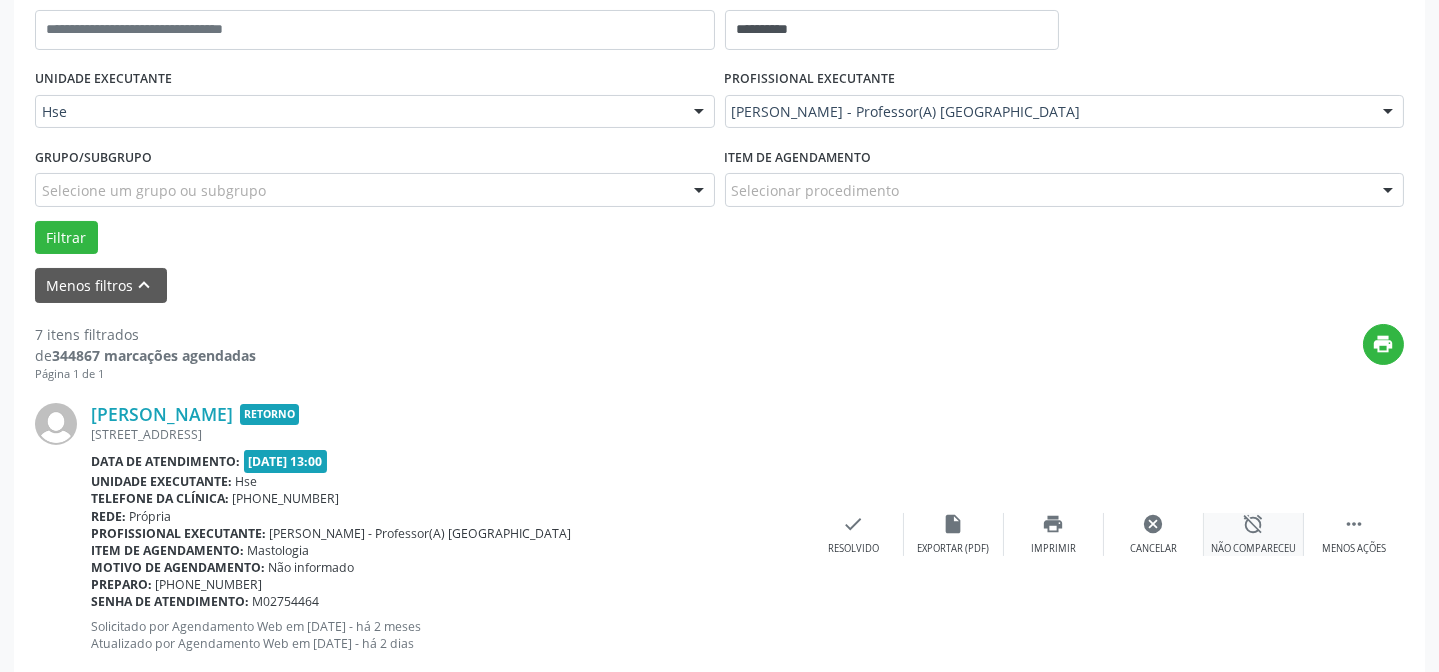 click on "Não compareceu" at bounding box center (1253, 549) 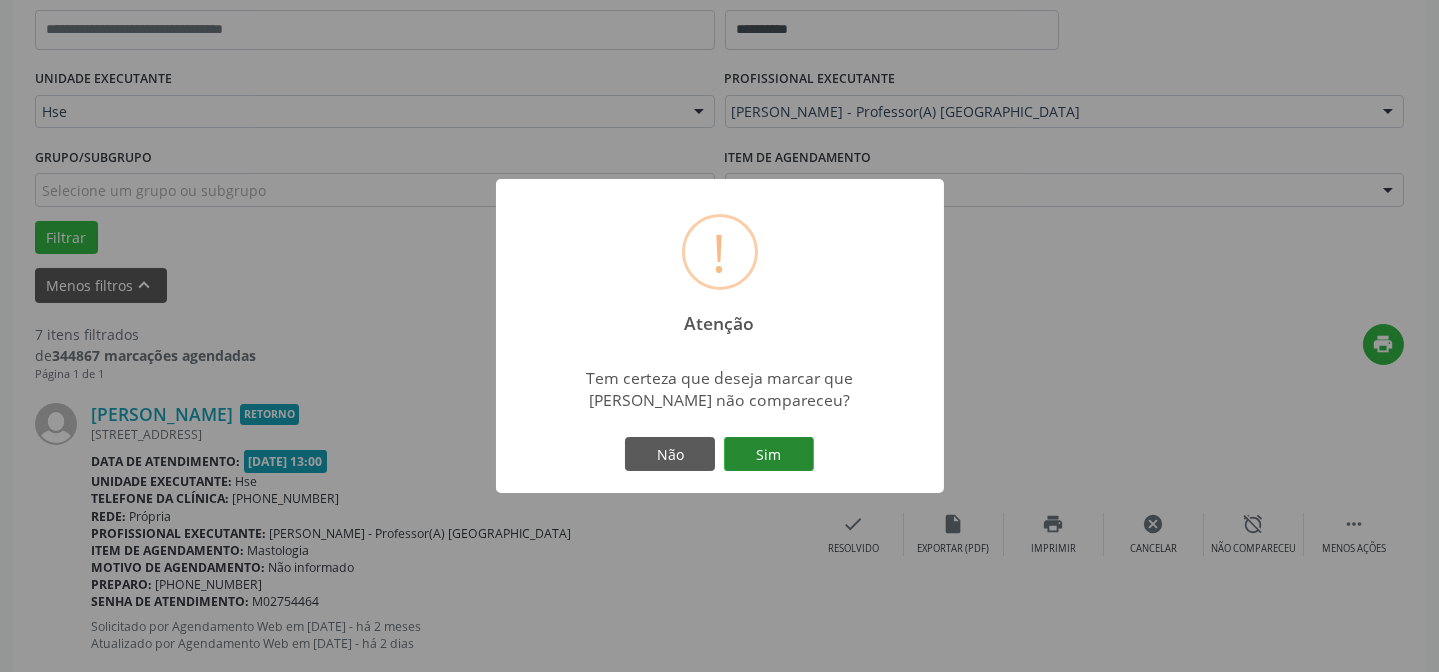 click on "Sim" at bounding box center (769, 454) 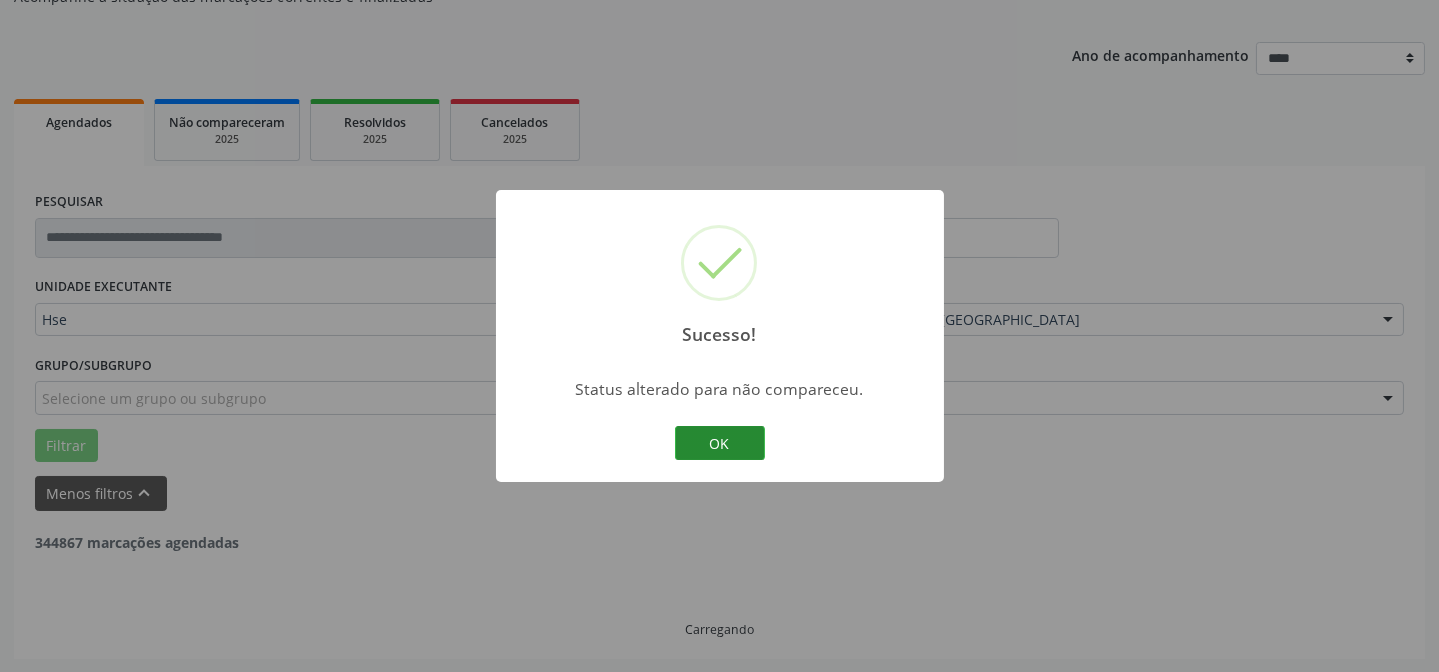 click on "OK" at bounding box center (720, 443) 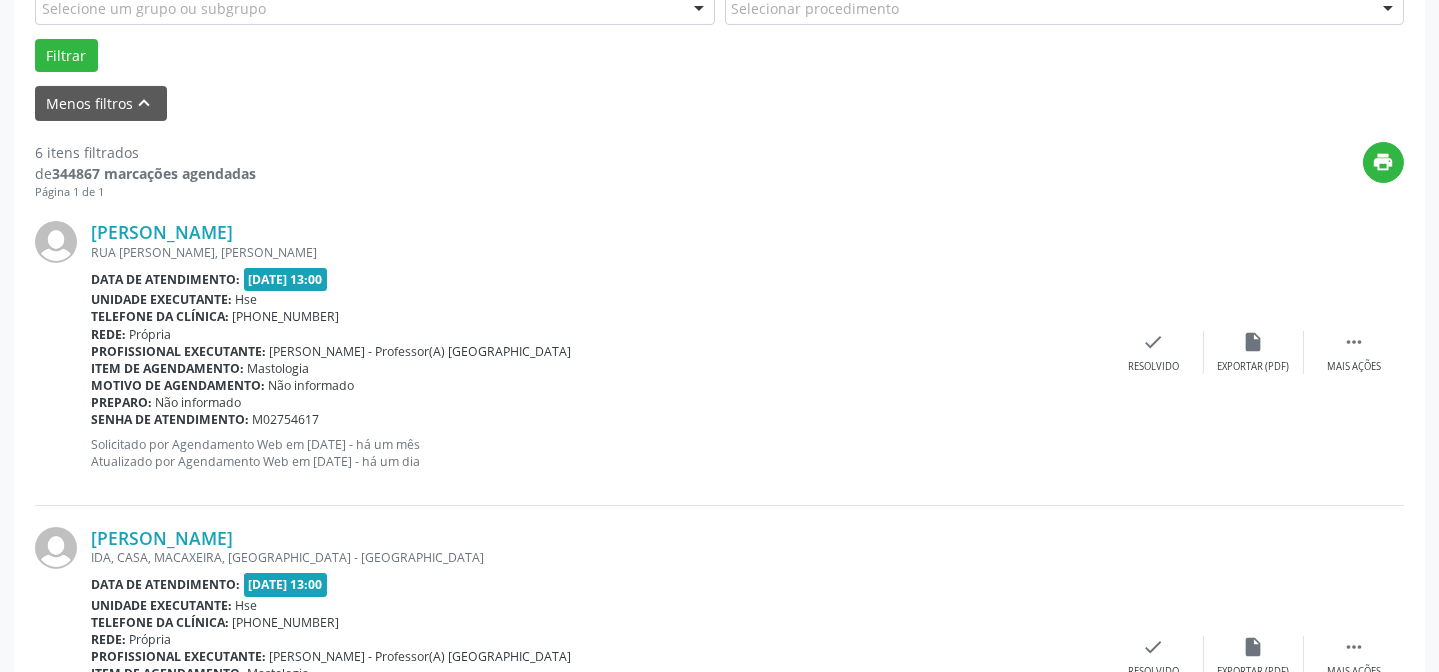 scroll, scrollTop: 771, scrollLeft: 0, axis: vertical 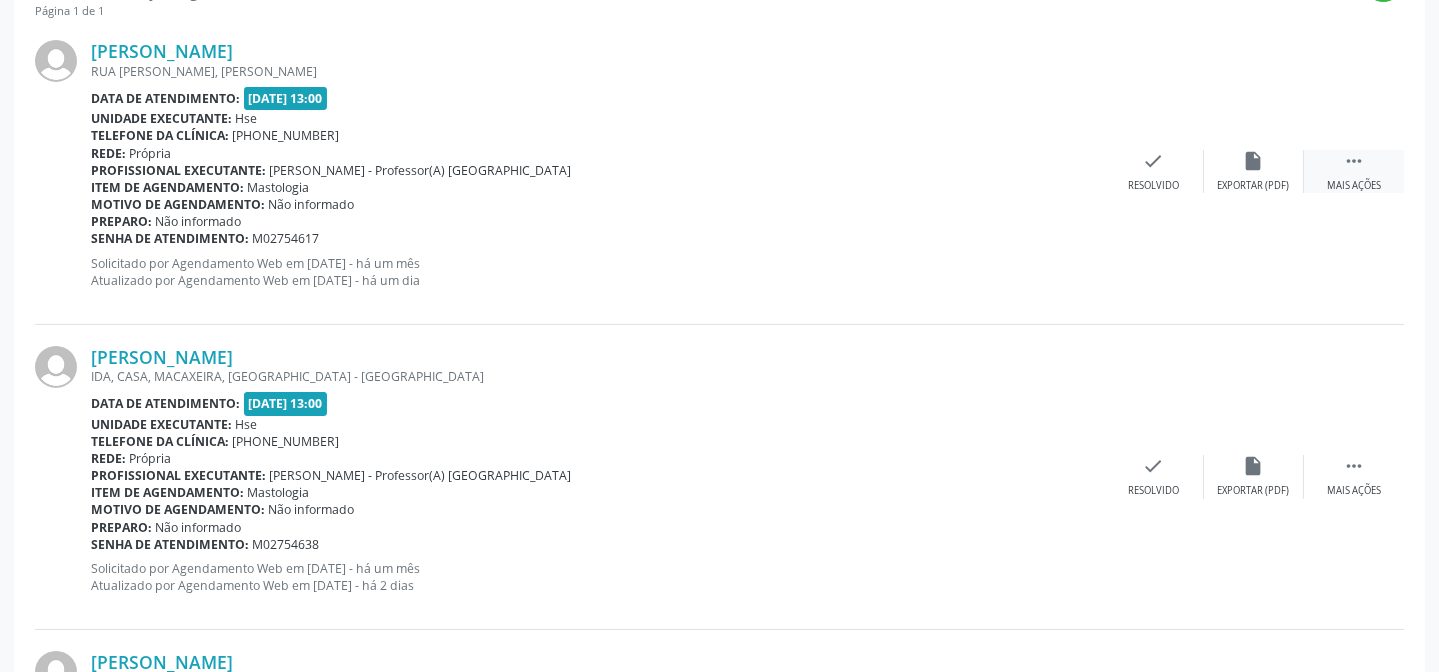 click on "
Mais ações" at bounding box center [1354, 171] 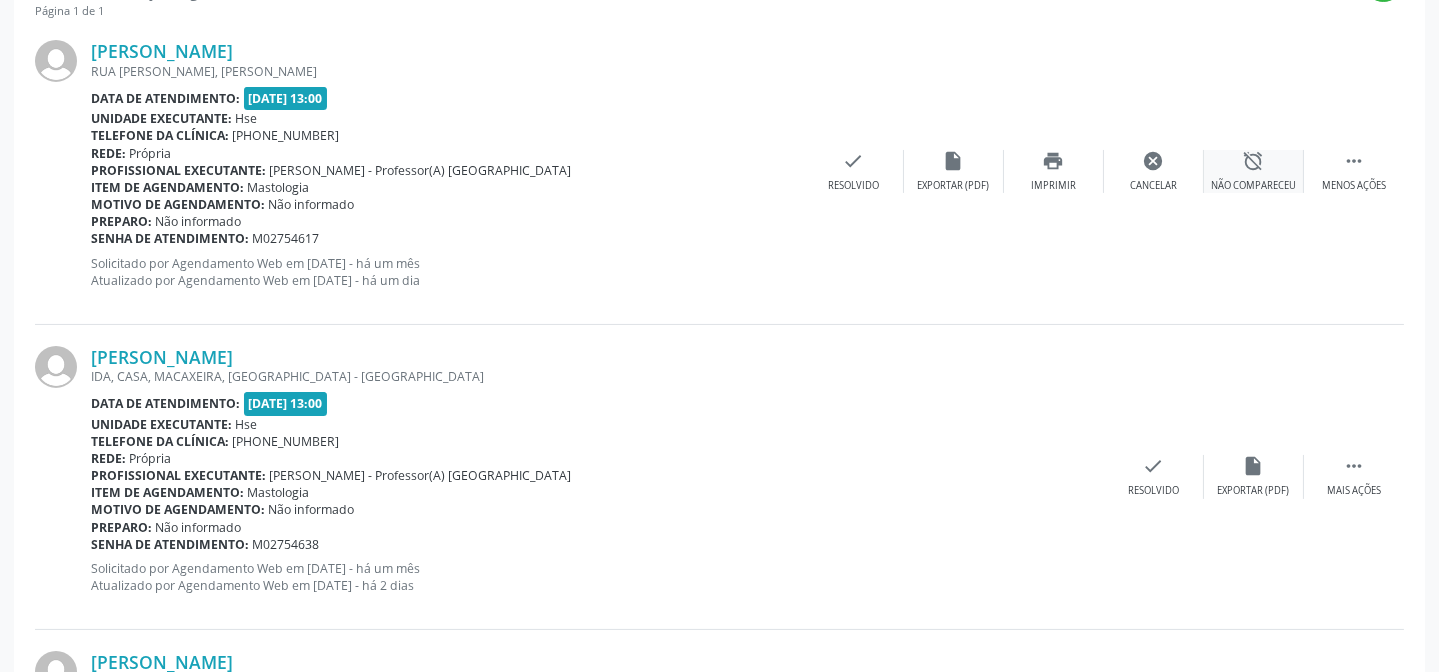 click on "alarm_off
Não compareceu" at bounding box center (1254, 171) 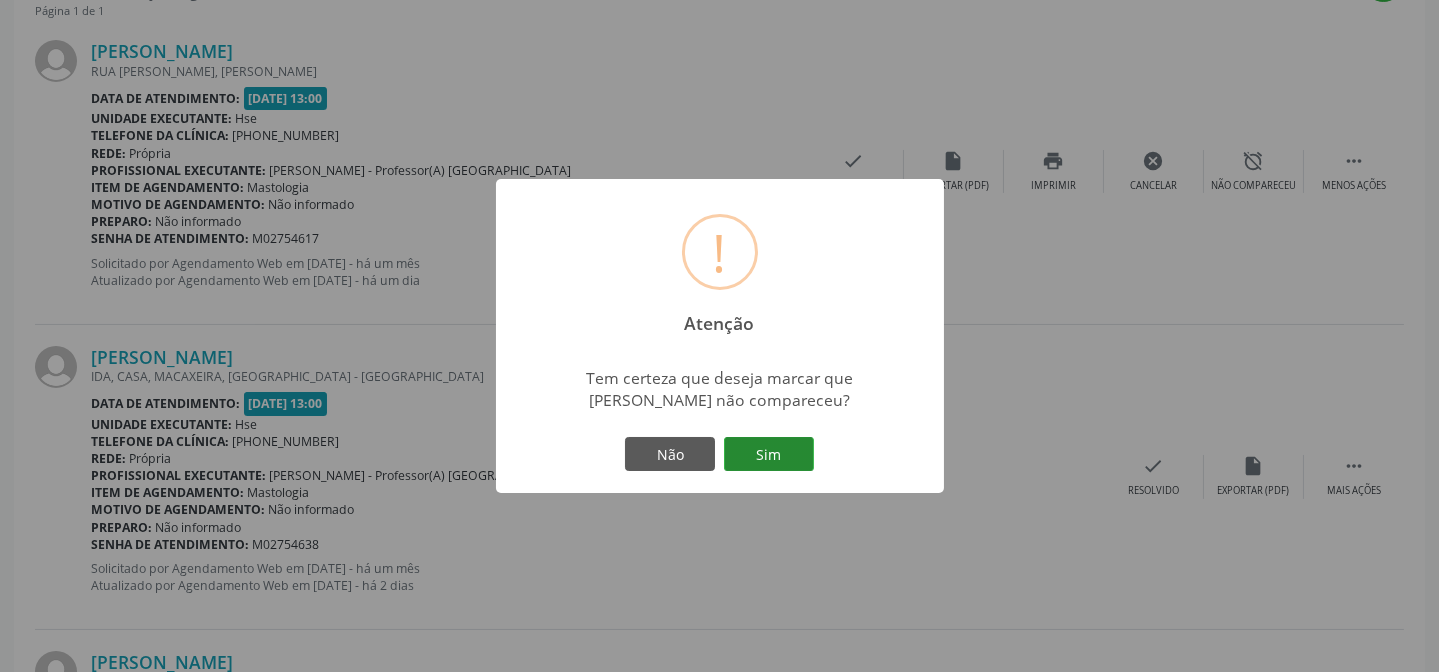 click on "Sim" at bounding box center (769, 454) 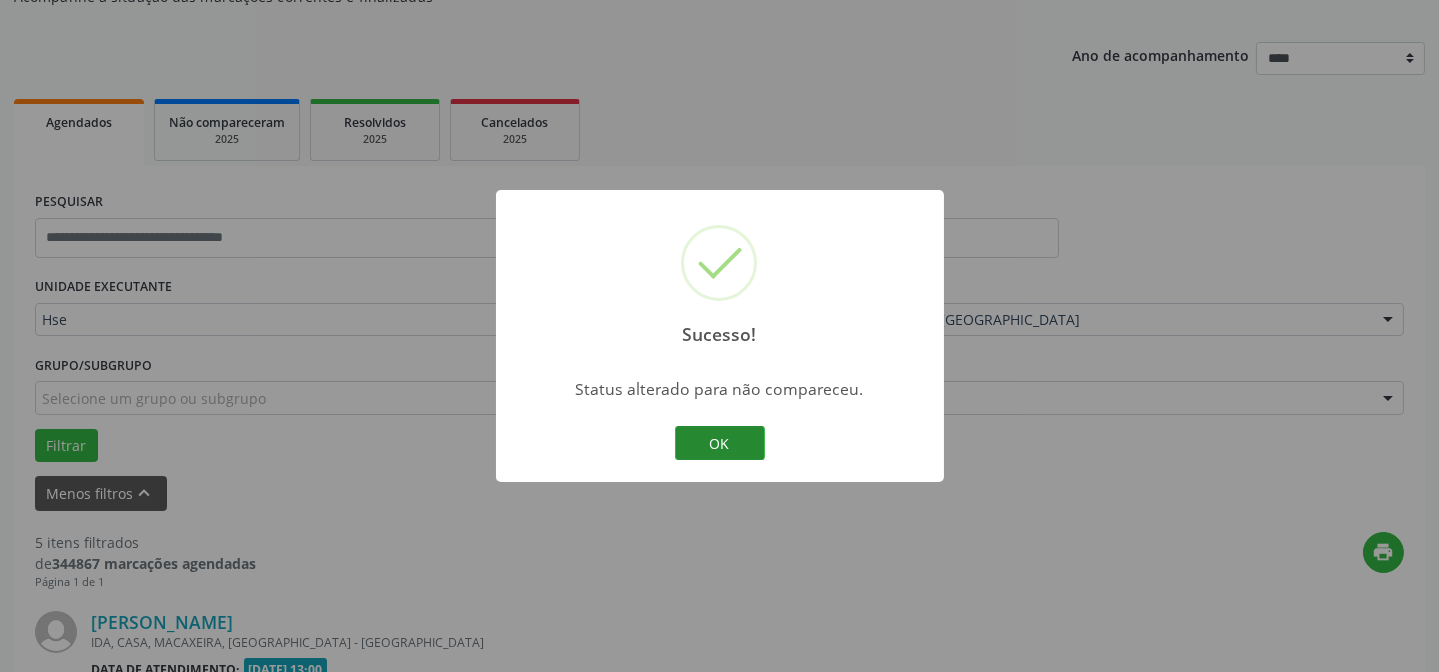 scroll, scrollTop: 771, scrollLeft: 0, axis: vertical 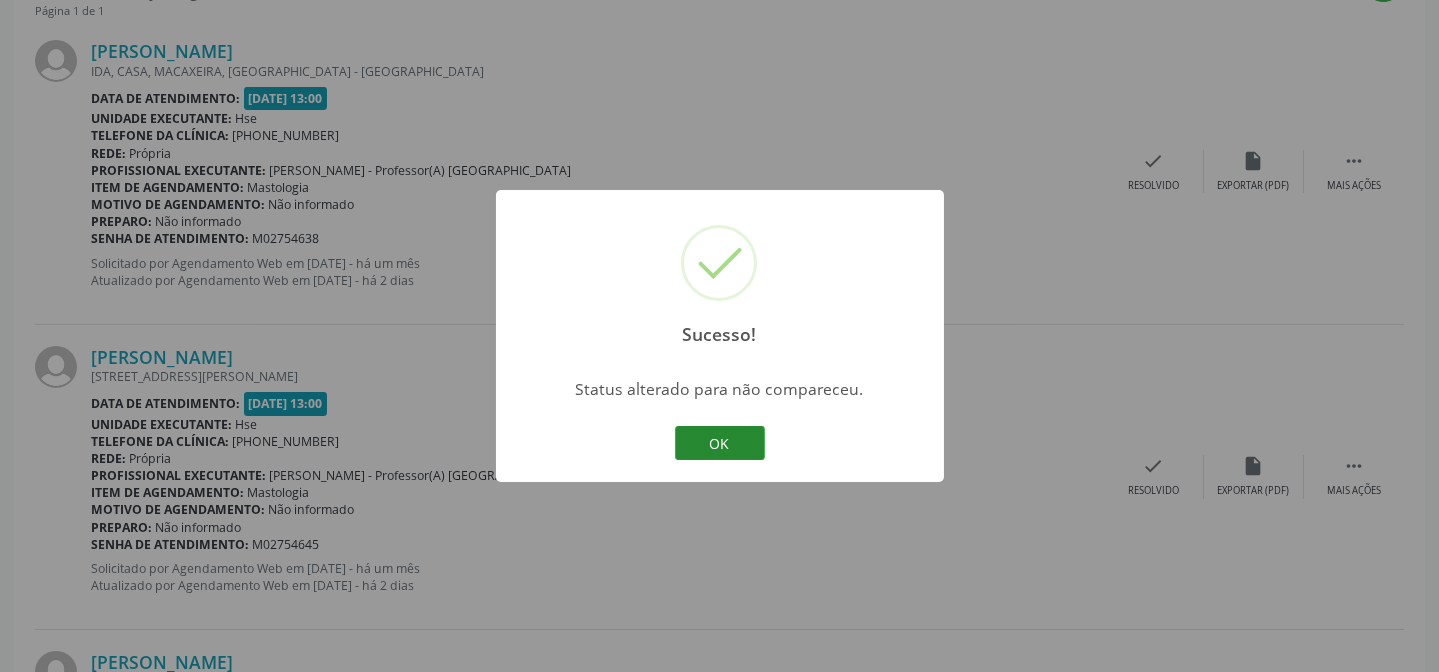 click on "OK" at bounding box center [720, 443] 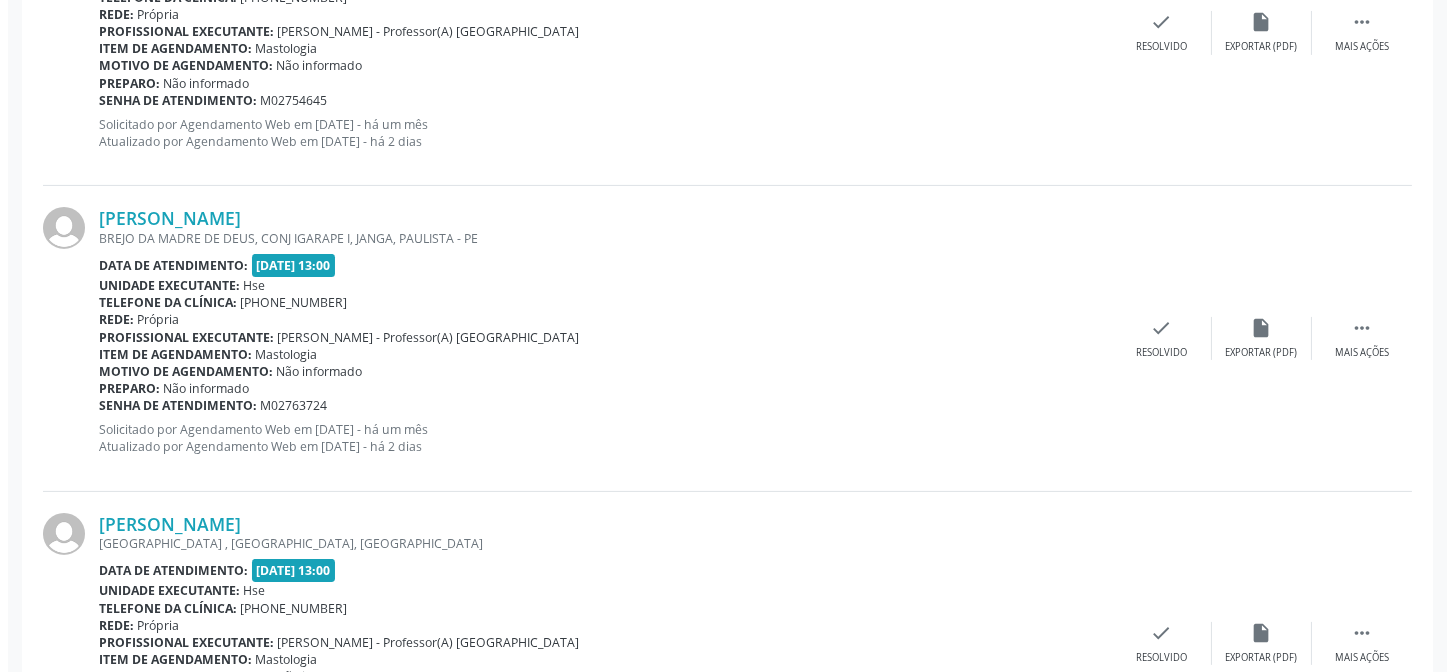 scroll, scrollTop: 1317, scrollLeft: 0, axis: vertical 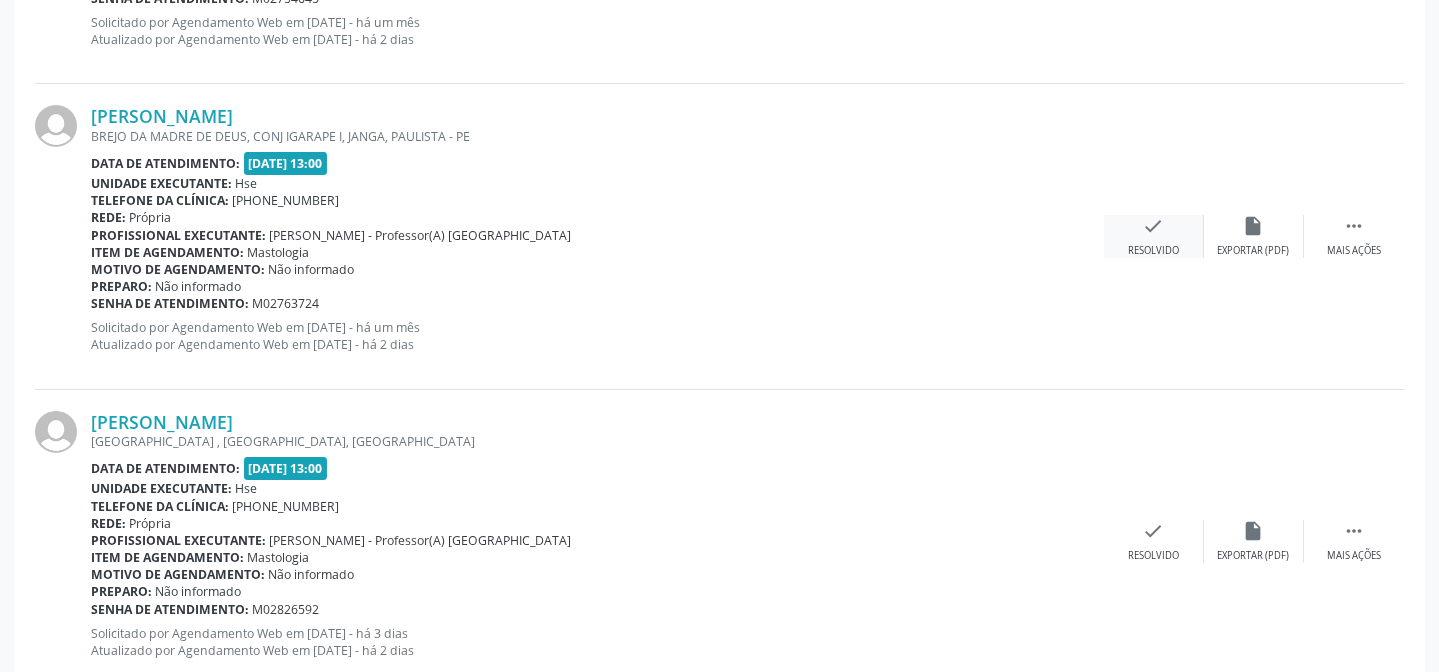 click on "check
Resolvido" at bounding box center (1154, 236) 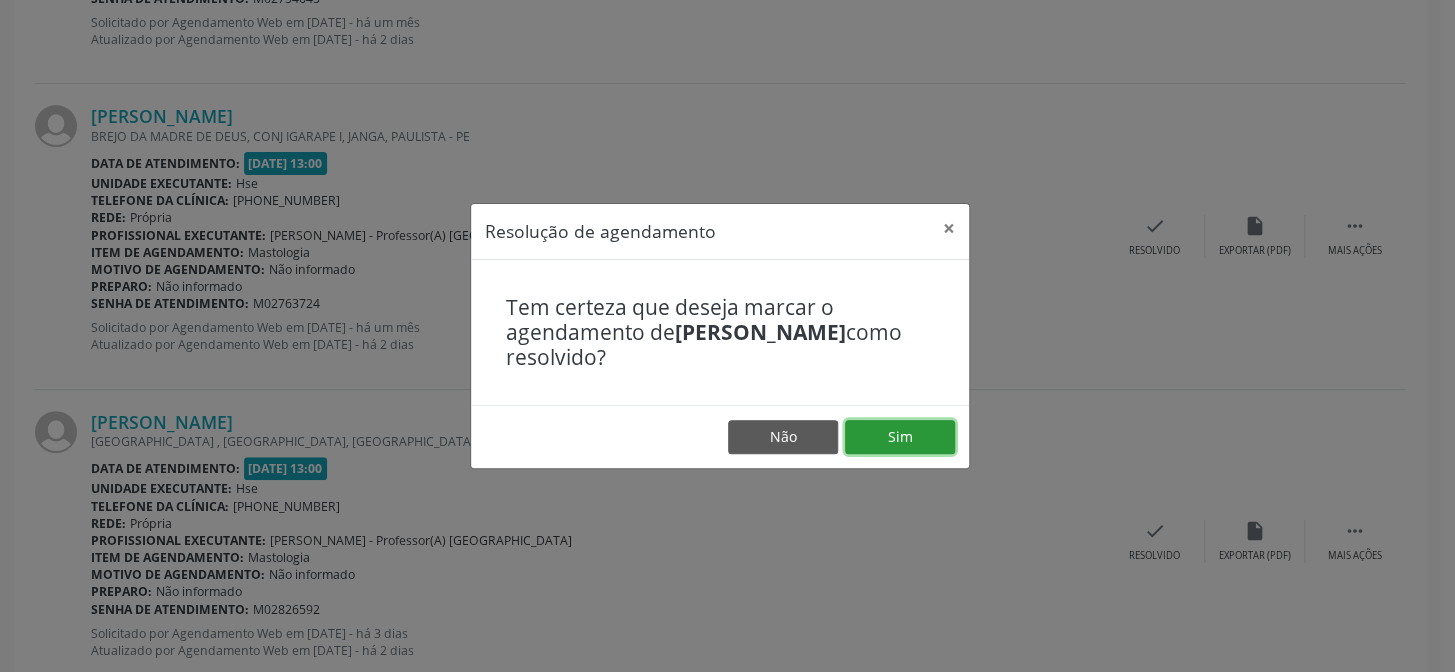 drag, startPoint x: 911, startPoint y: 424, endPoint x: 905, endPoint y: 402, distance: 22.803509 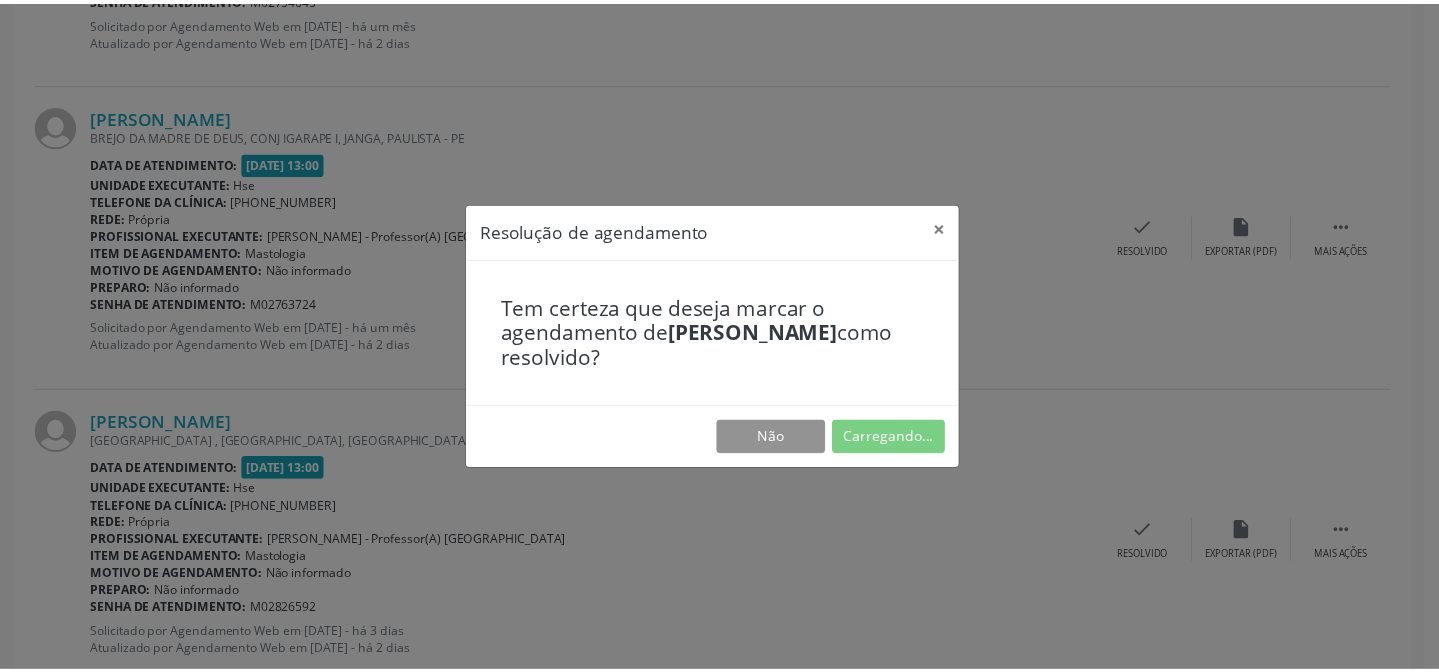scroll, scrollTop: 179, scrollLeft: 0, axis: vertical 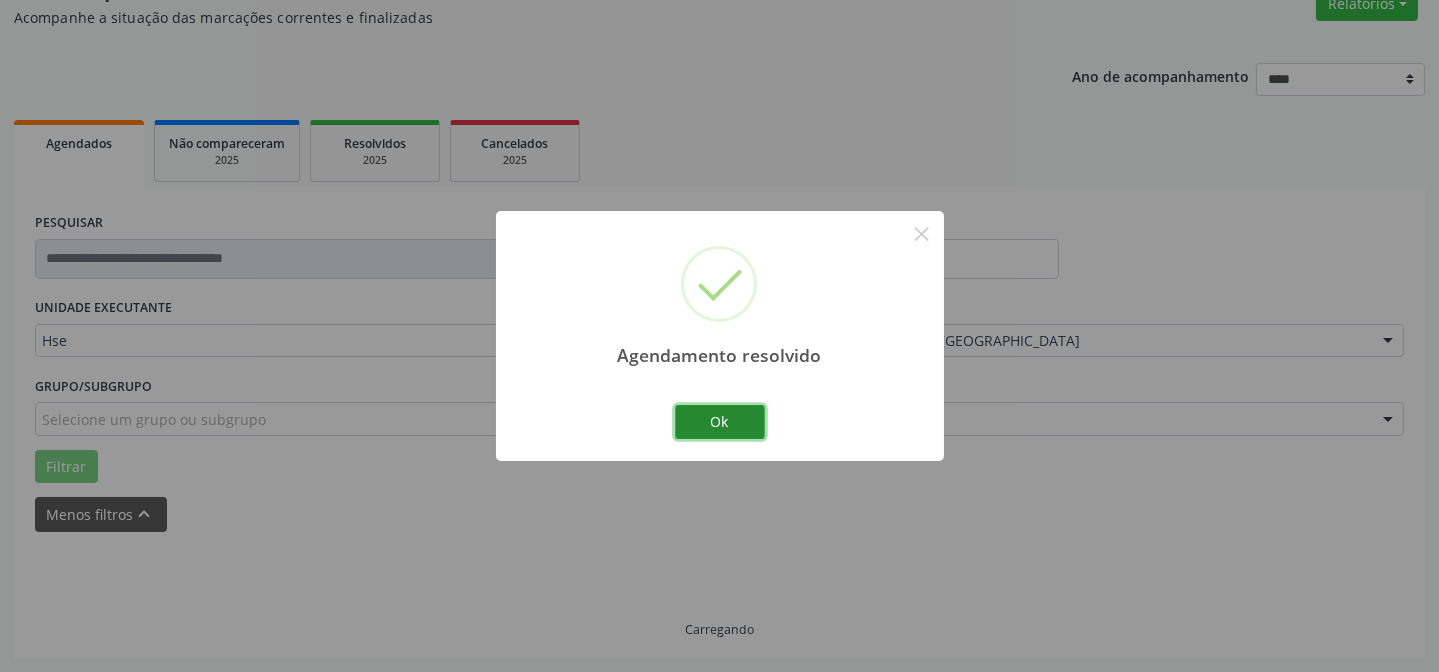 click on "Ok" at bounding box center [720, 422] 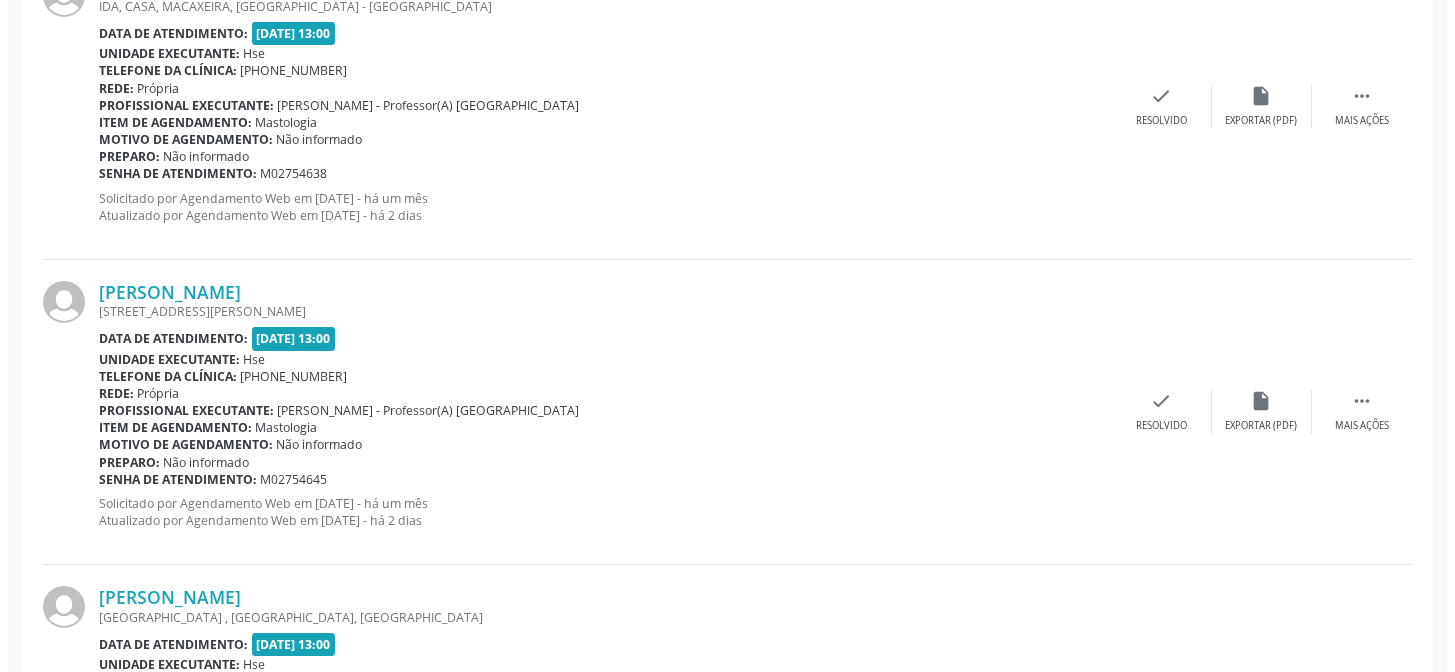 scroll, scrollTop: 1371, scrollLeft: 0, axis: vertical 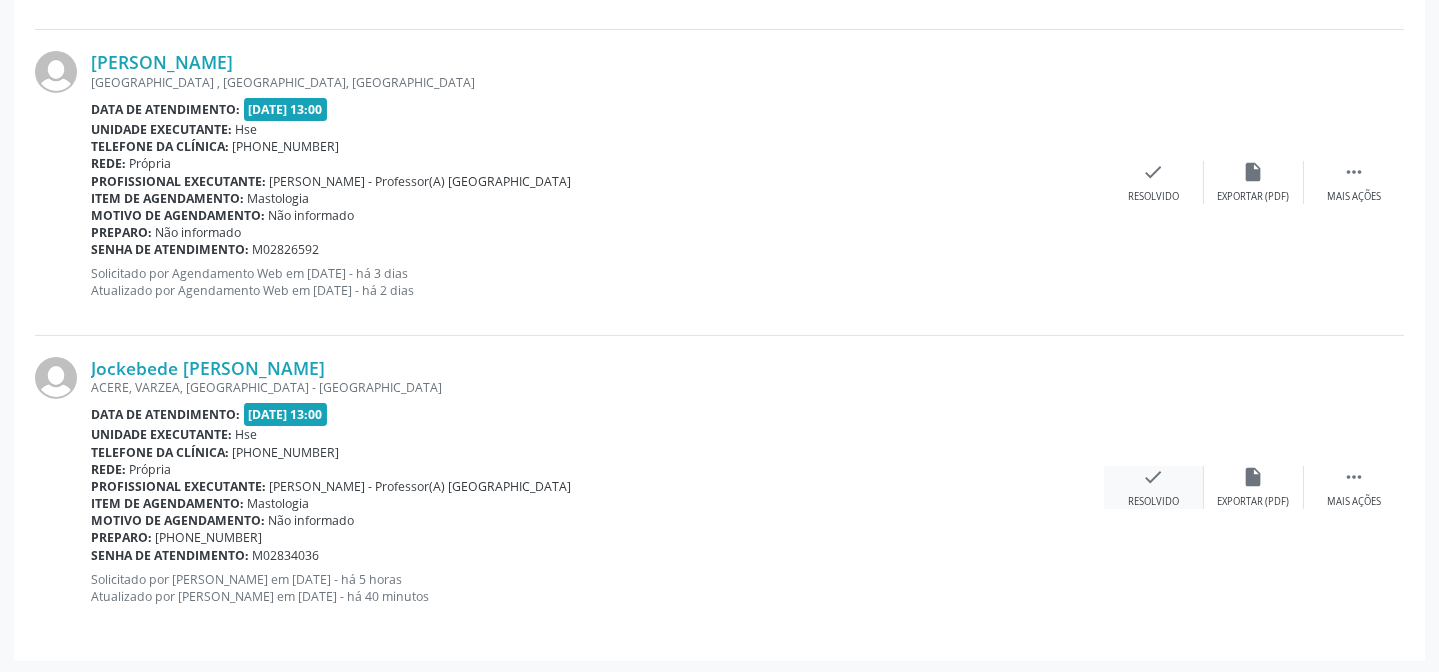 click on "check
Resolvido" at bounding box center [1154, 487] 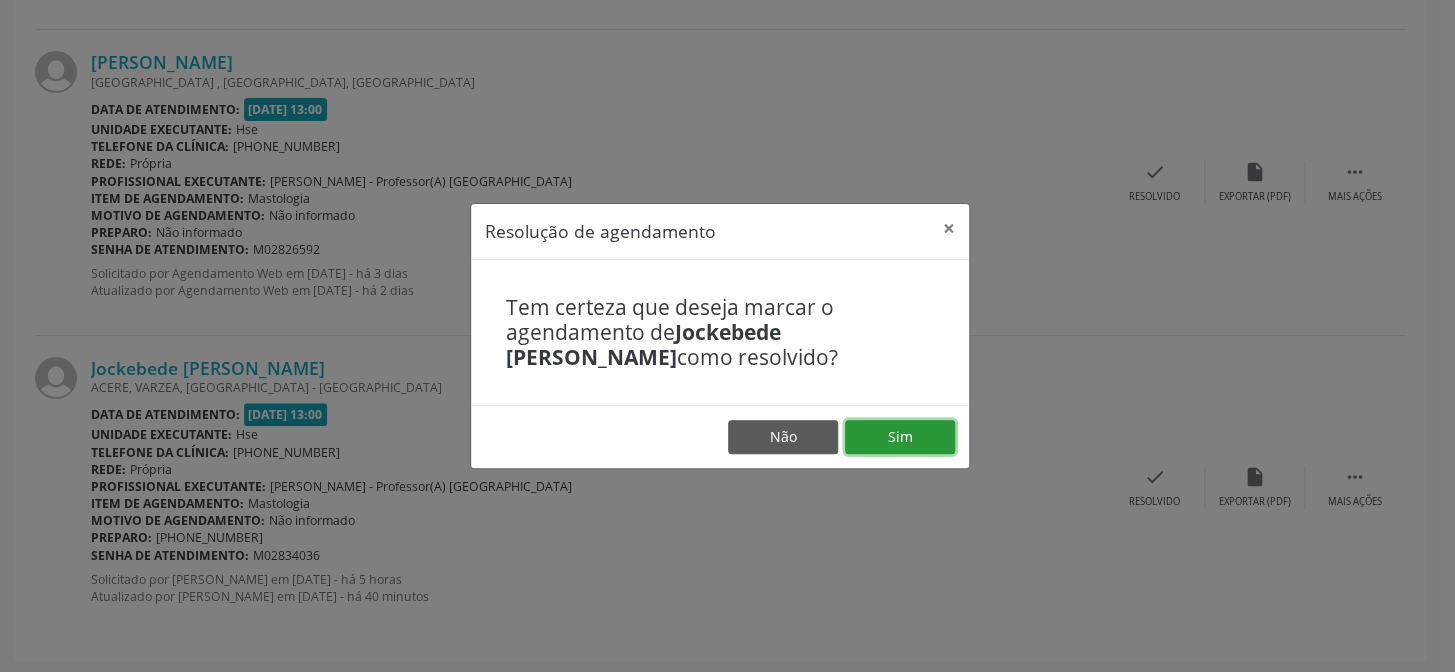 click on "Sim" at bounding box center [900, 437] 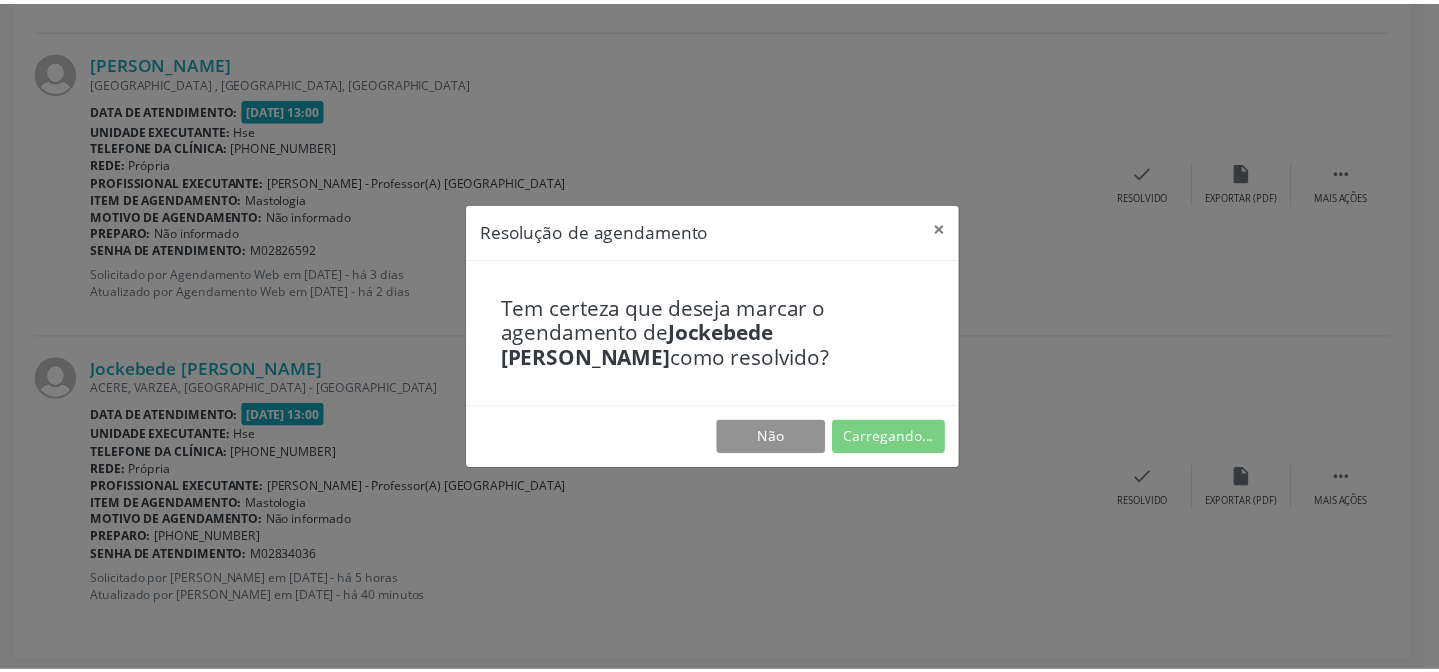 scroll, scrollTop: 179, scrollLeft: 0, axis: vertical 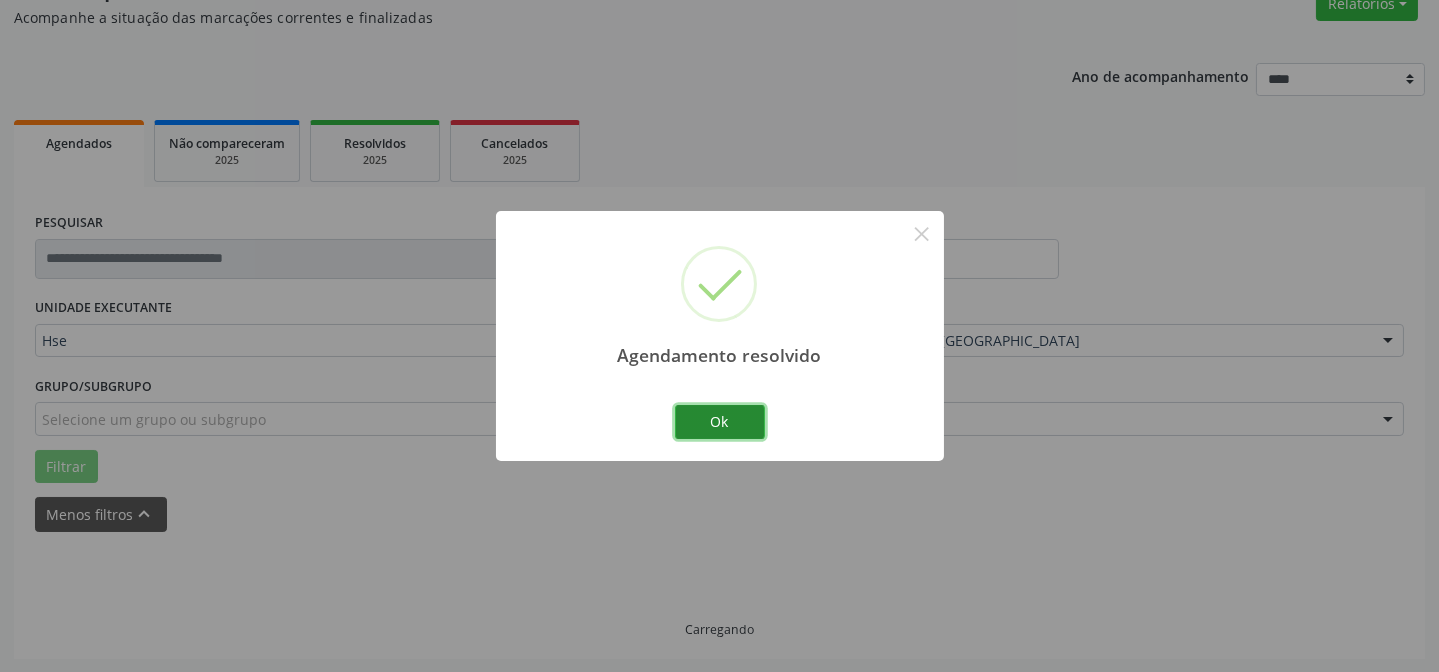 click on "Ok" at bounding box center (720, 422) 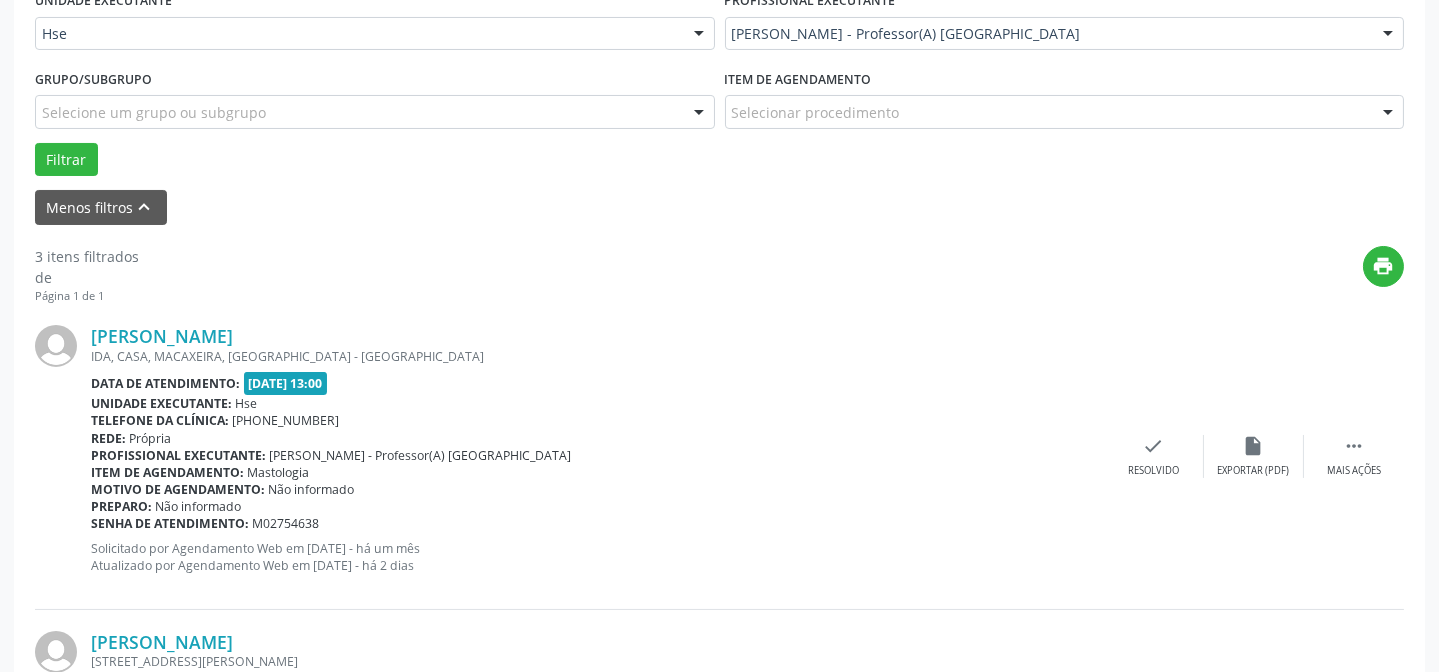 scroll, scrollTop: 542, scrollLeft: 0, axis: vertical 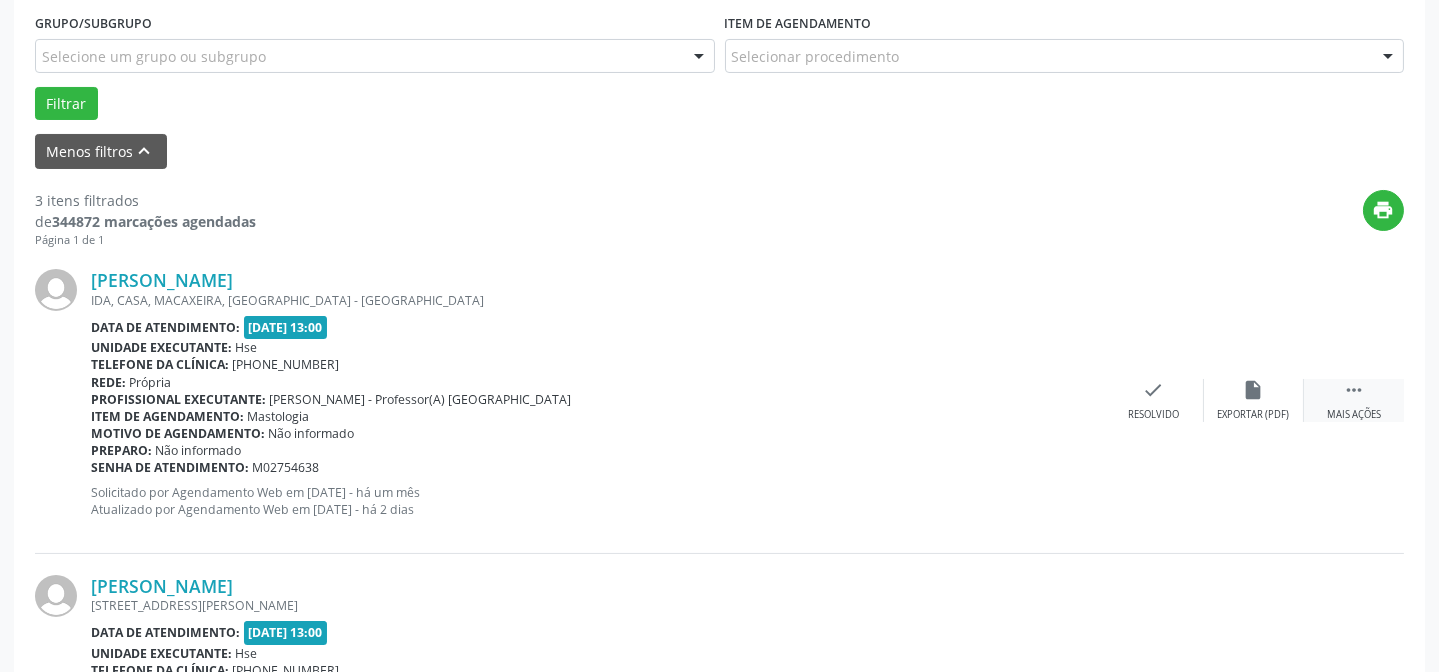 click on "
Mais ações" at bounding box center (1354, 400) 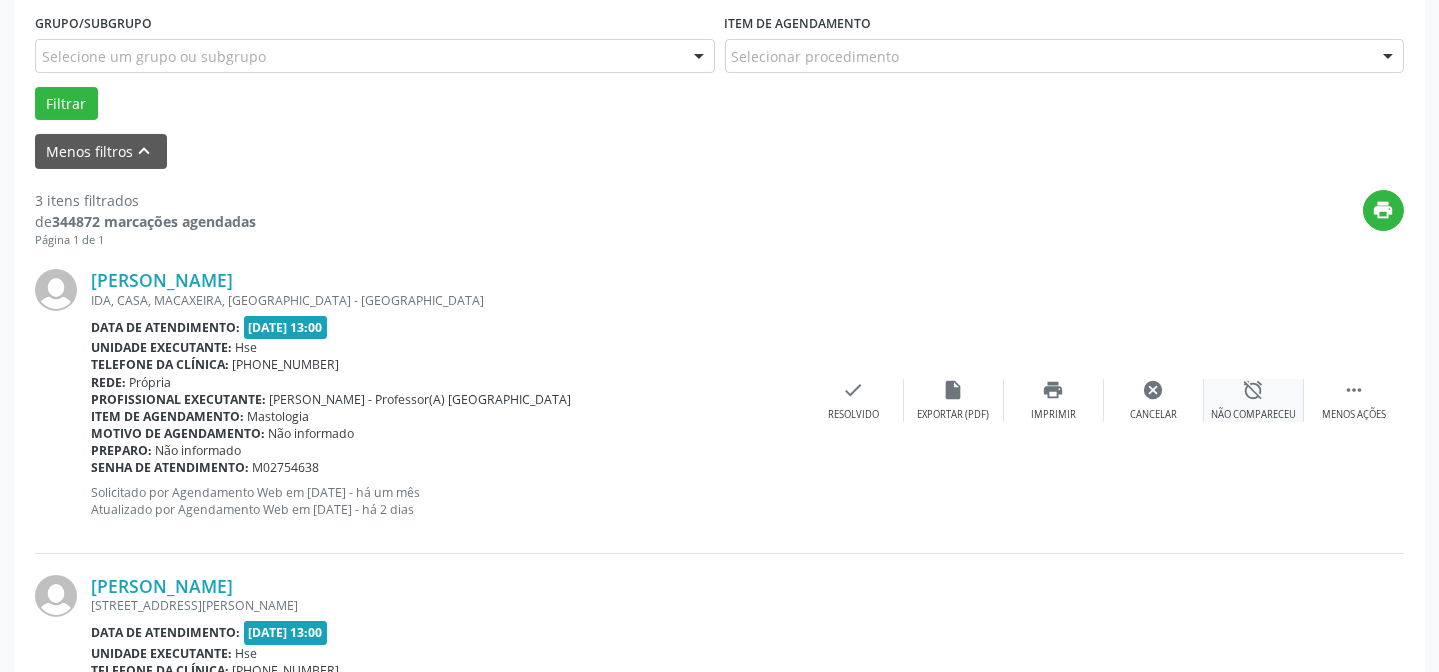 click on "Não compareceu" at bounding box center [1253, 415] 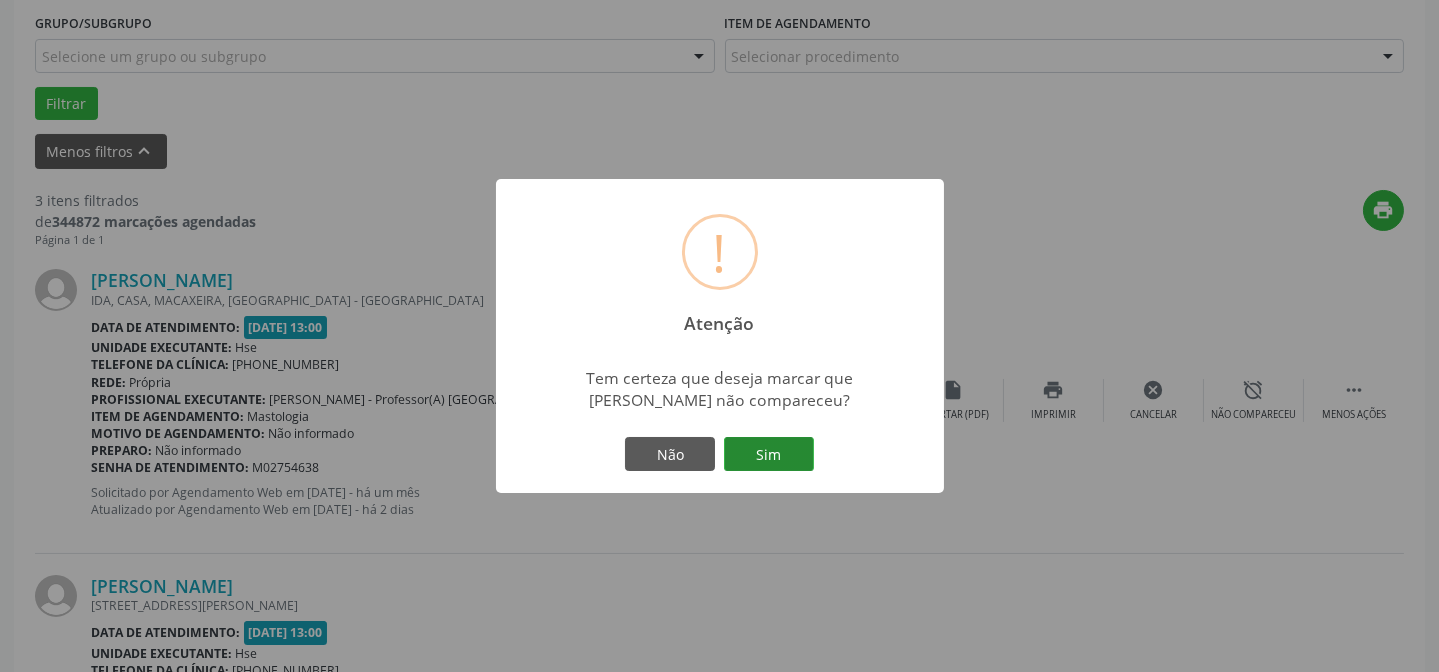 click on "Sim" at bounding box center [769, 454] 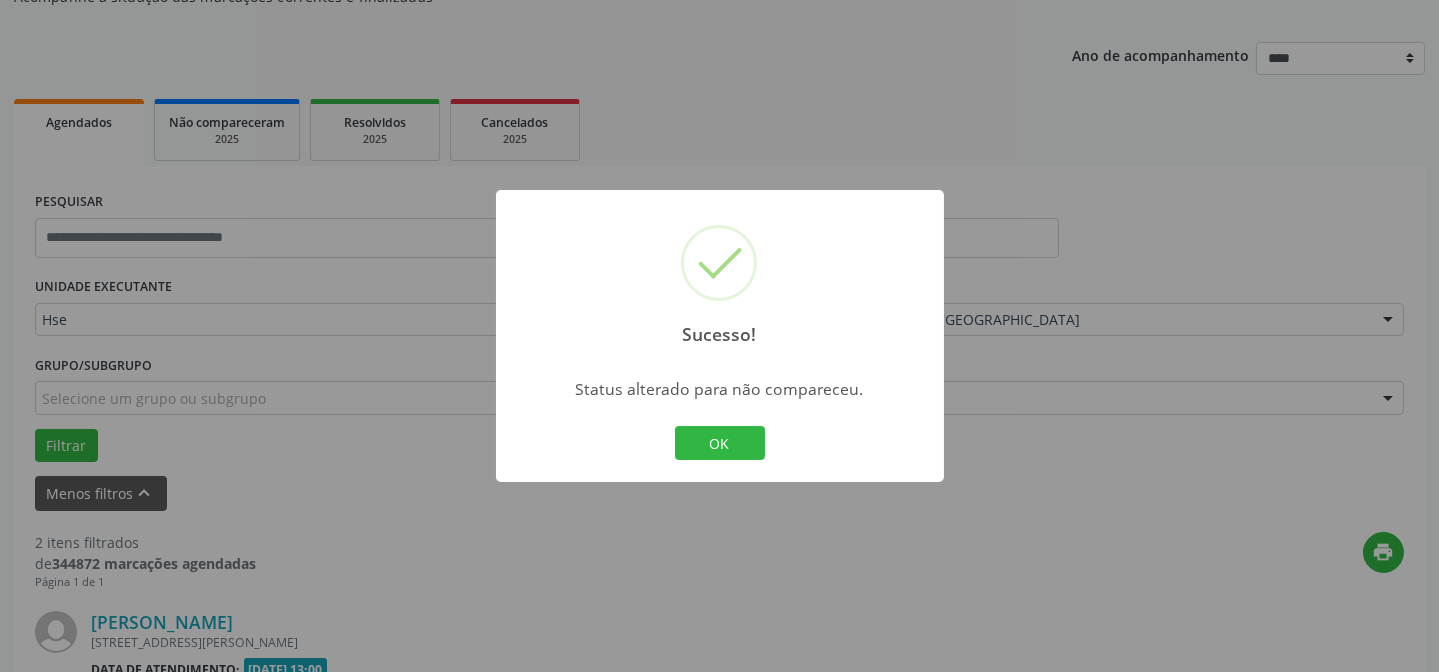 scroll, scrollTop: 542, scrollLeft: 0, axis: vertical 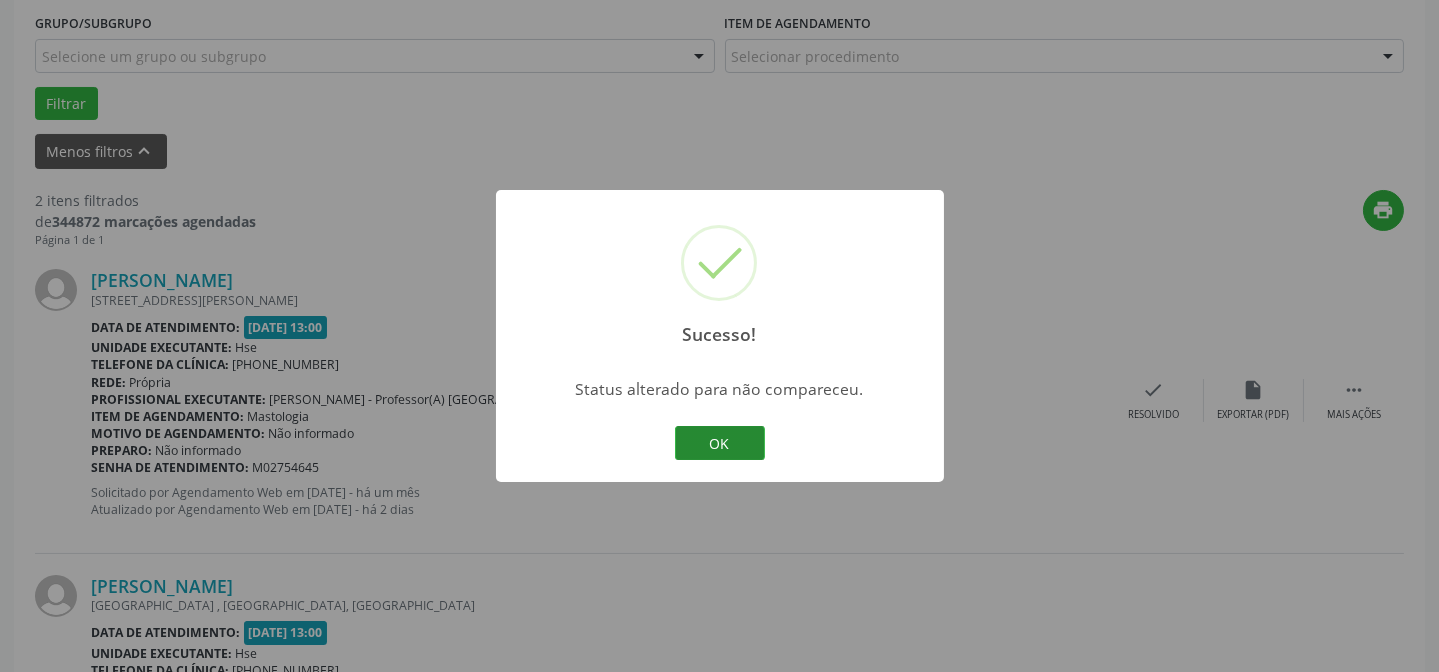 click on "OK" at bounding box center [720, 443] 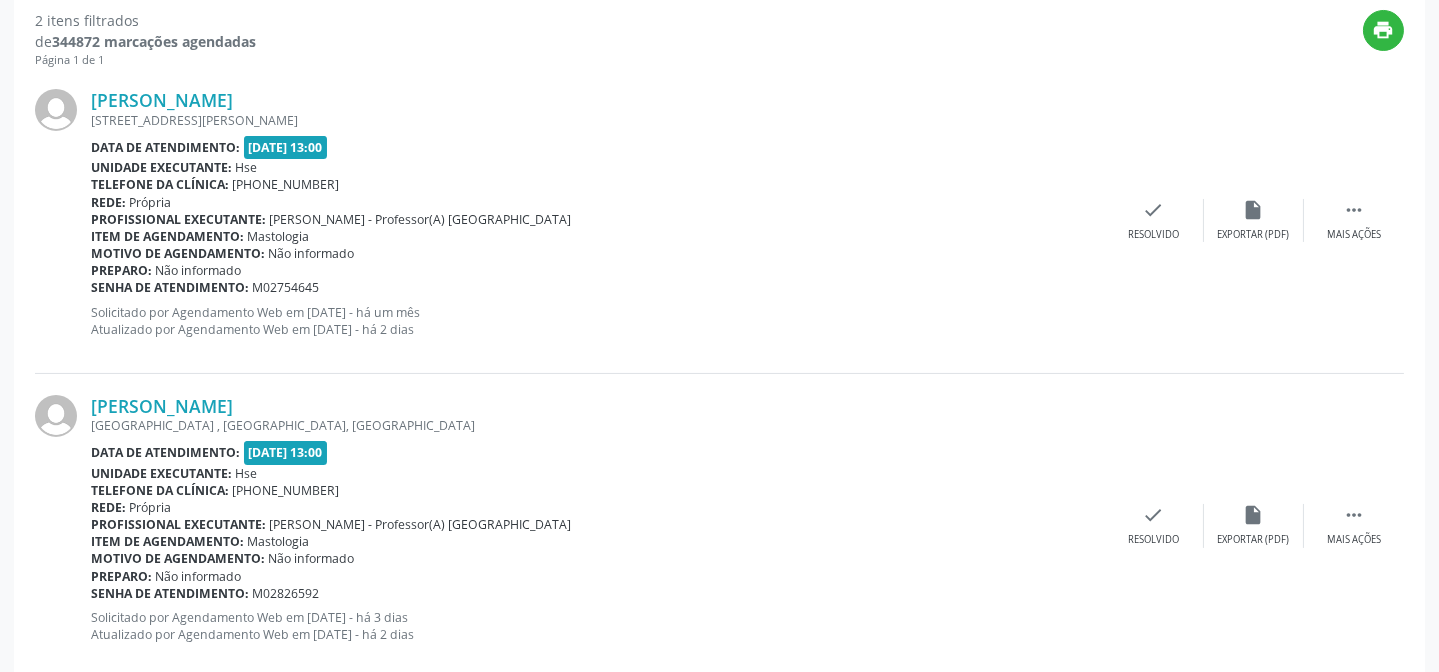scroll, scrollTop: 724, scrollLeft: 0, axis: vertical 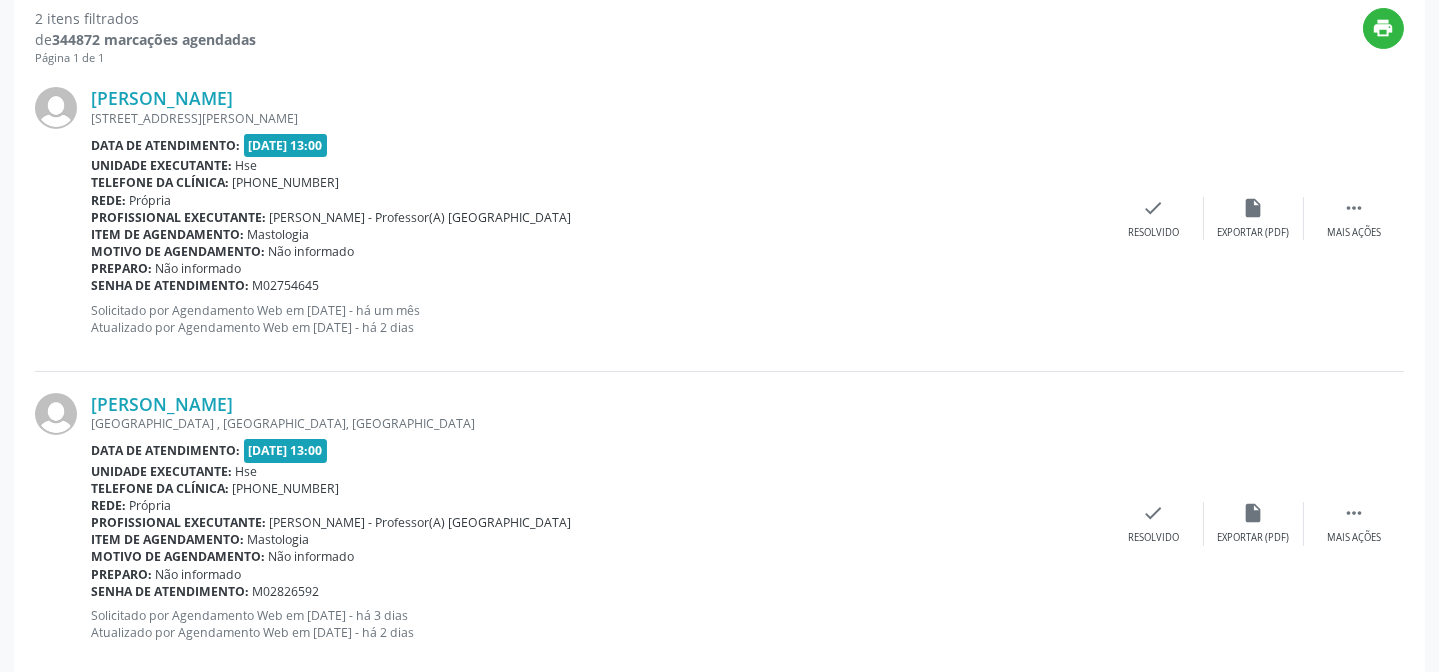 drag, startPoint x: 1371, startPoint y: 245, endPoint x: 1366, endPoint y: 229, distance: 16.763054 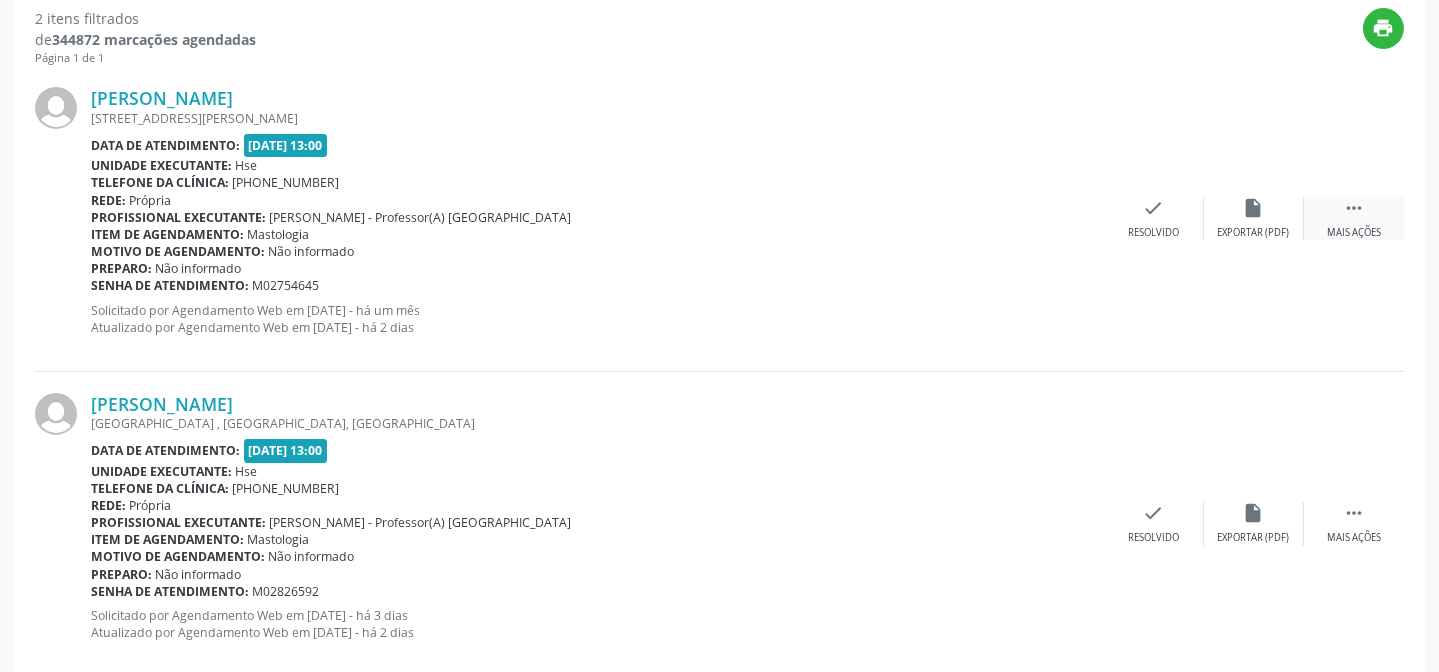 click on "Mais ações" at bounding box center [1354, 233] 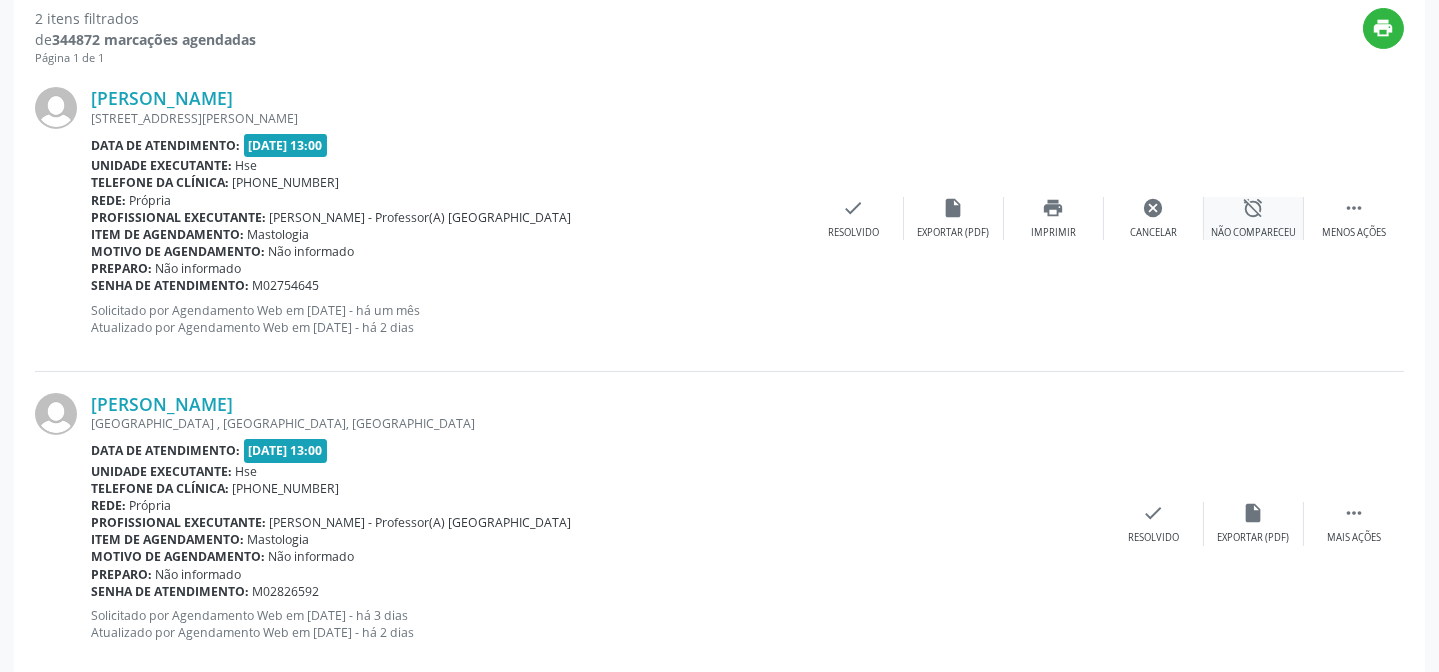 click on "Não compareceu" at bounding box center (1253, 233) 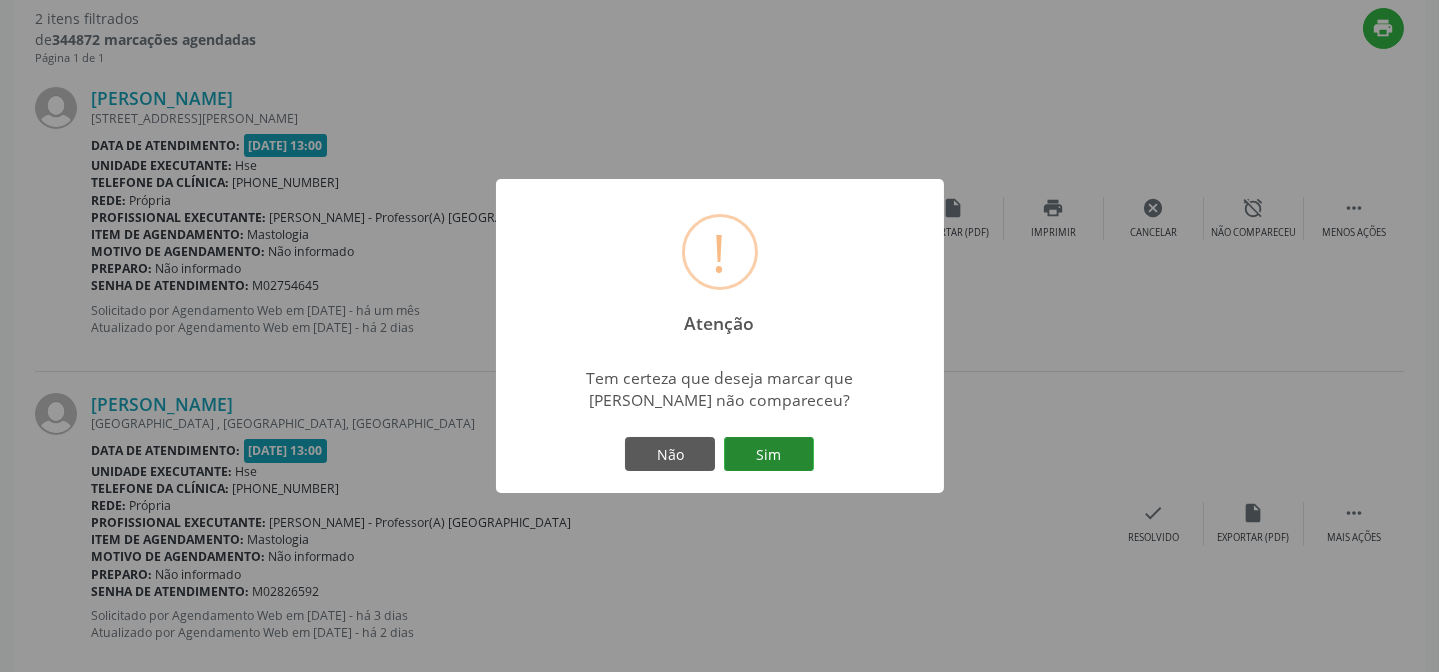 click on "Sim" at bounding box center (769, 454) 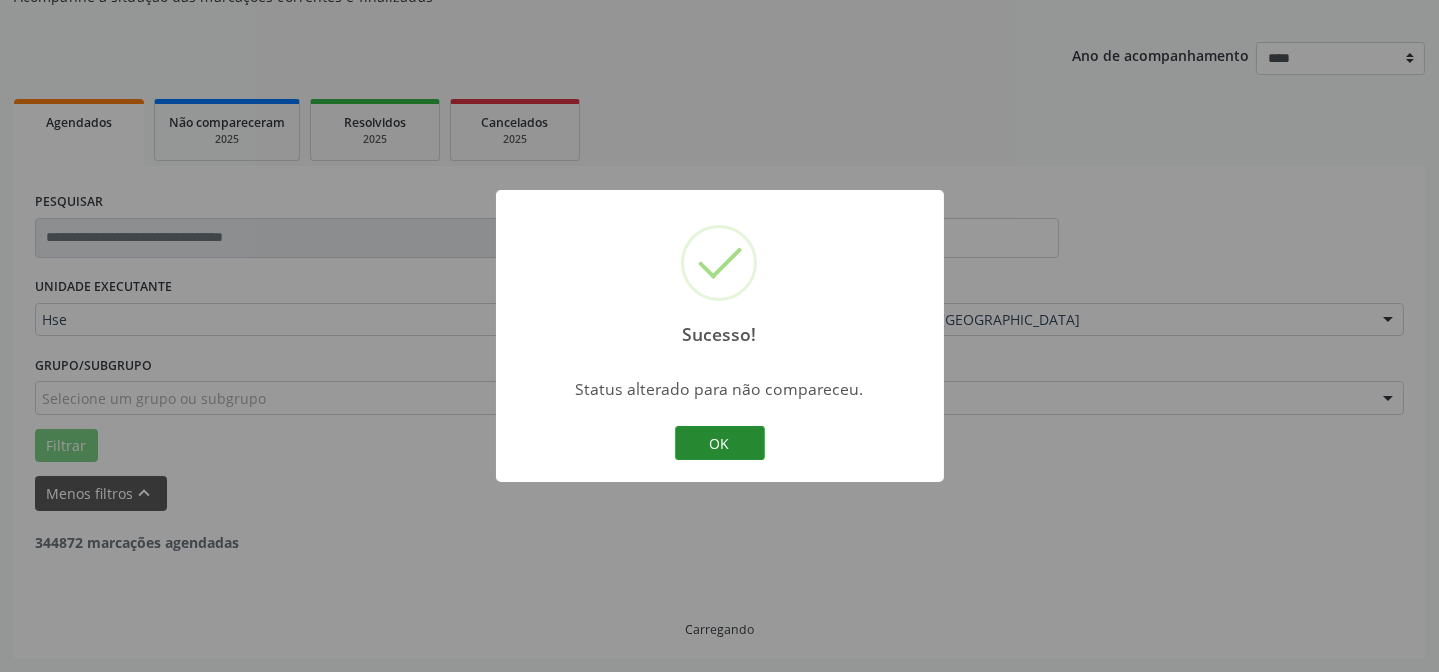 scroll, scrollTop: 457, scrollLeft: 0, axis: vertical 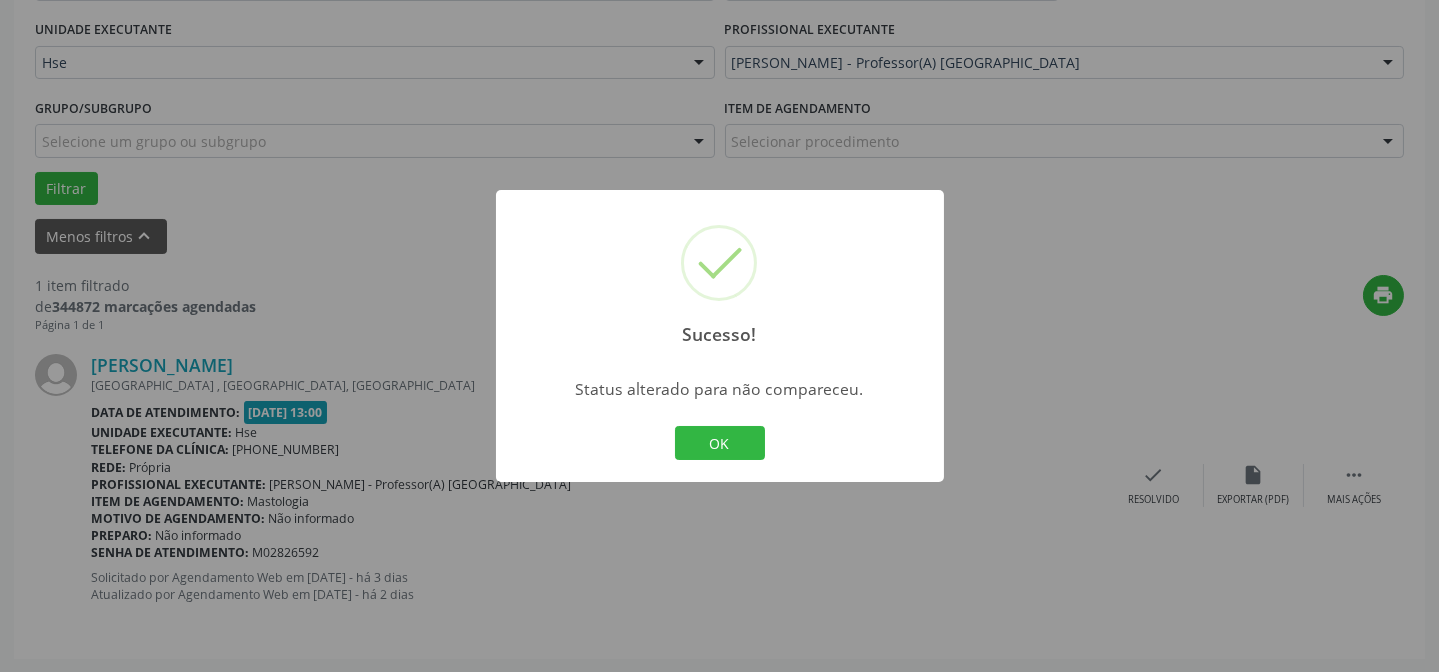 drag, startPoint x: 693, startPoint y: 455, endPoint x: 672, endPoint y: 427, distance: 35 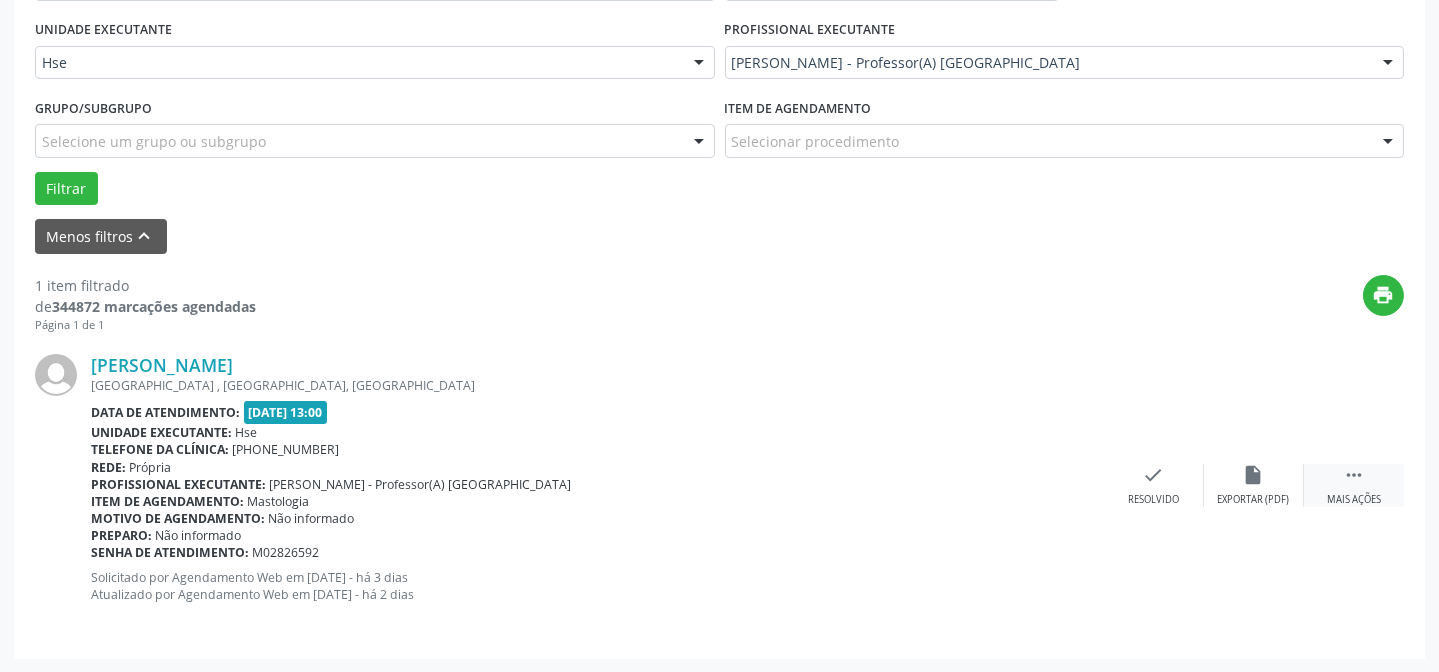 drag, startPoint x: 1350, startPoint y: 497, endPoint x: 1323, endPoint y: 499, distance: 27.073973 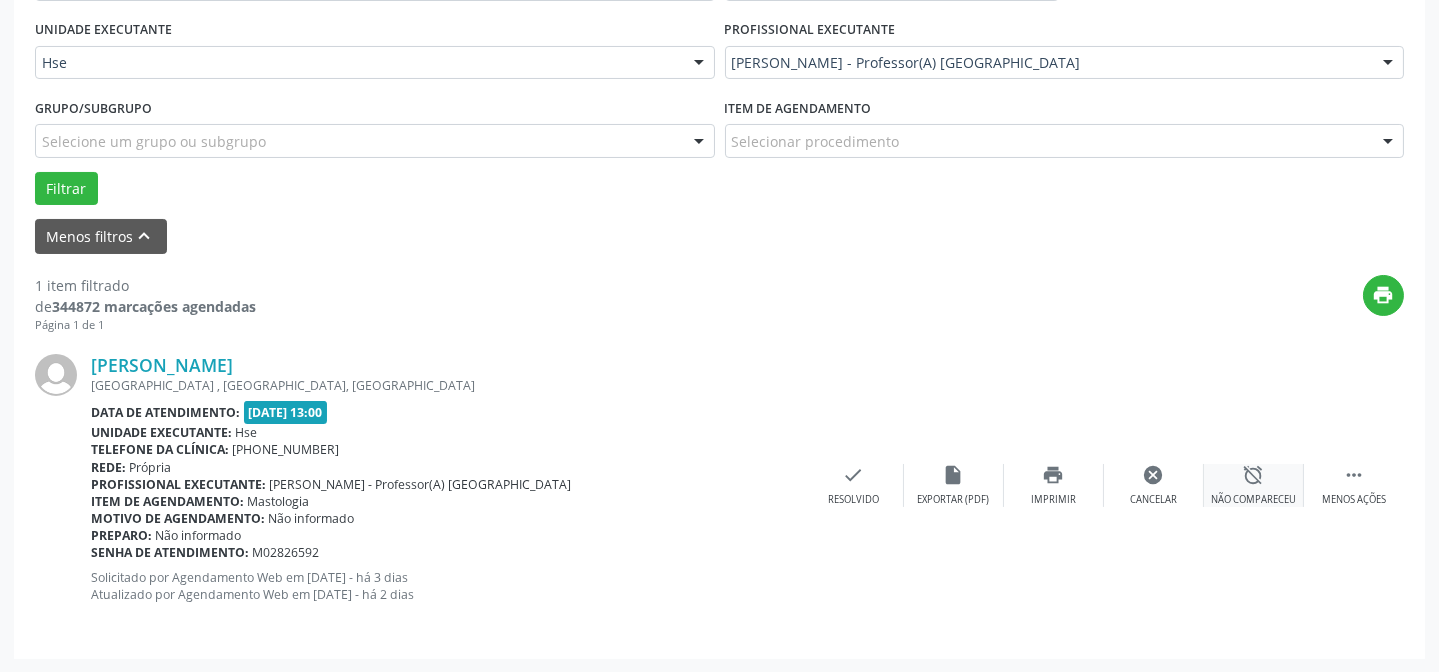 click on "alarm_off
Não compareceu" at bounding box center [1254, 485] 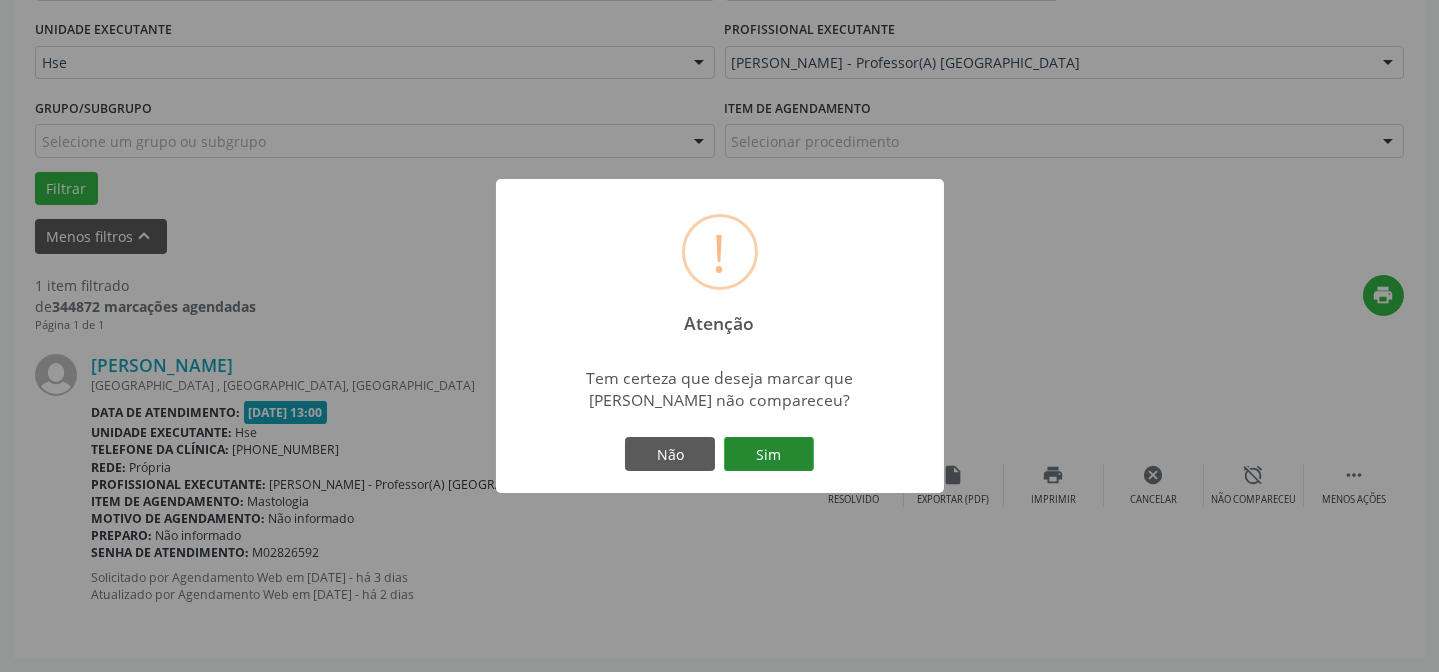 click on "Sim" at bounding box center (769, 454) 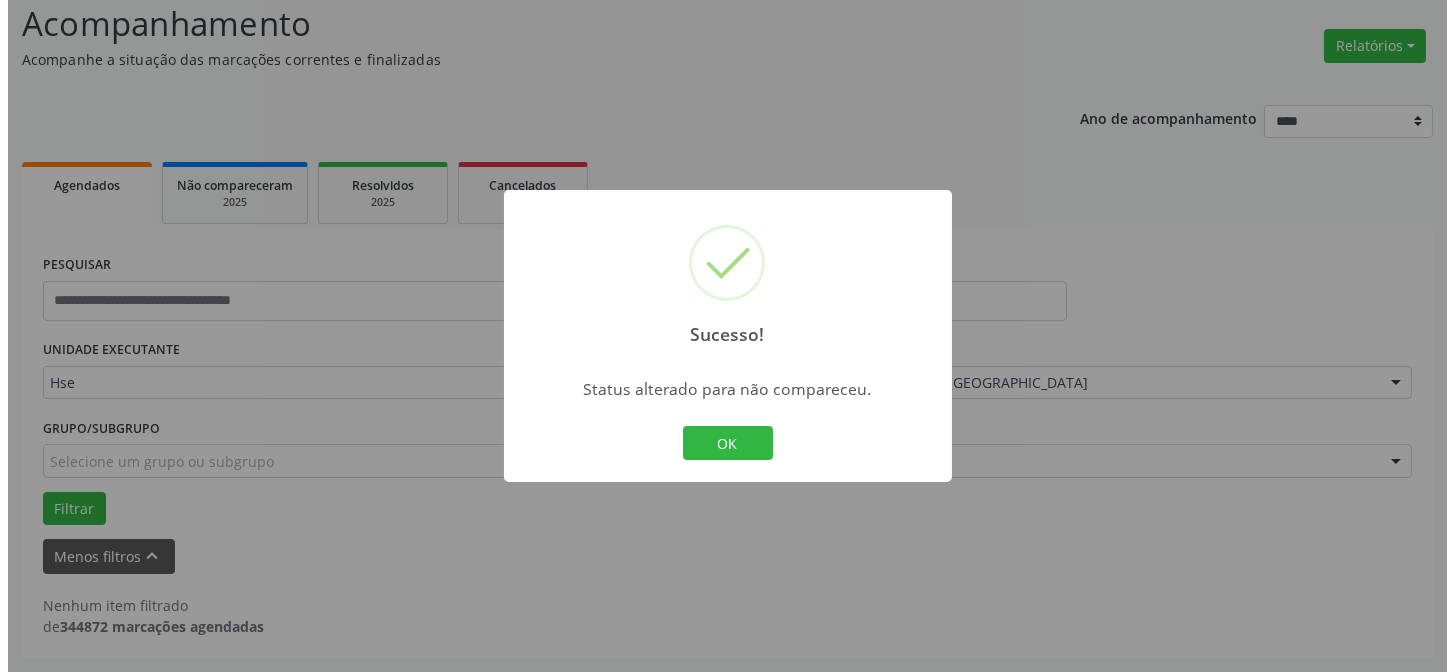 scroll, scrollTop: 135, scrollLeft: 0, axis: vertical 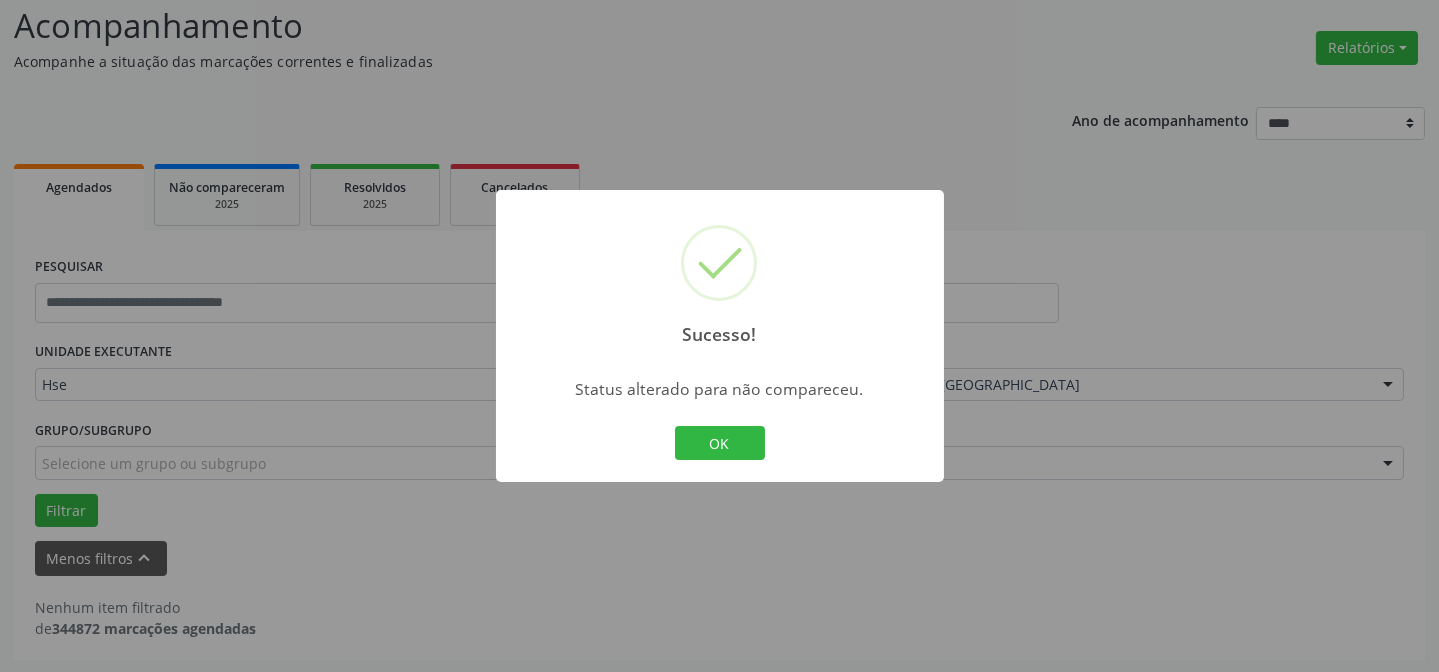 click on "Sucesso! × Status alterado para não compareceu. OK Cancel" at bounding box center (720, 336) 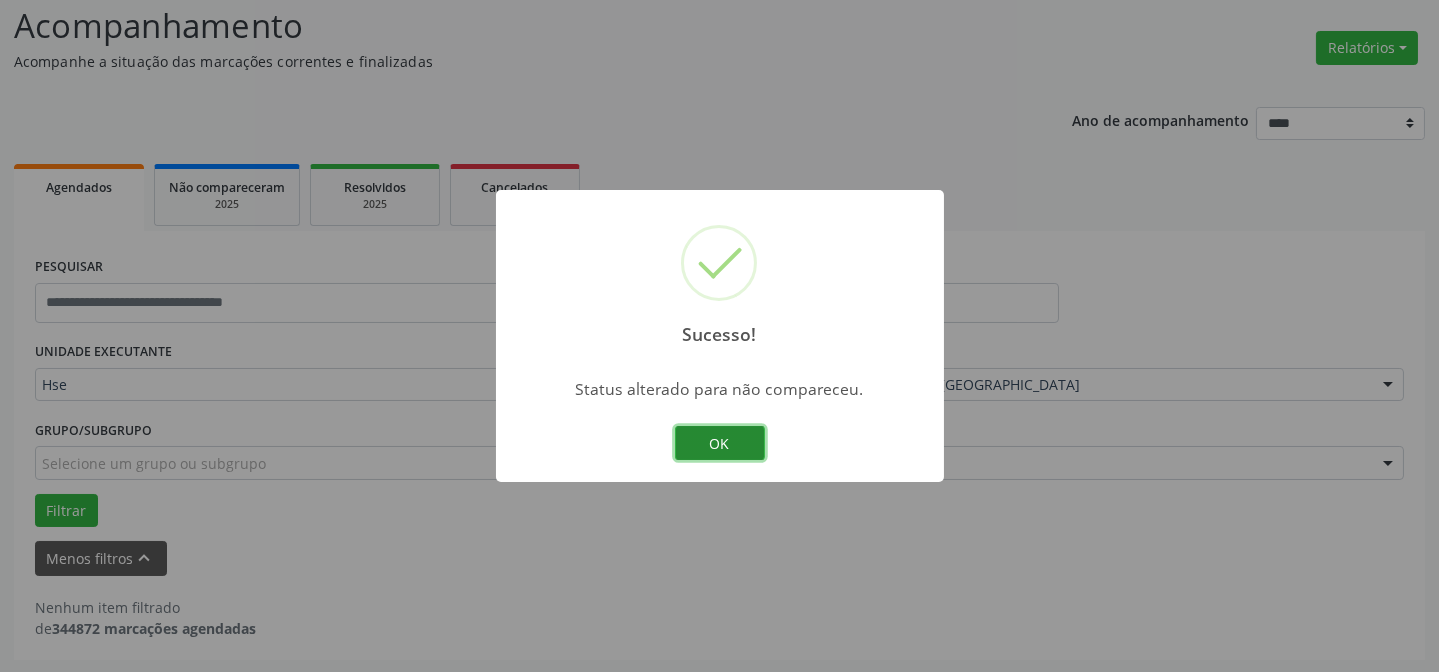 click on "OK" at bounding box center (720, 443) 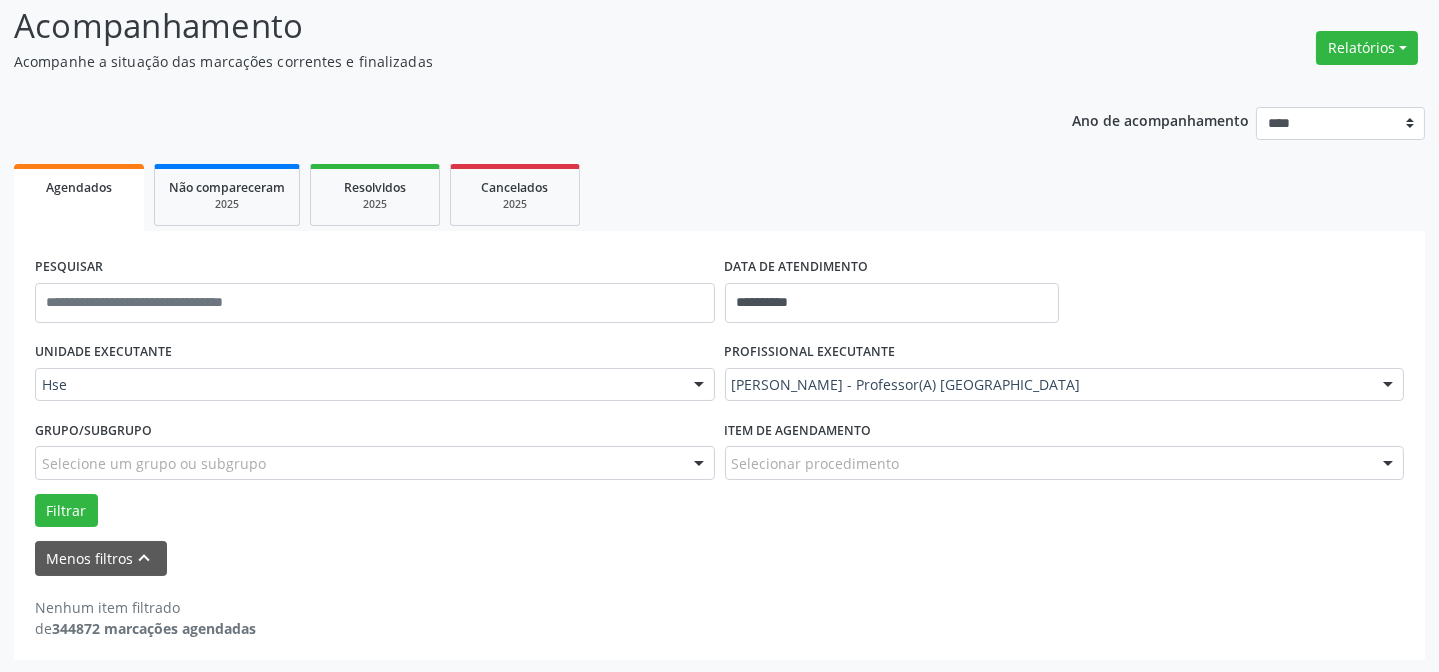 click on "Relatórios
Agendamentos
Procedimentos realizados" at bounding box center [1367, 48] 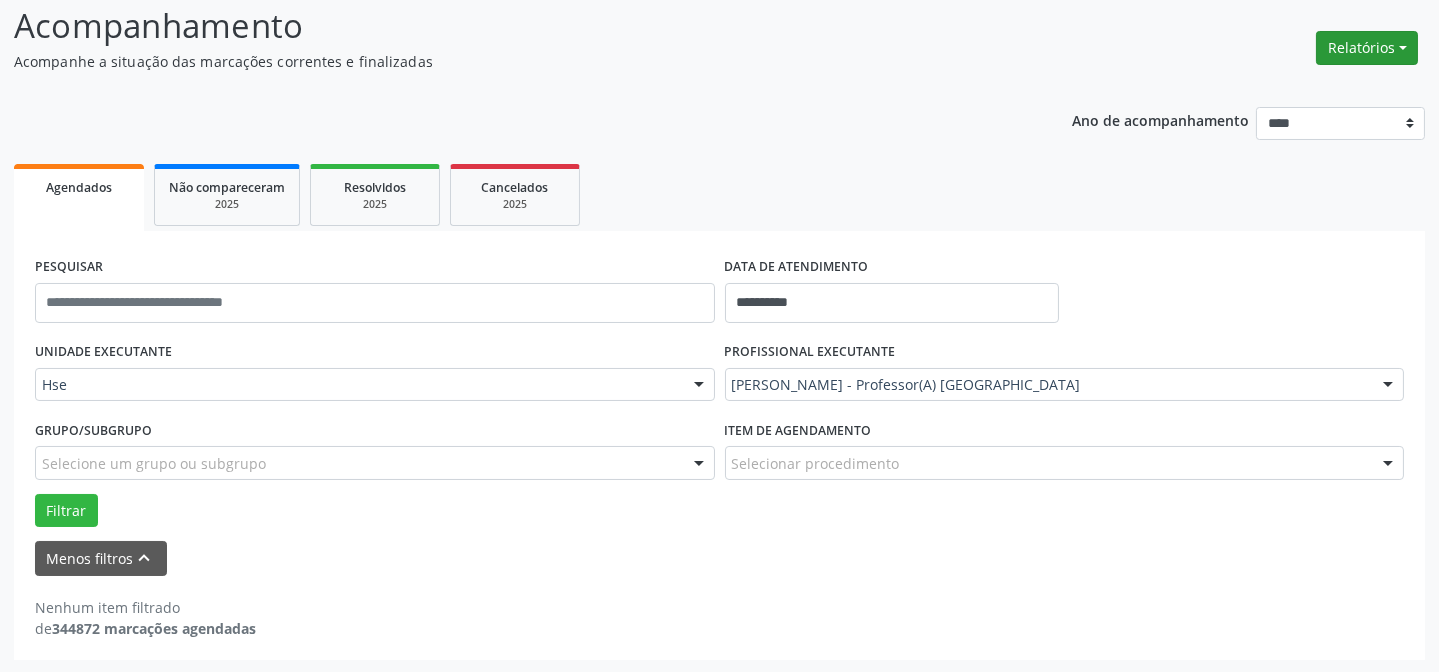 click on "Relatórios" at bounding box center (1367, 48) 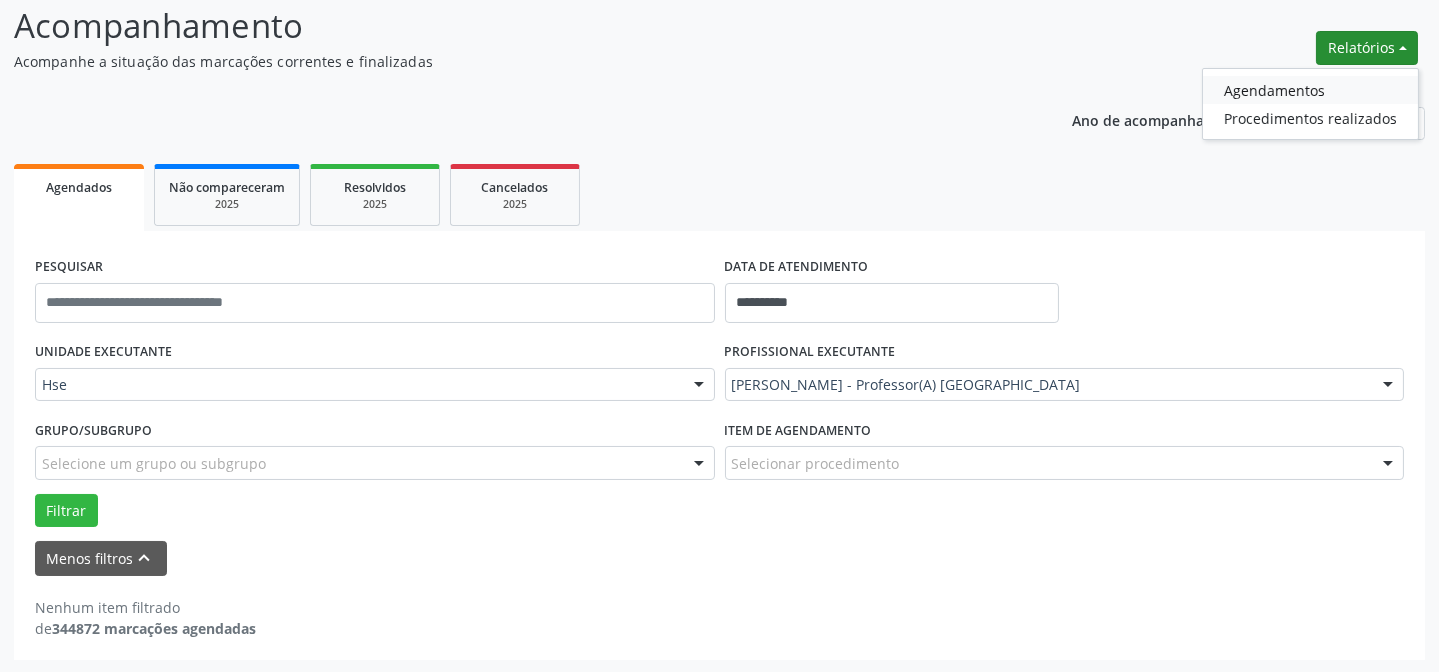 click on "Agendamentos" at bounding box center (1310, 90) 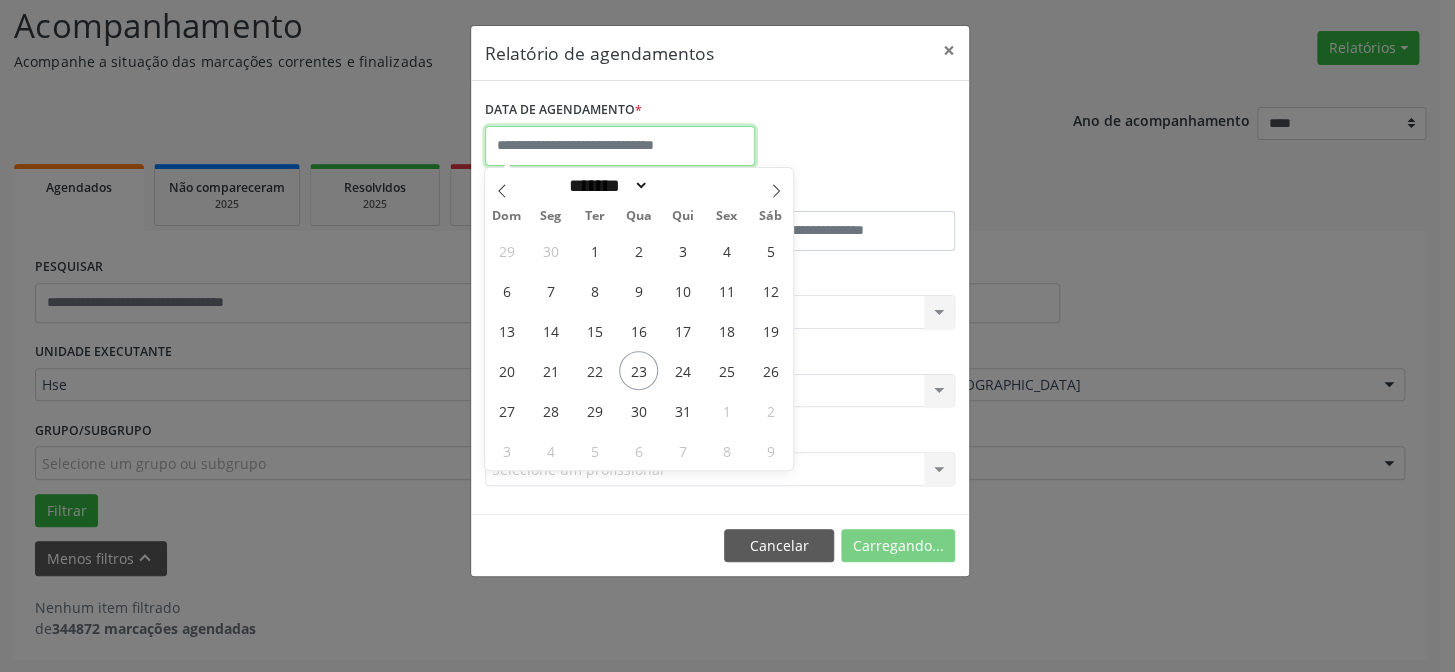 click at bounding box center [620, 146] 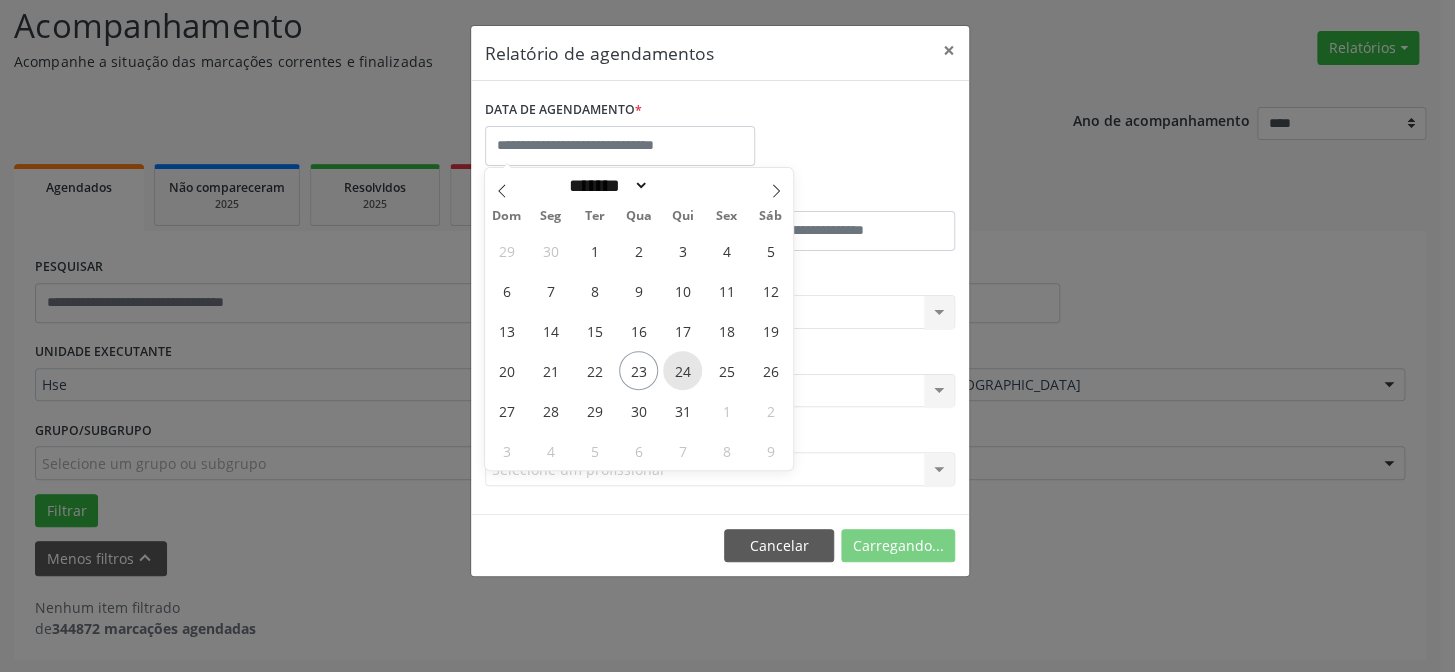 click on "24" at bounding box center (682, 370) 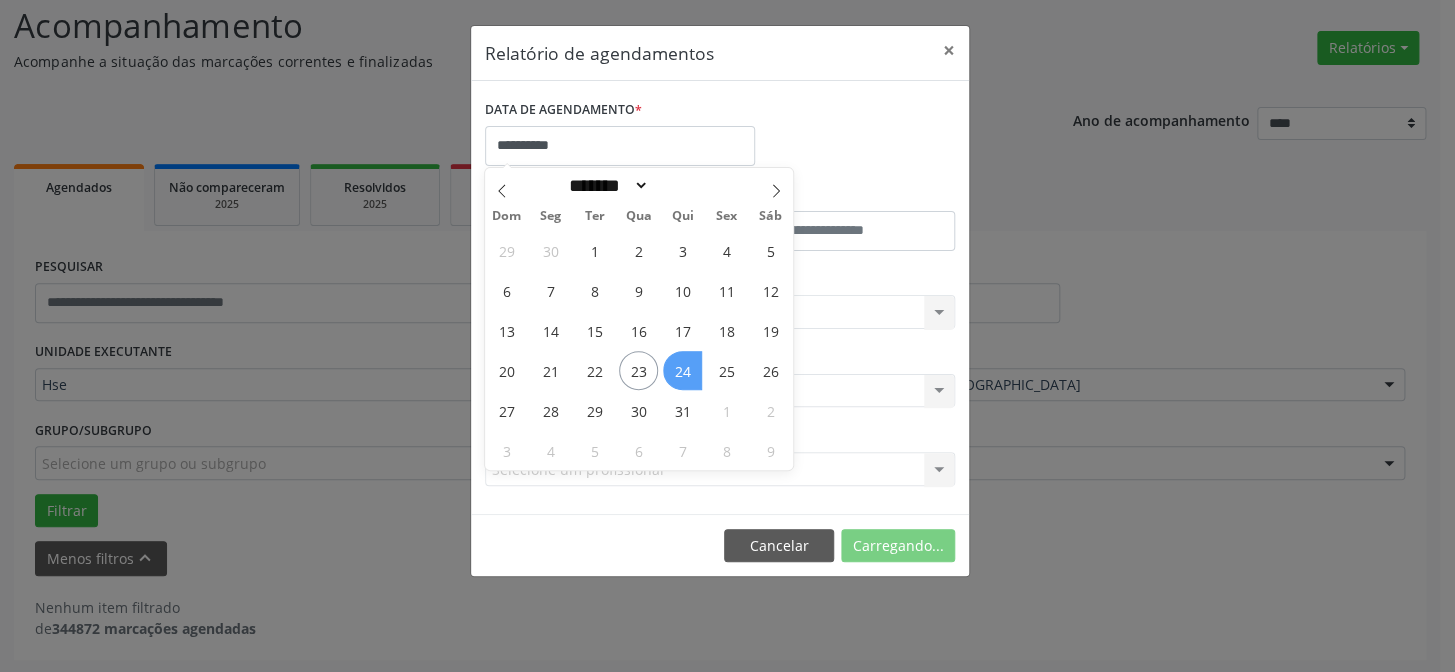 click on "24" at bounding box center [682, 370] 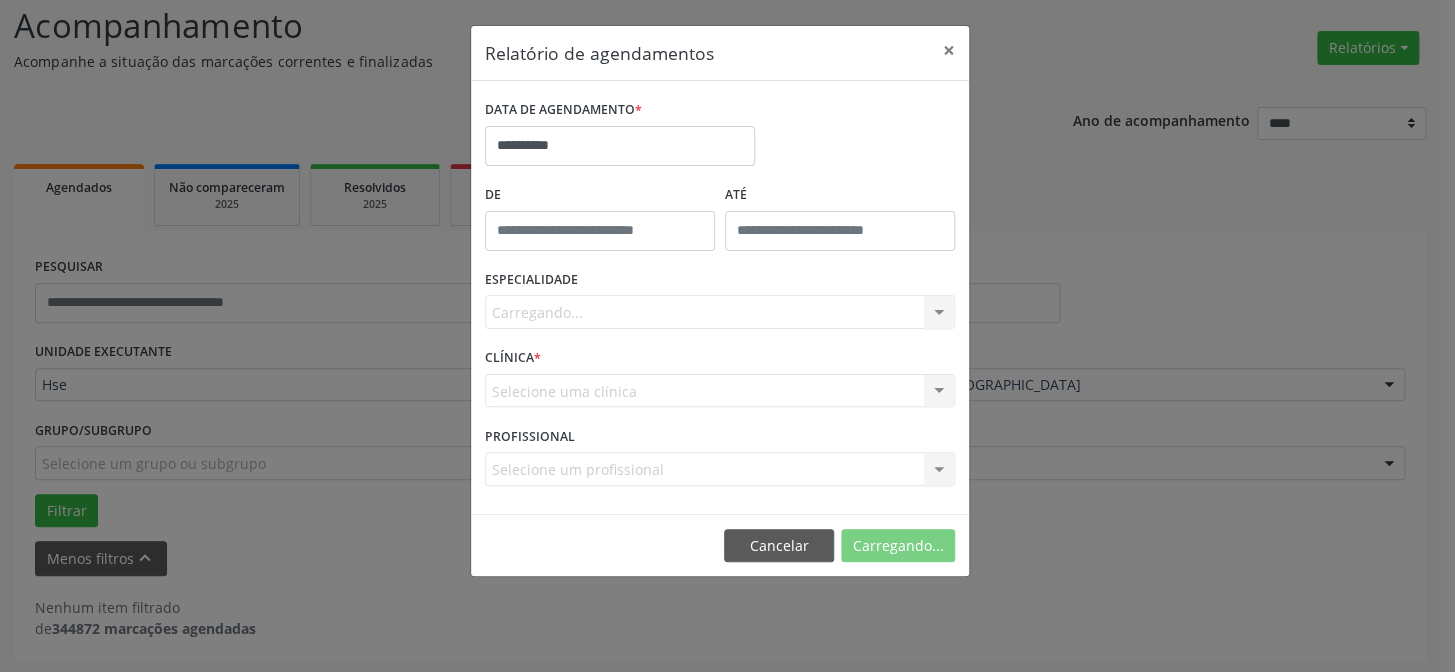 click on "Carregando...
Todas as especialidades   Alergologia   Angiologia   Arritmologia   Cardiologia   Cirurgia Abdominal   Cirurgia Bariatrica   Cirurgia Cabeça e Pescoço   Cirurgia Cardiaca   Cirurgia Geral   Cirurgia Ginecologica   Cirurgia Mastologia Oncologica   Cirurgia Pediatrica   Cirurgia Plastica   Cirurgia Toracica   Cirurgia geral oncológica   Cirurgia geral oncológica   Cirurgião Dermatológico   Clinica Geral   Clinica Medica   Consulta de Enfermagem - Hiperdia   Consulta de Enfermagem - Preventivo   Consulta de Enfermagem - Pré-[DATE]   Consulta de Enfermagem - Puericultura   Dermatologia   Endocinologia   Endocrino [MEDICAL_DATA]   Endocrinologia   Fisioterapia   Fisioterapia Cirurgica   Fonoaudiologia   Gastro/Hepato   Gastroenterologia   Gastropediatria   Geriatria   Ginecologia   Gnecologia   Hebiatra   Hematologia   Hepatologia   Inf.Inf - Infectologista   Infectologia Pediátrica   Mastologia   Mastologia Oncologica   Medicina Psicossomatica     Nefrologia" at bounding box center (720, 312) 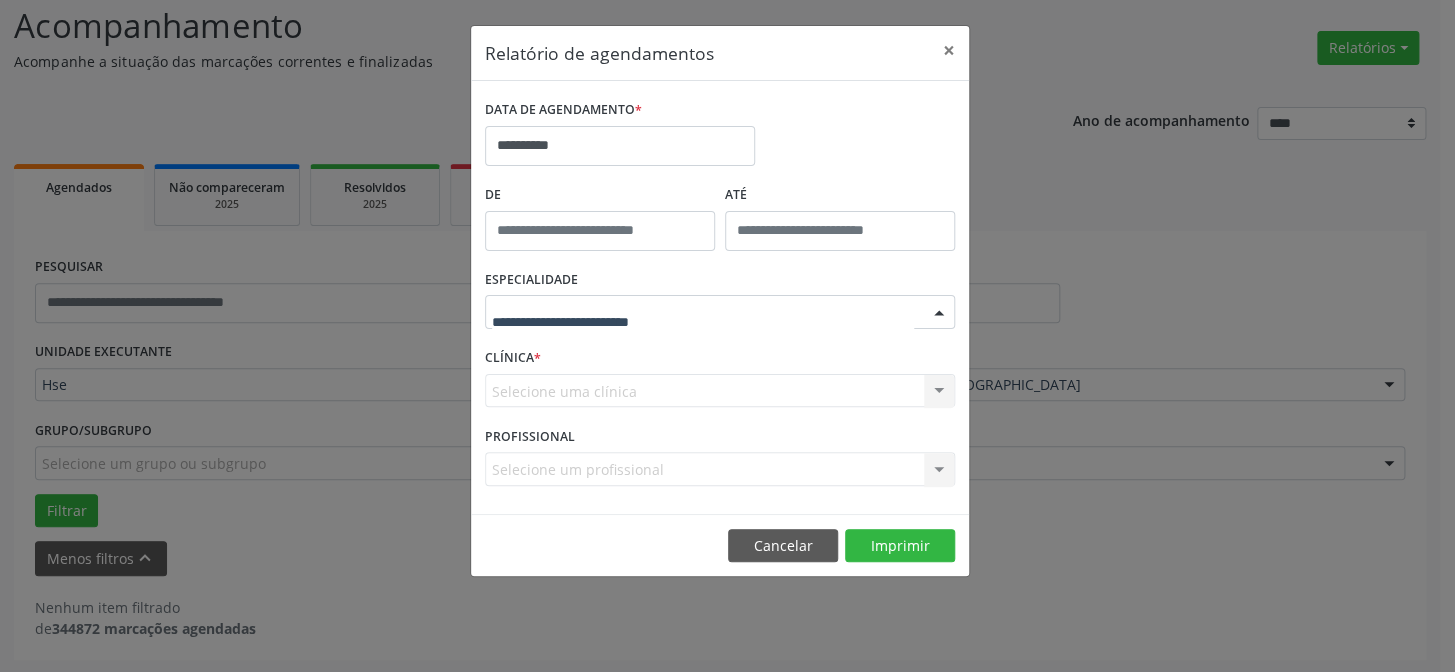 click at bounding box center (720, 312) 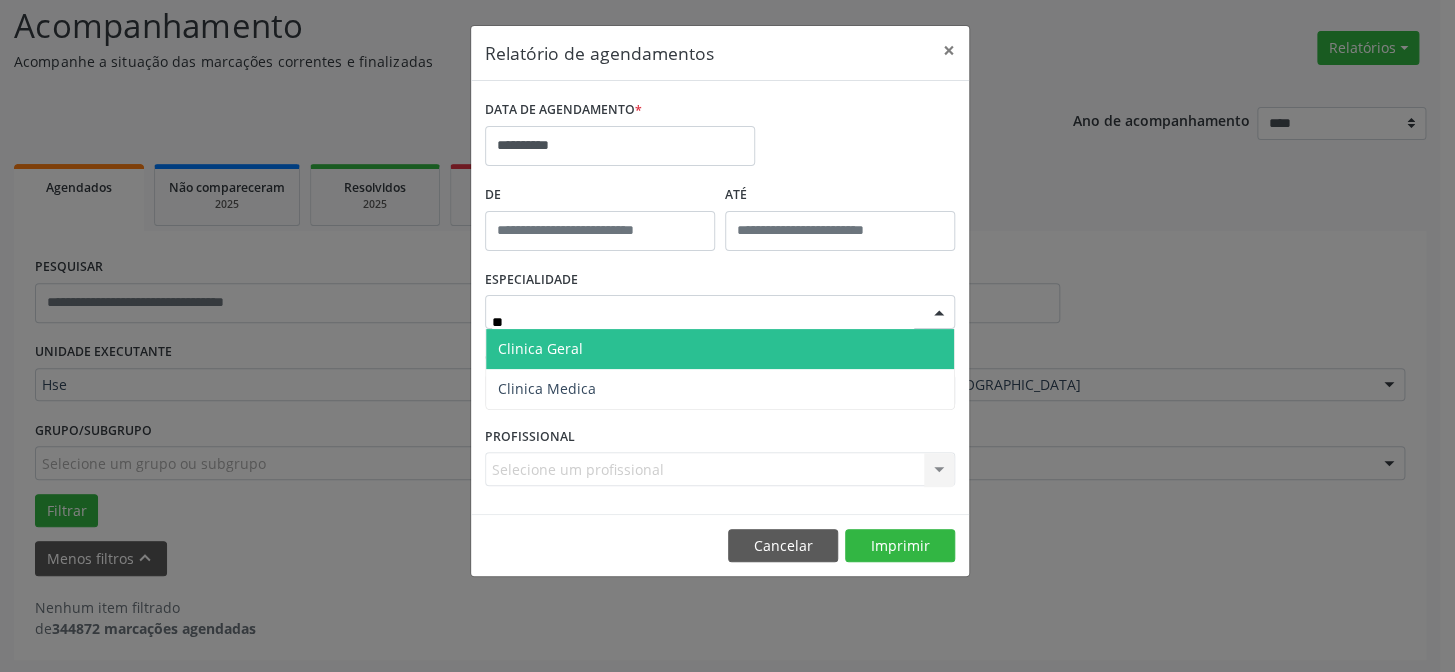 type on "***" 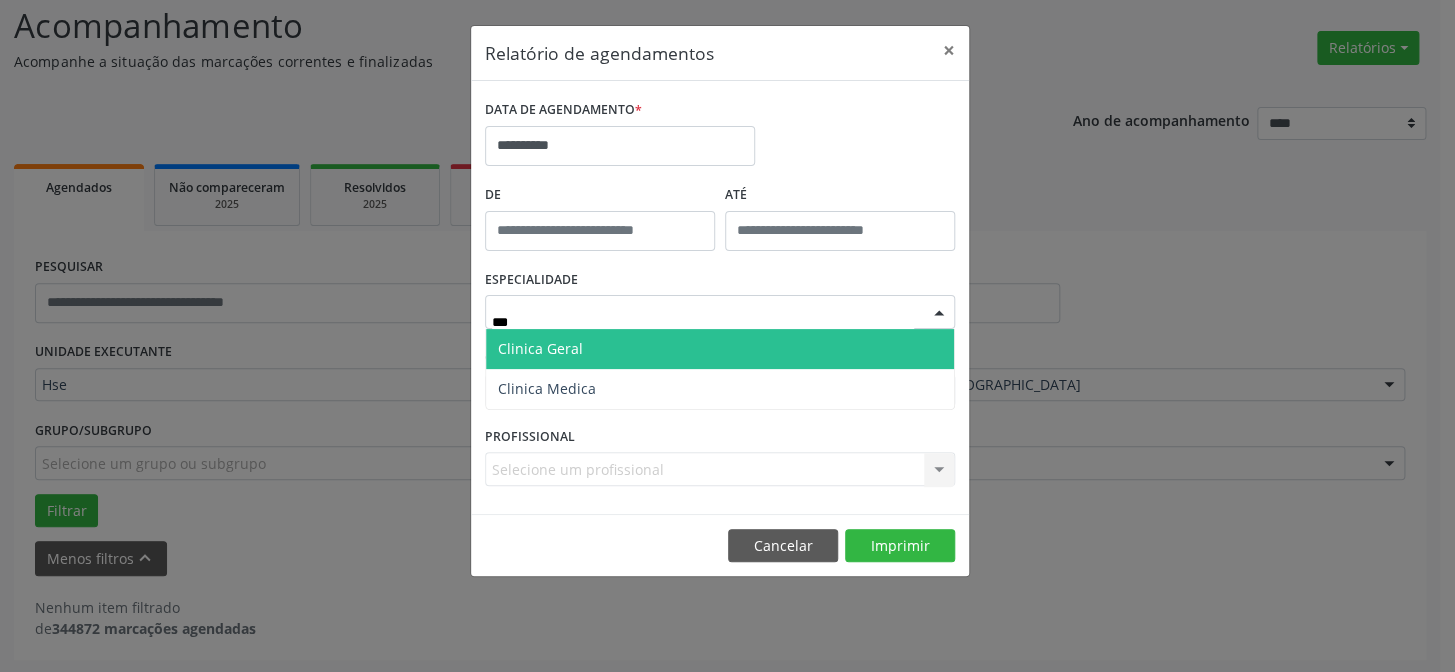 click on "Clinica Geral" at bounding box center (720, 349) 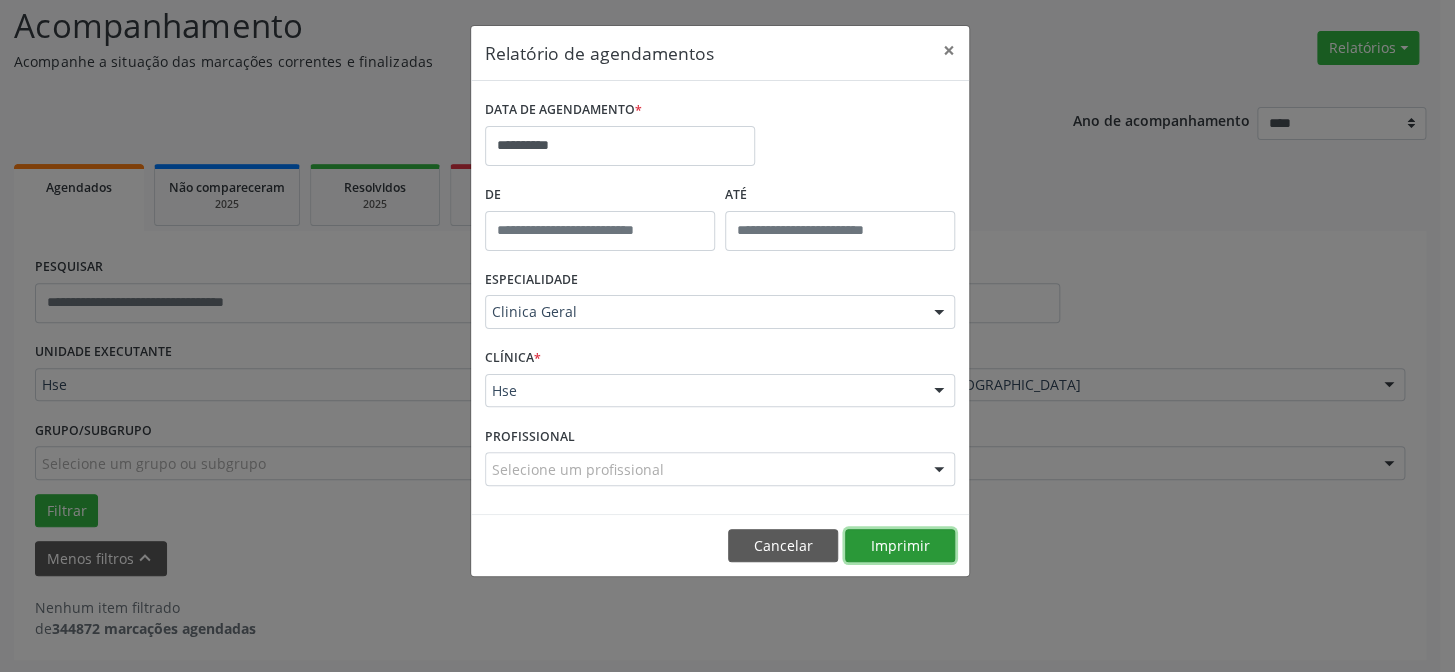 click on "Imprimir" at bounding box center (900, 546) 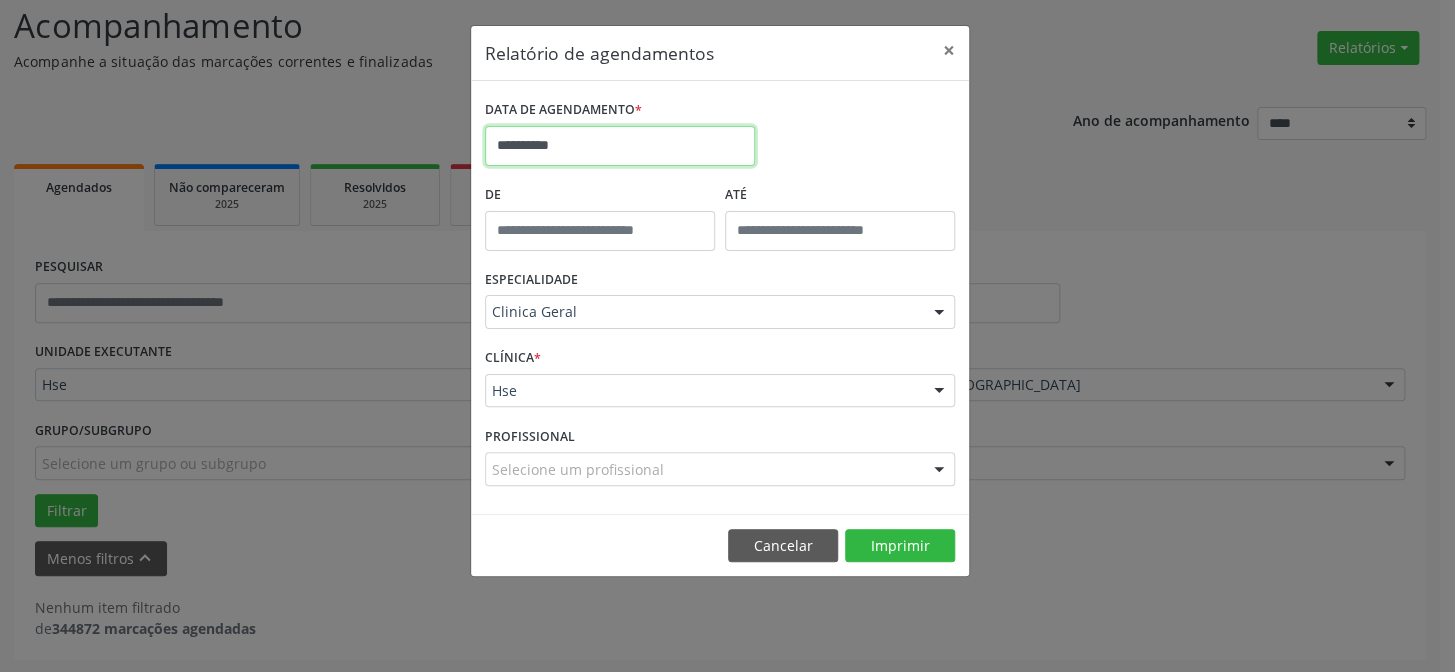 click on "**********" at bounding box center [620, 146] 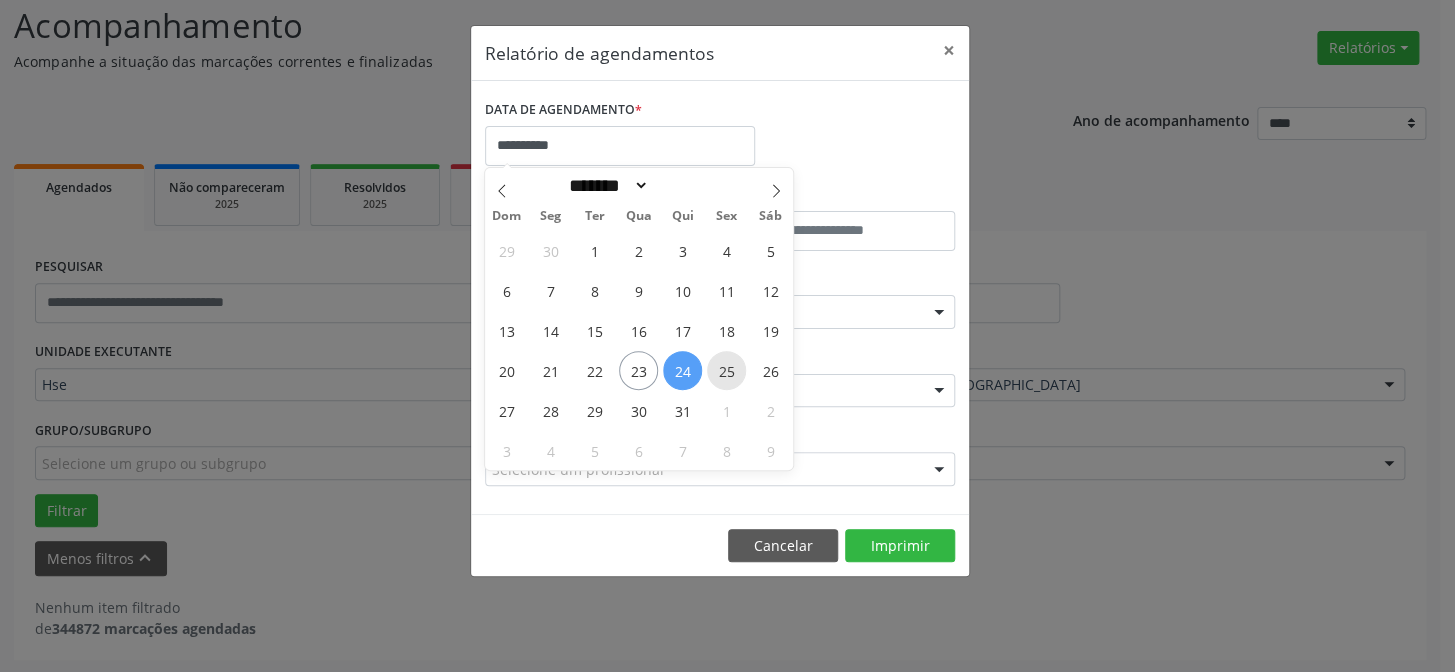 click on "25" at bounding box center (726, 370) 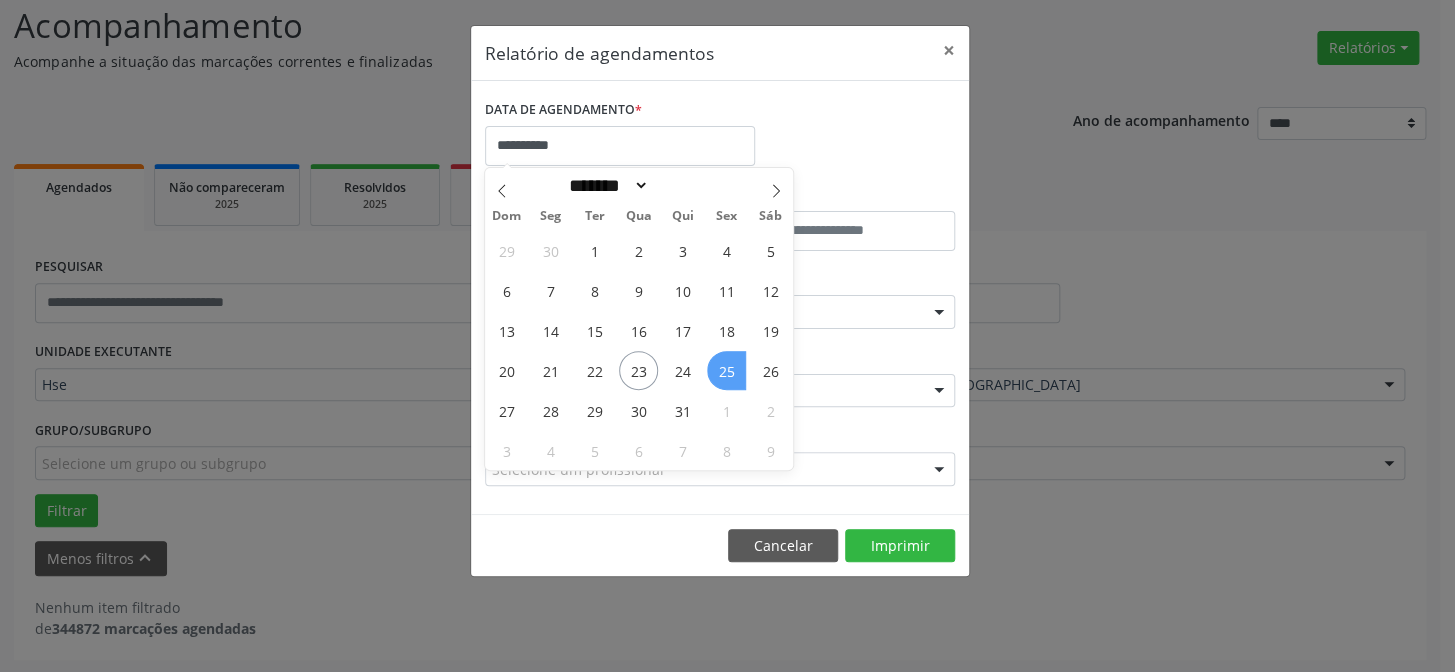 click on "25" at bounding box center (726, 370) 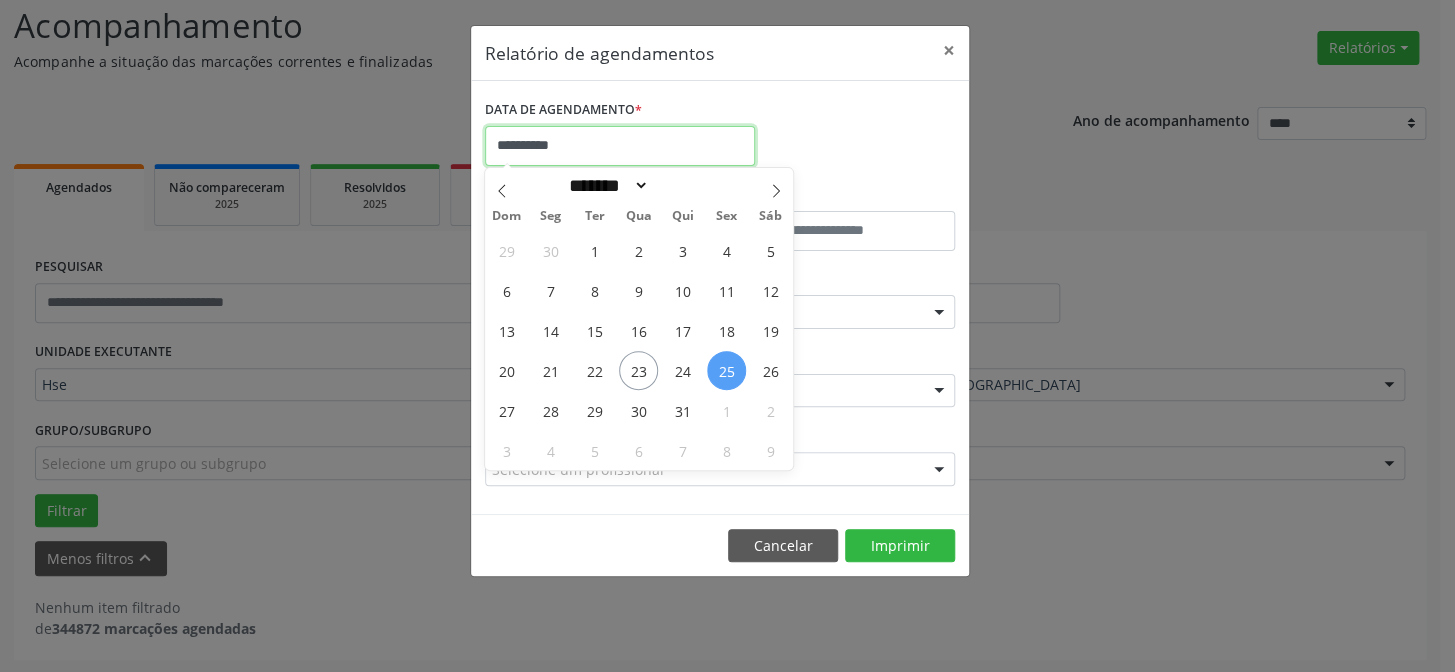 drag, startPoint x: 588, startPoint y: 145, endPoint x: 667, endPoint y: 307, distance: 180.23596 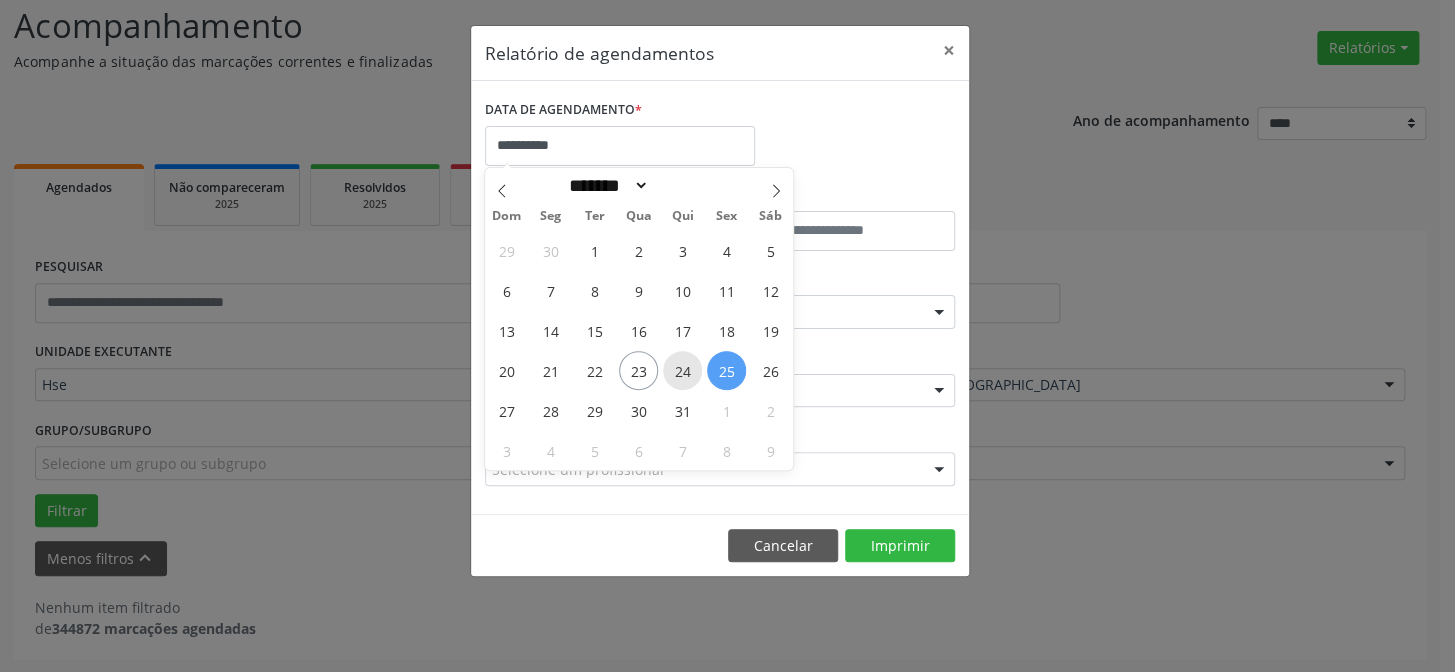 click on "24" at bounding box center [682, 370] 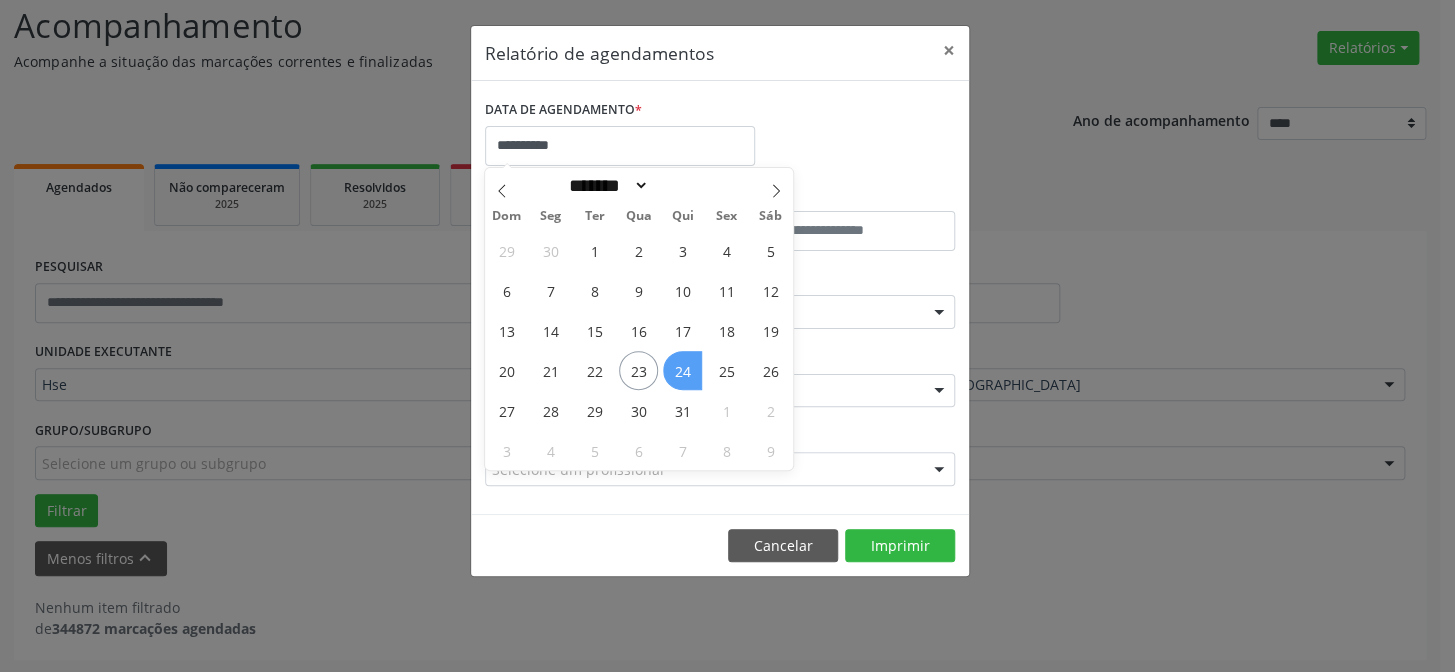 click on "24" at bounding box center [682, 370] 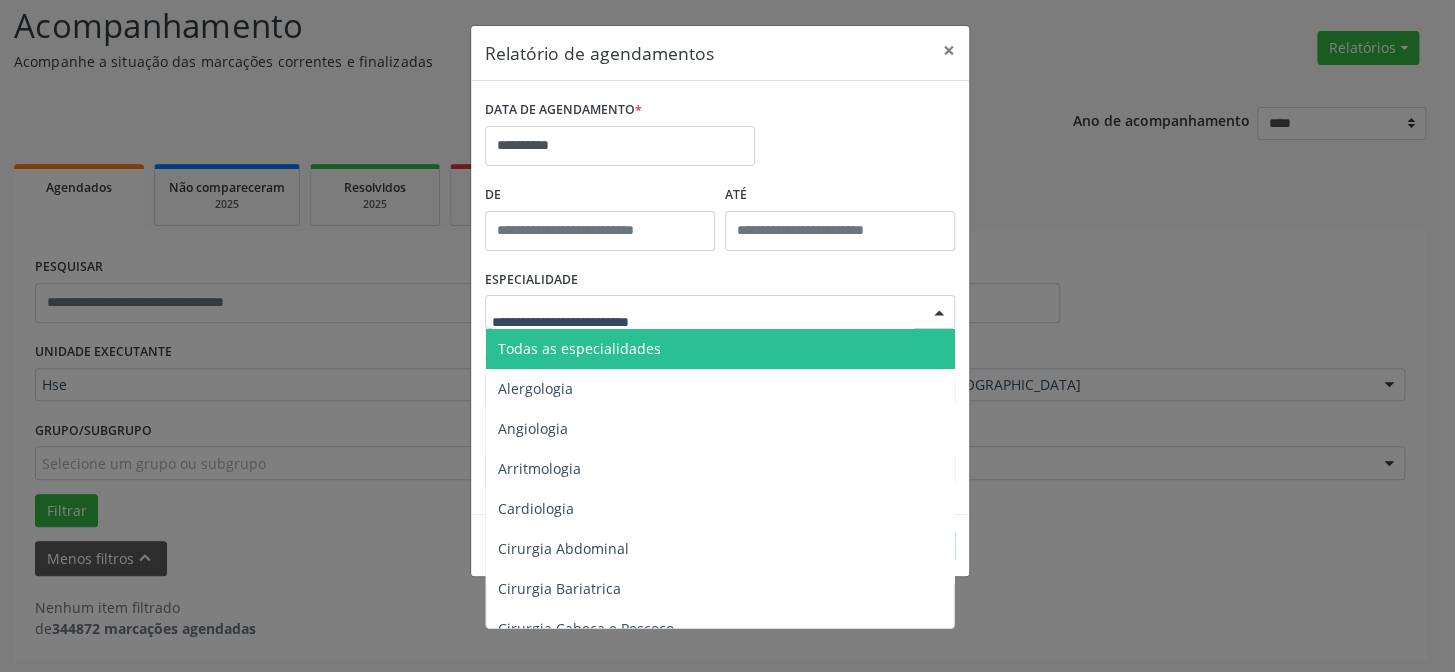 click on "Todas as especialidades" at bounding box center [579, 348] 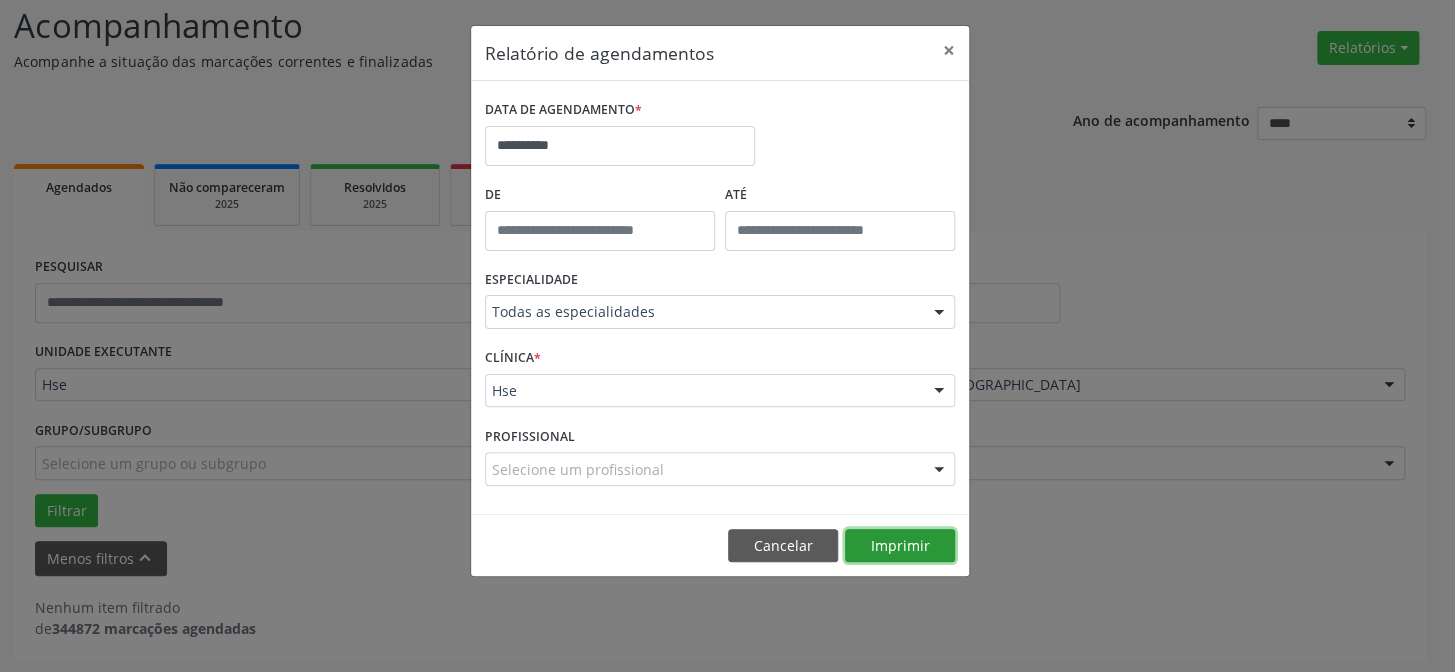 click on "Imprimir" at bounding box center [900, 546] 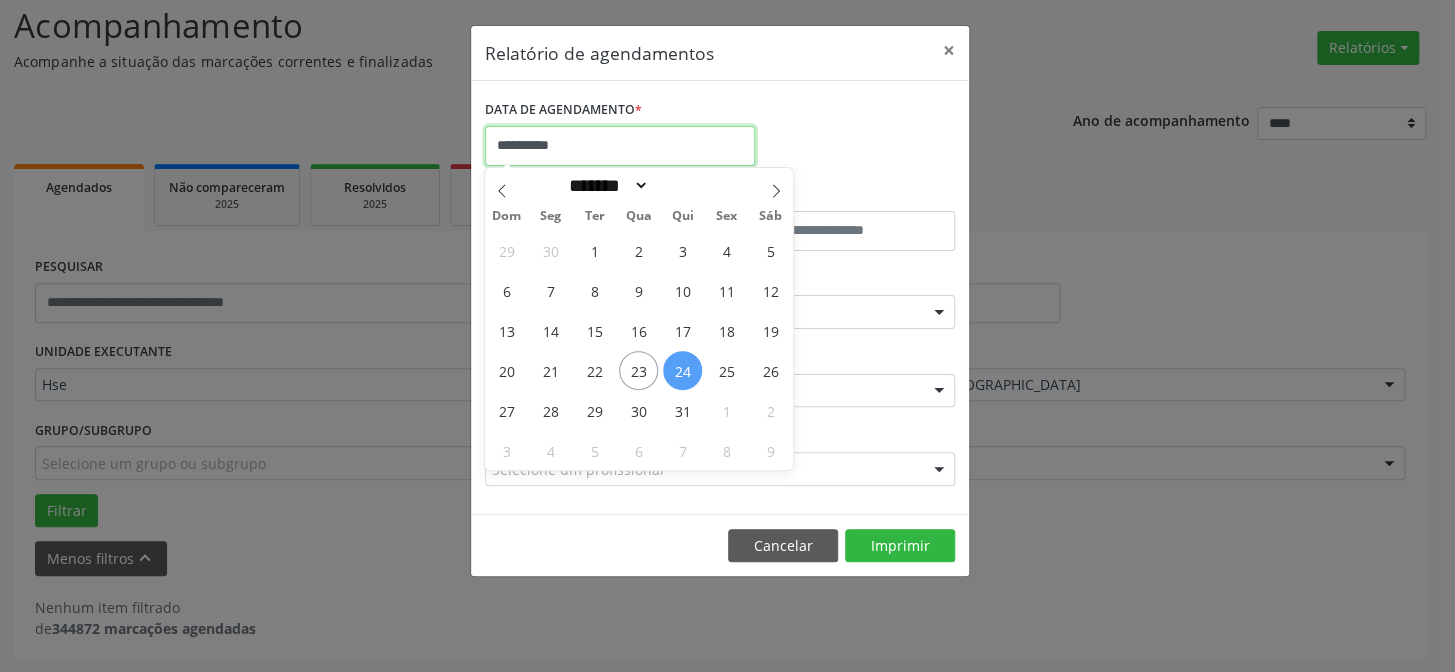 click on "**********" at bounding box center (620, 146) 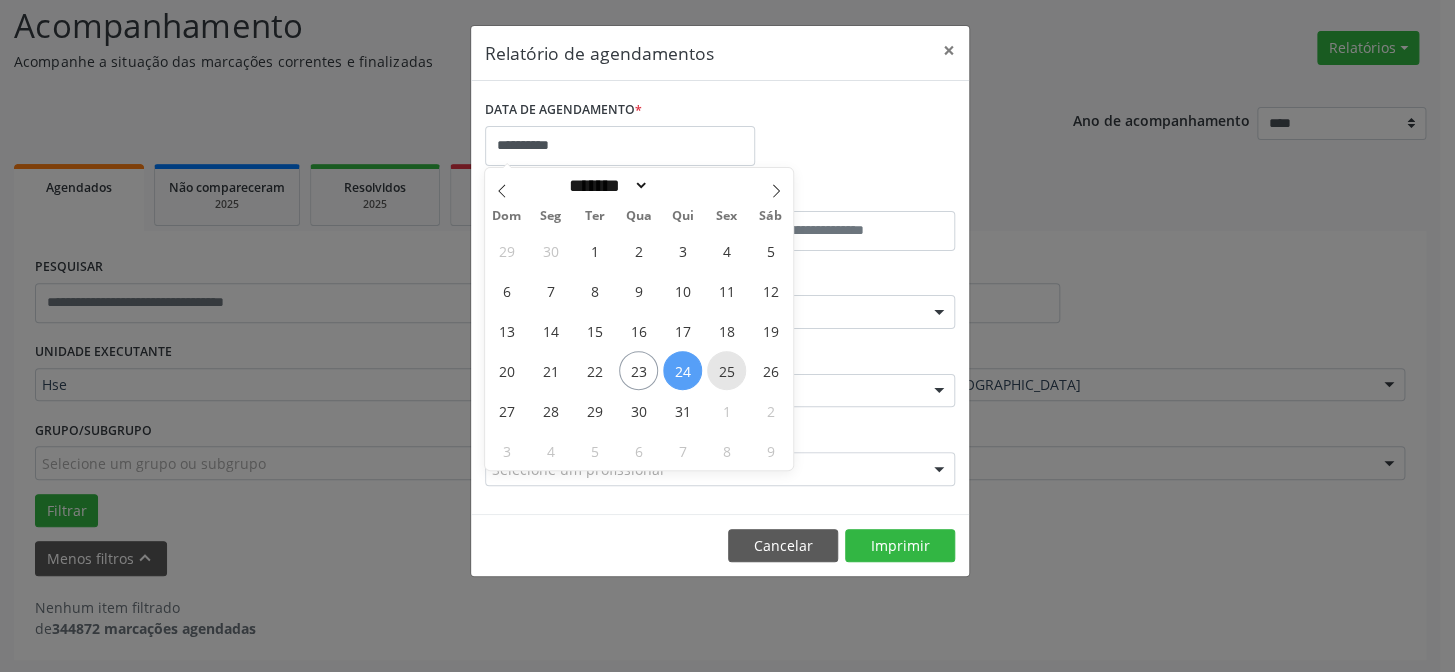 click on "25" at bounding box center (726, 370) 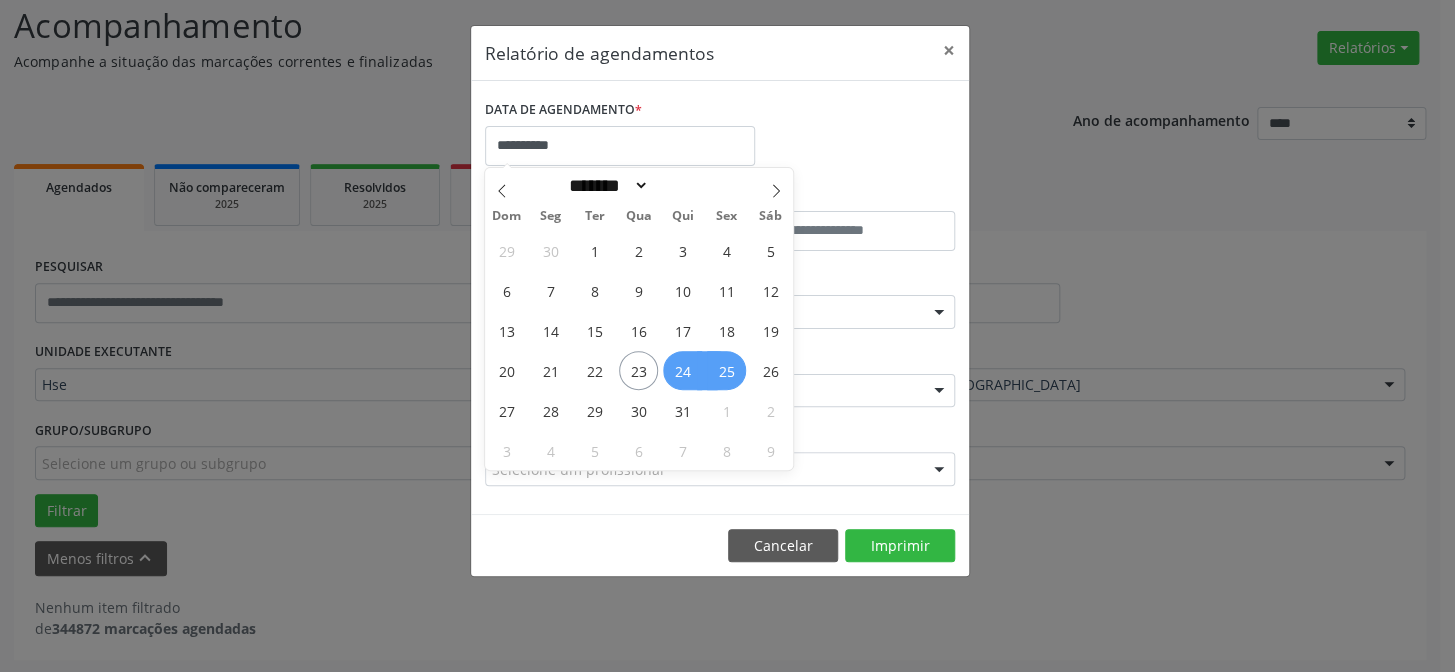 click on "24" at bounding box center [682, 370] 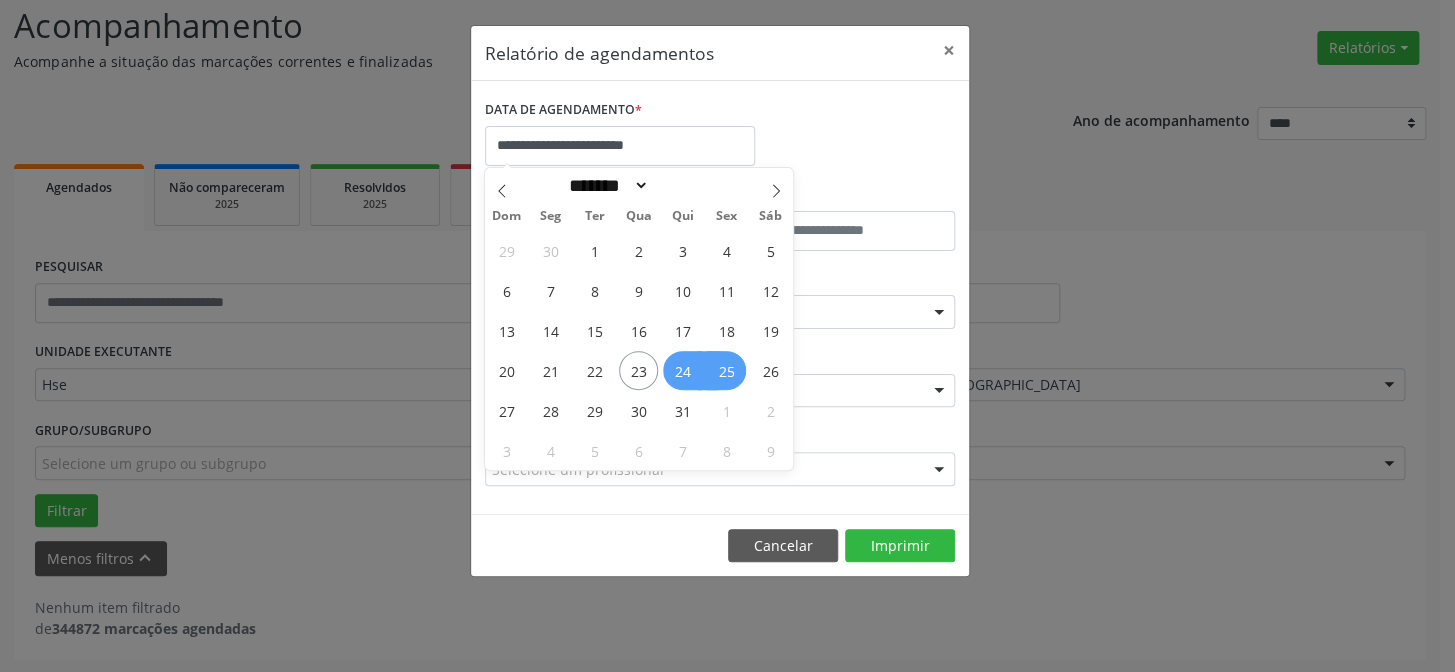 click on "Hse         Hse
Nenhum resultado encontrado para: "   "
Não há nenhuma opção para ser exibida." at bounding box center (720, 391) 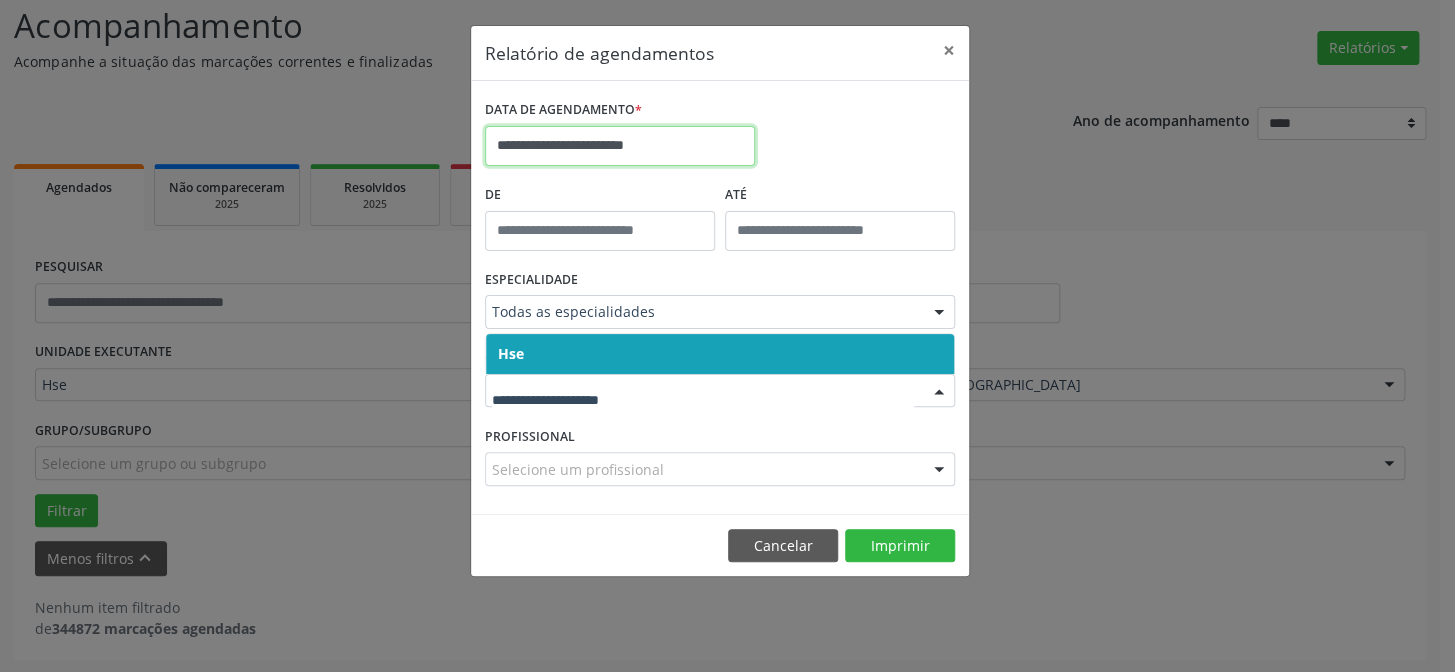 click on "**********" at bounding box center [620, 146] 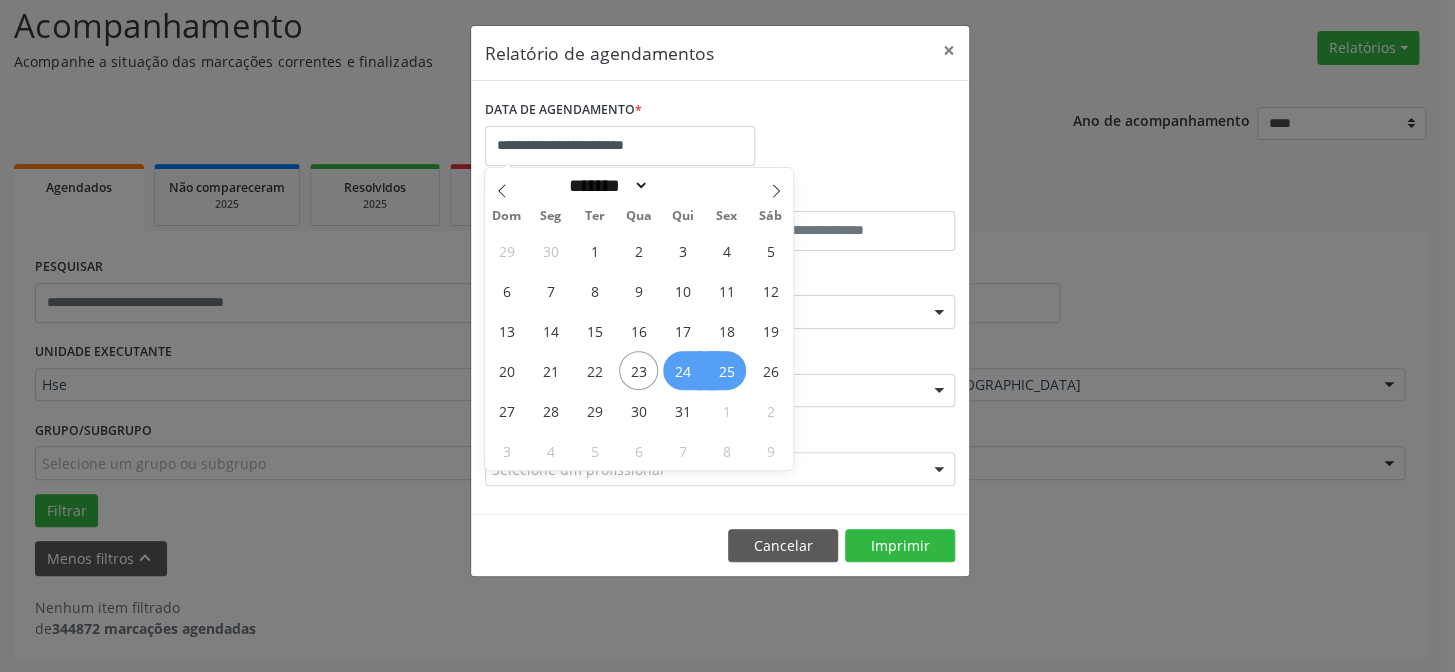click on "29 30 1 2 3 4 5 6 7 8 9 10 11 12 13 14 15 16 17 18 19 20 21 22 23 24 25 26 27 28 29 30 31 1 2 3 4 5 6 7 8 9" at bounding box center (639, 350) 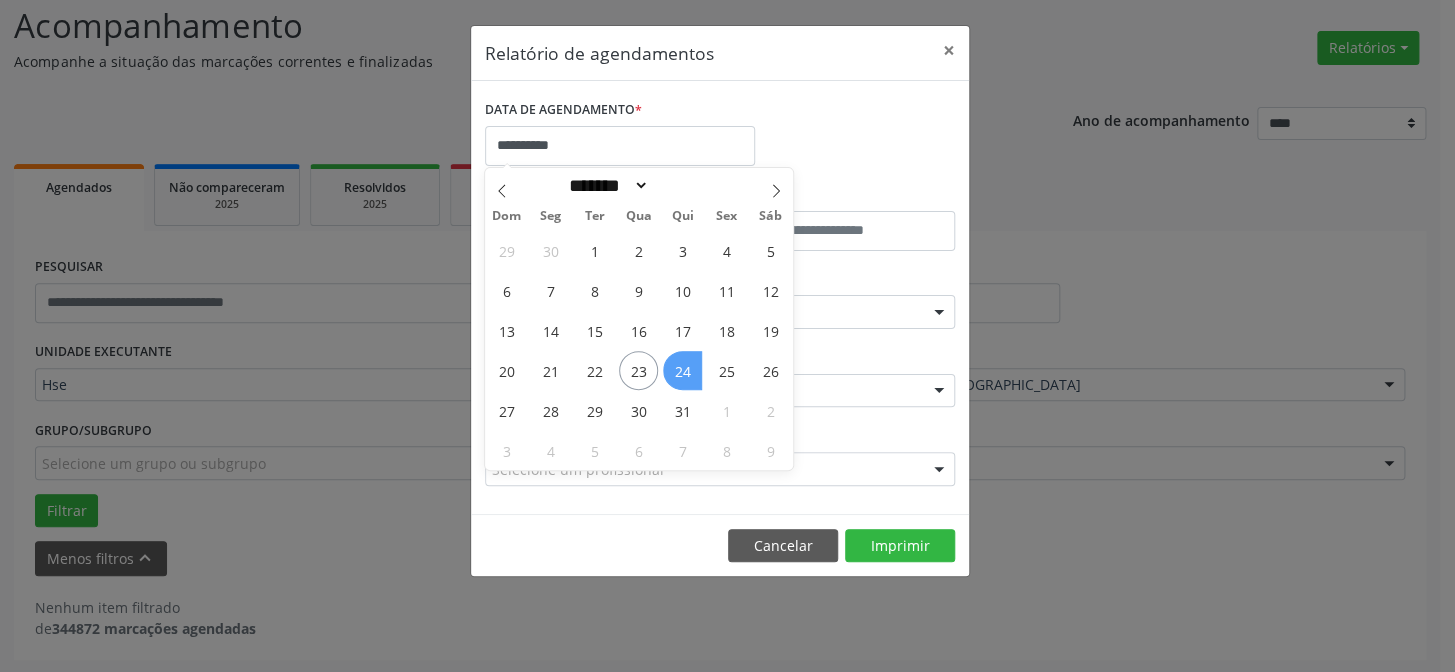 click on "24" at bounding box center (682, 370) 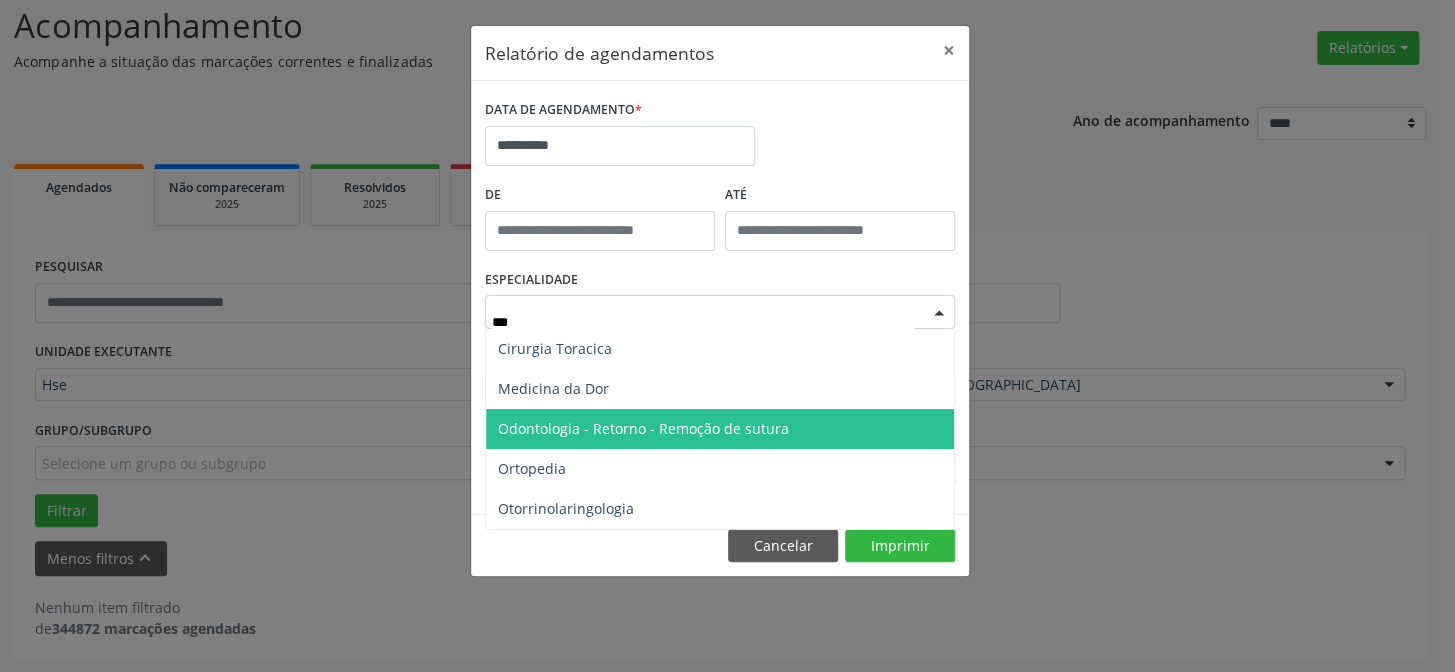 type on "****" 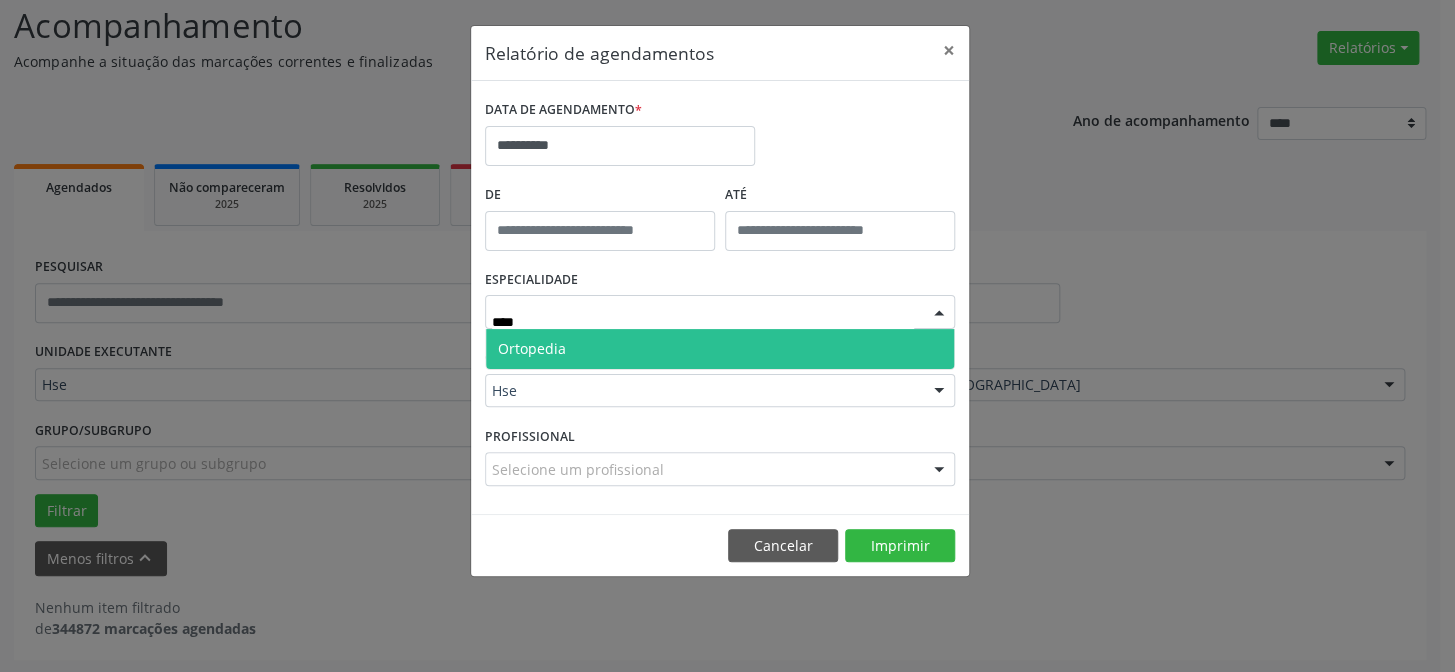 click on "Ortopedia" at bounding box center [720, 349] 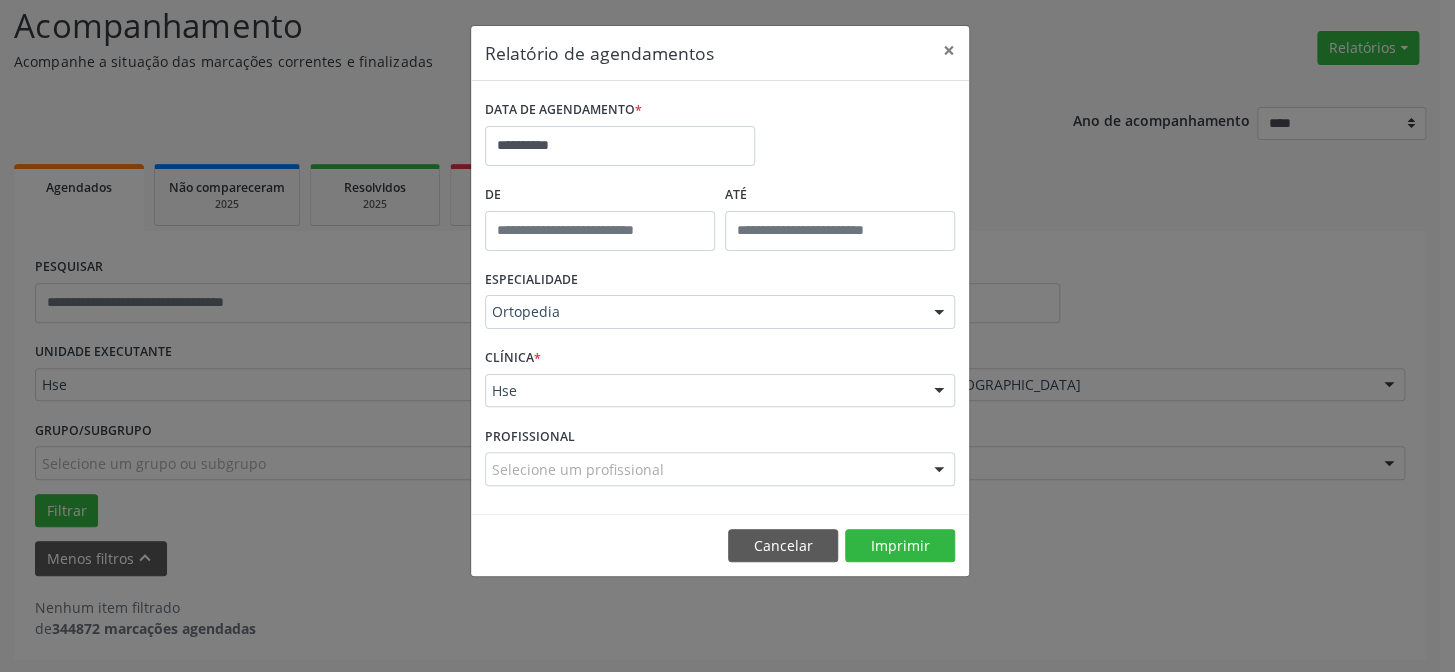 click on "Cancelar Imprimir" at bounding box center (720, 545) 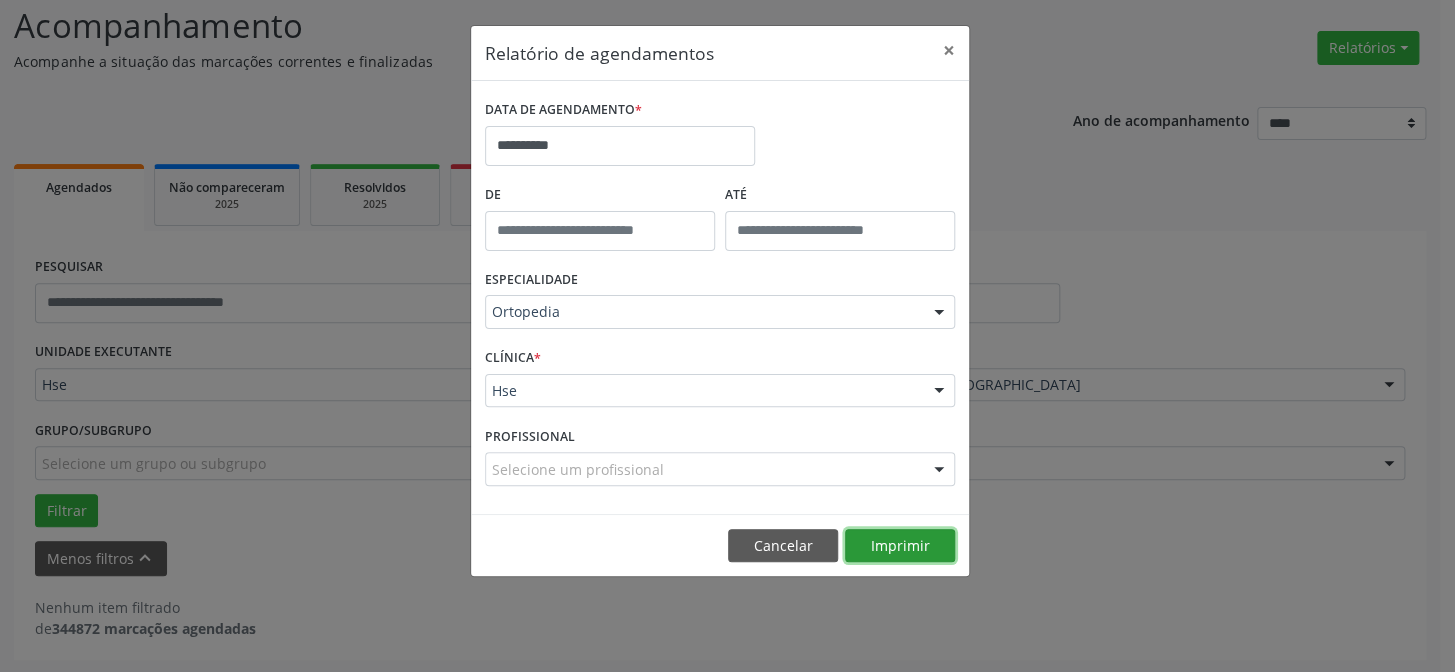 click on "Imprimir" at bounding box center (900, 546) 